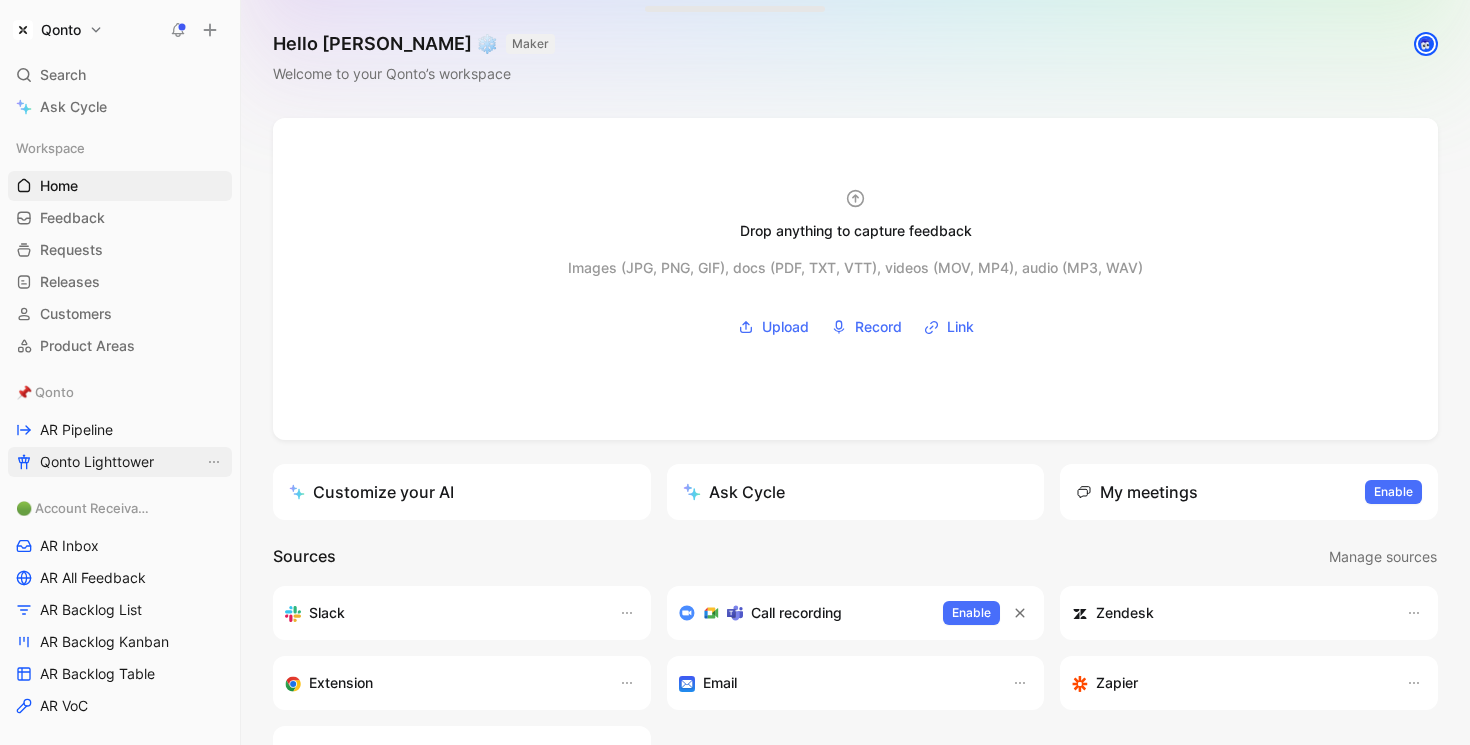 scroll, scrollTop: 0, scrollLeft: 0, axis: both 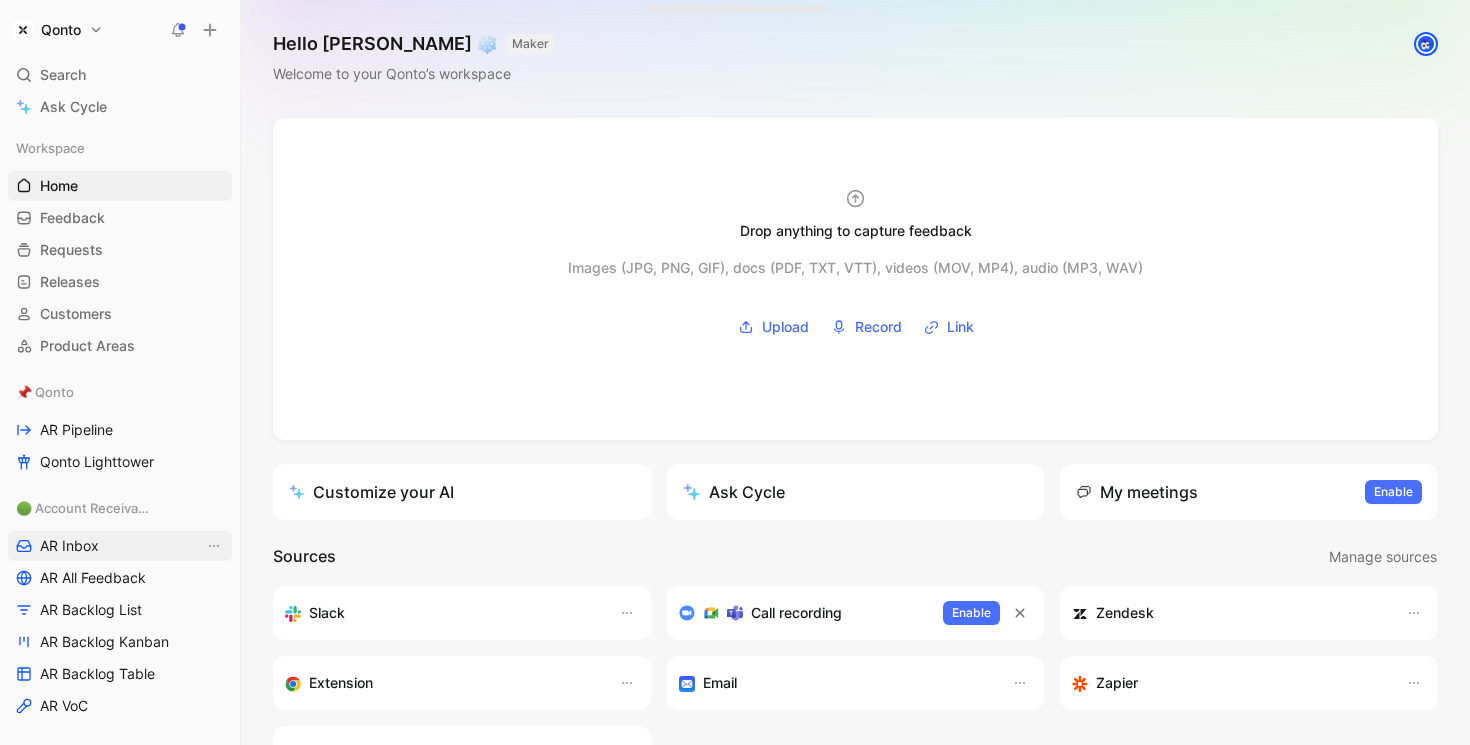 click on "AR Inbox" at bounding box center [120, 546] 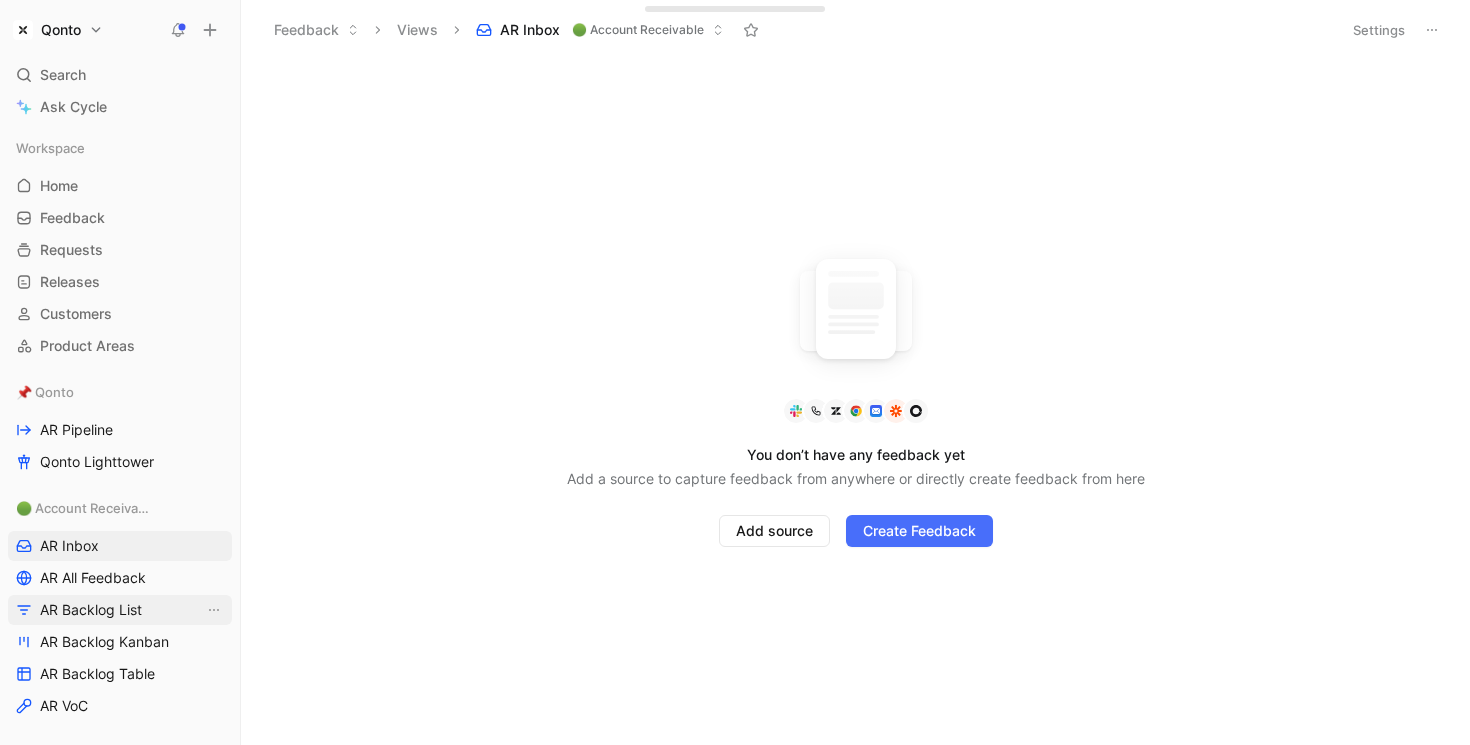click on "AR Backlog List" at bounding box center (91, 610) 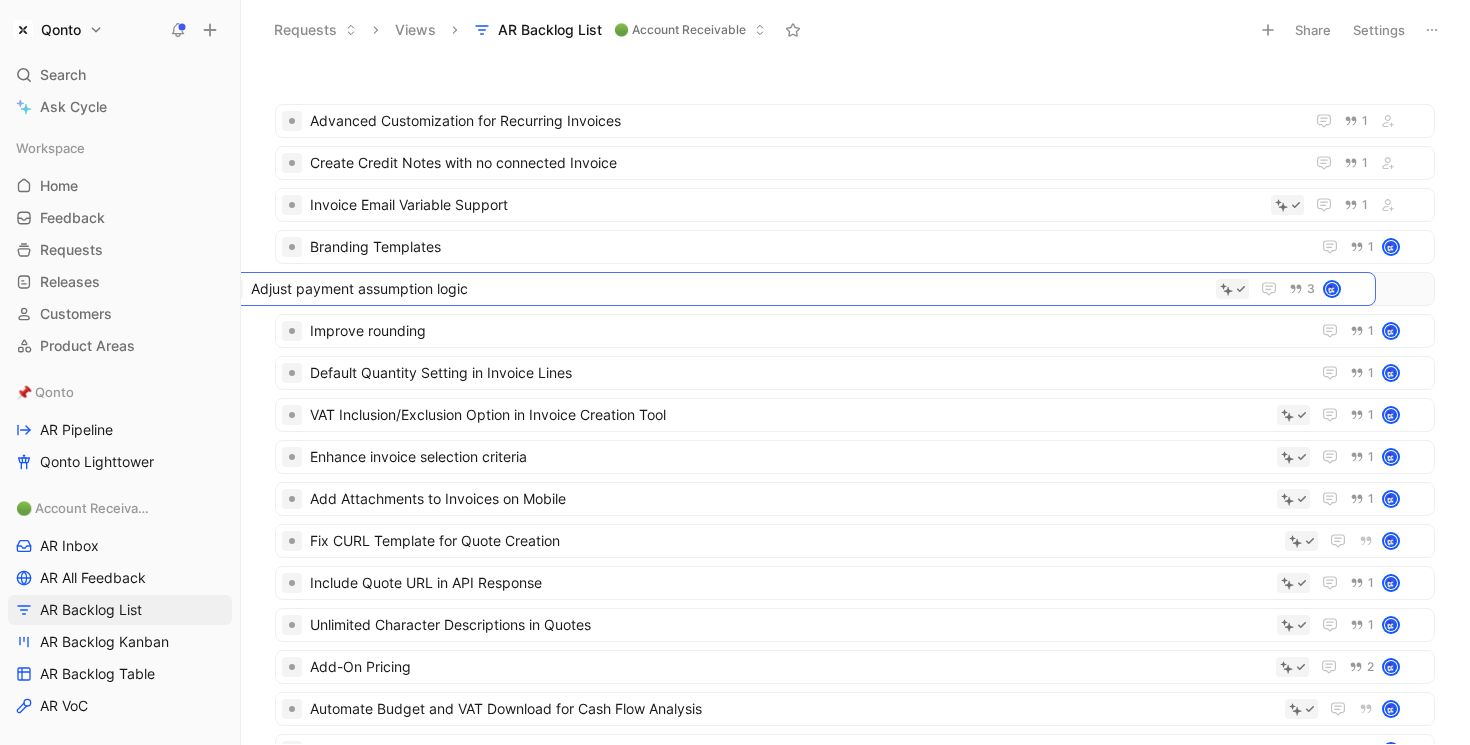 drag, startPoint x: 426, startPoint y: 426, endPoint x: 373, endPoint y: 301, distance: 135.77187 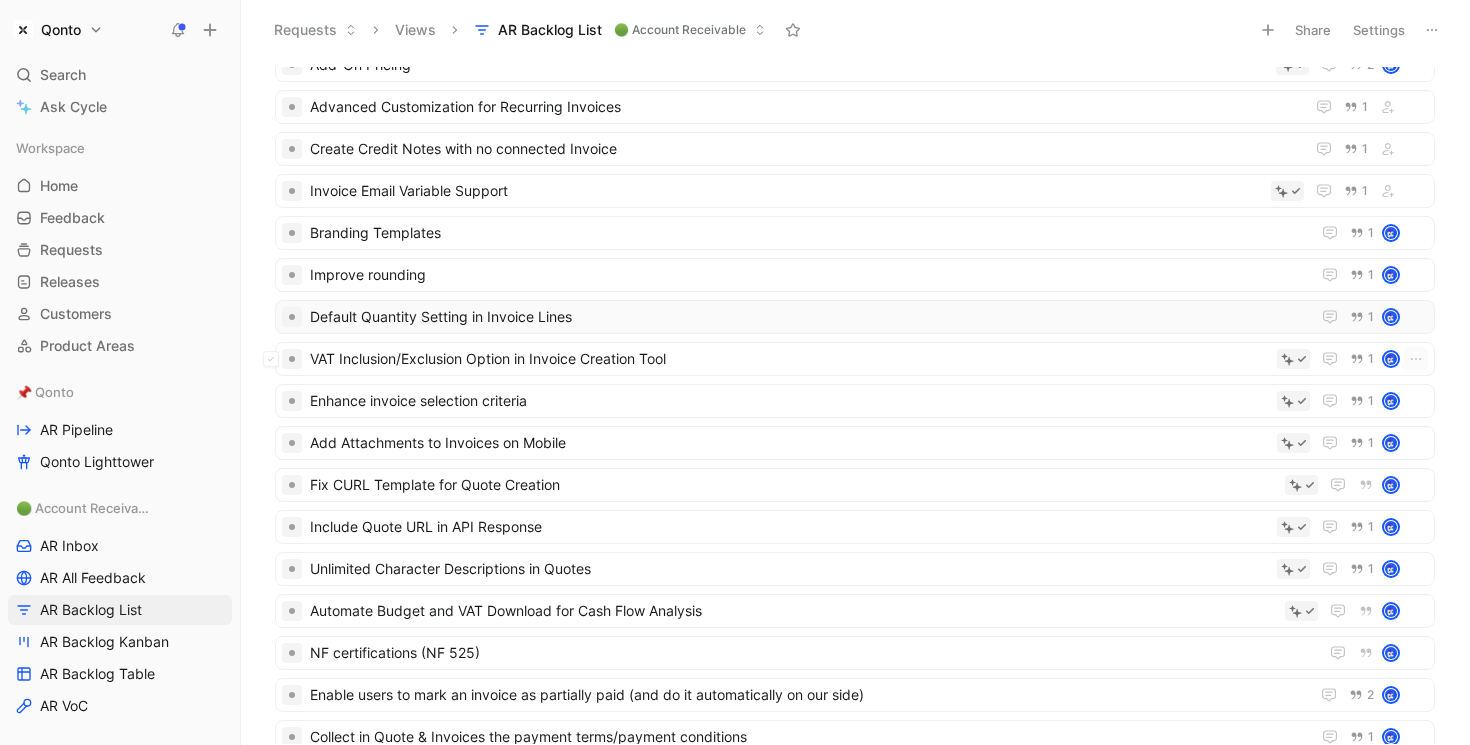 scroll, scrollTop: 0, scrollLeft: 0, axis: both 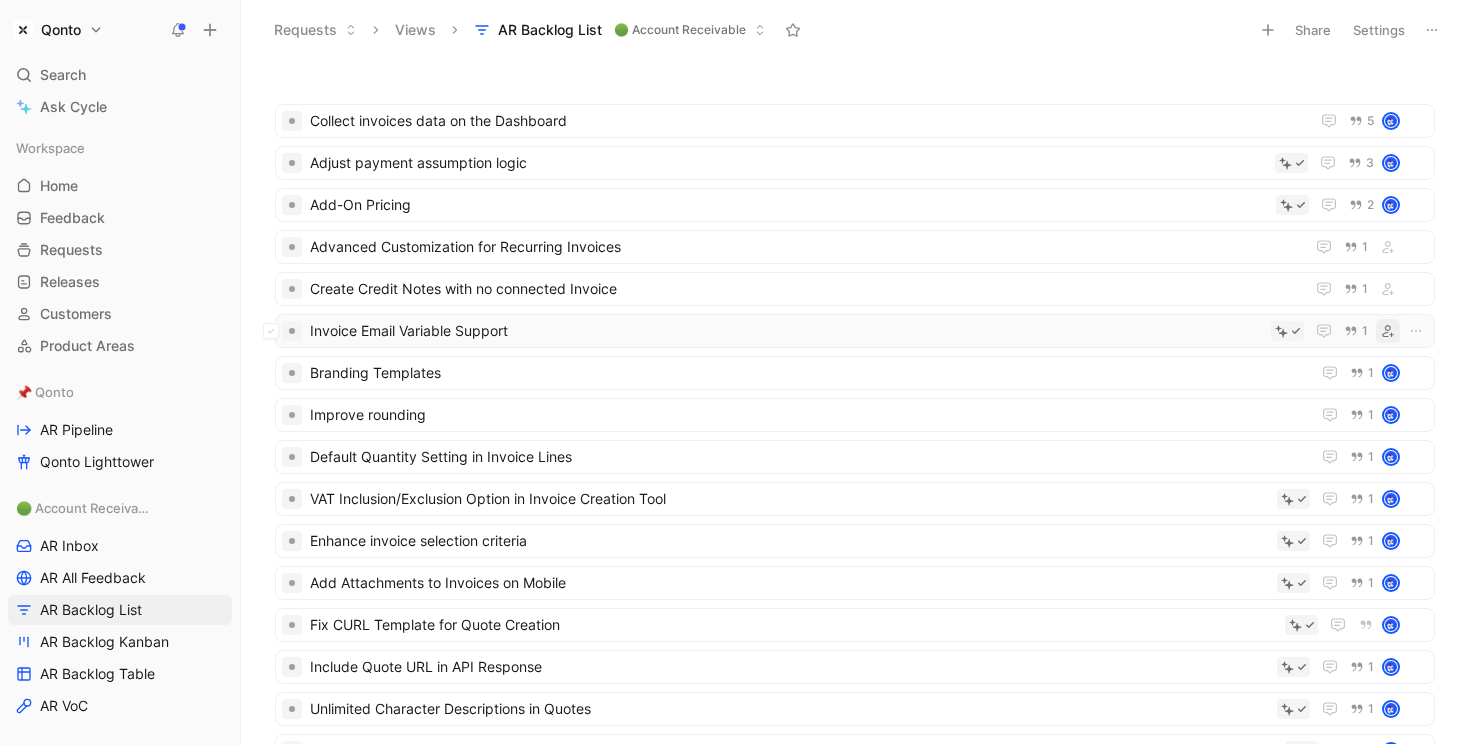 click at bounding box center (1388, 331) 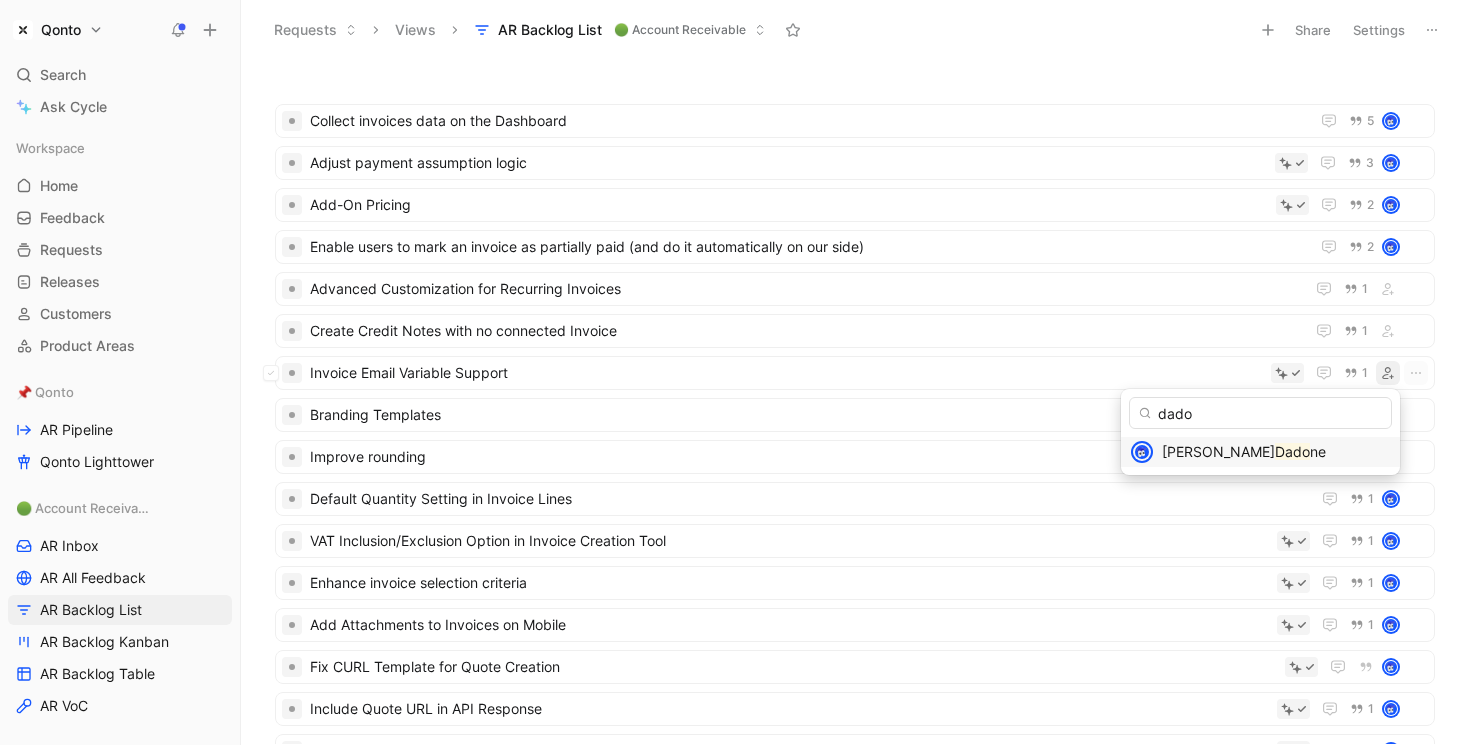 type on "dado" 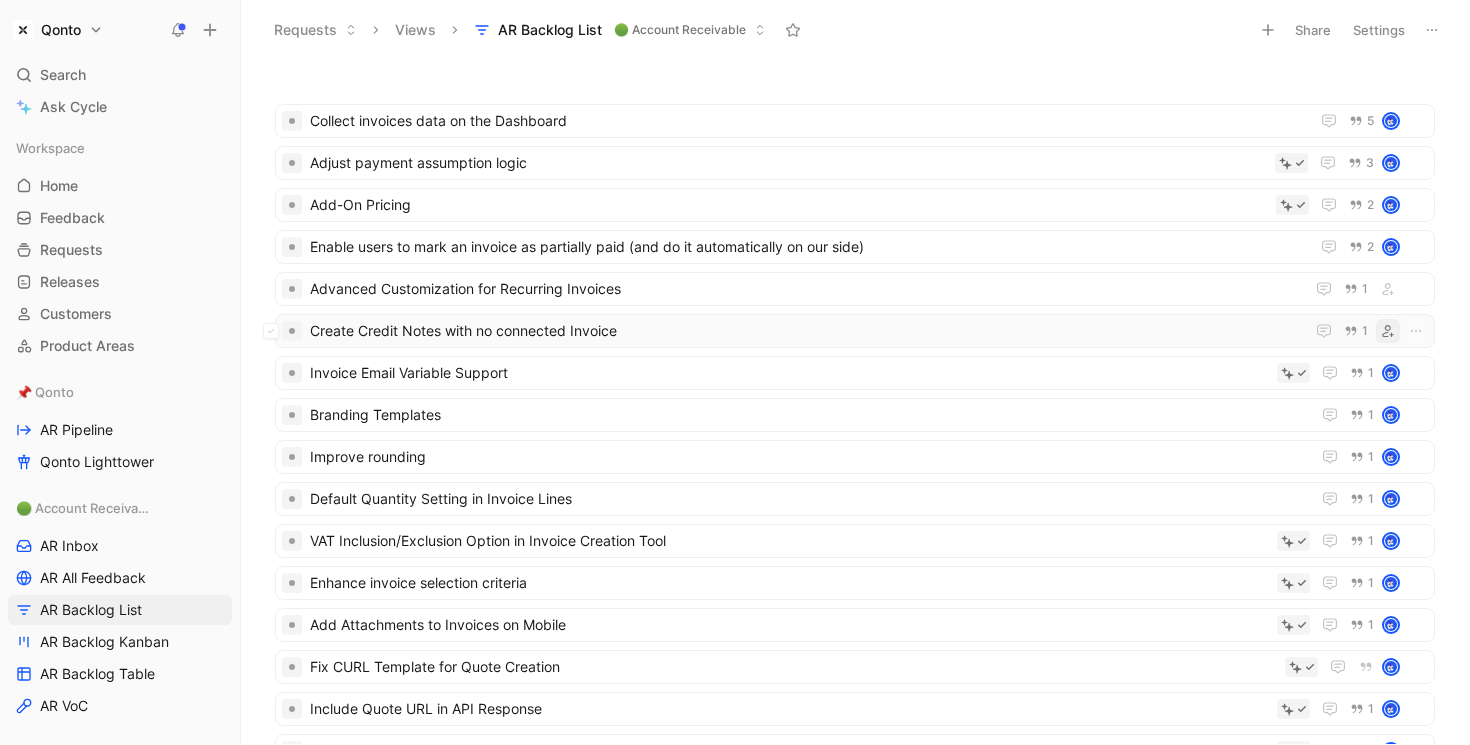click 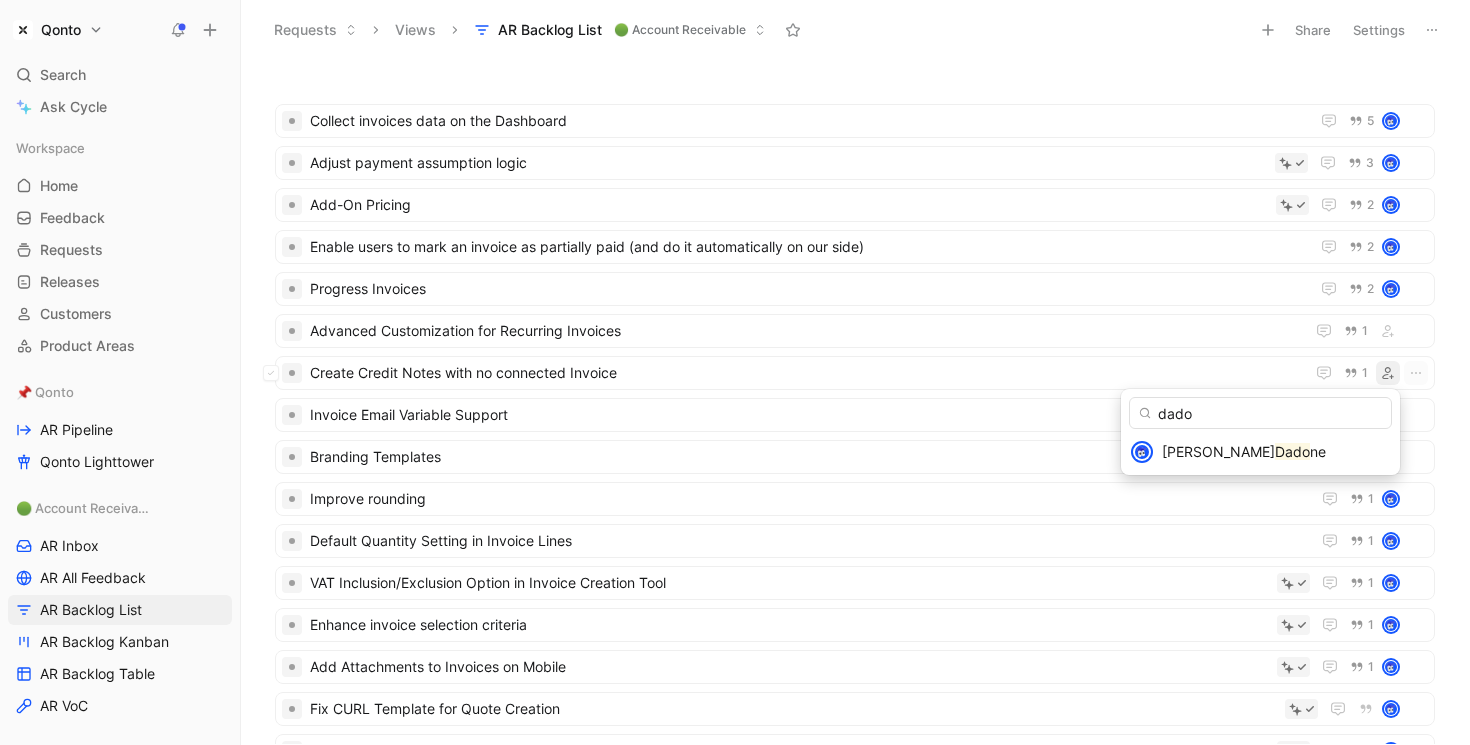 type on "dado" 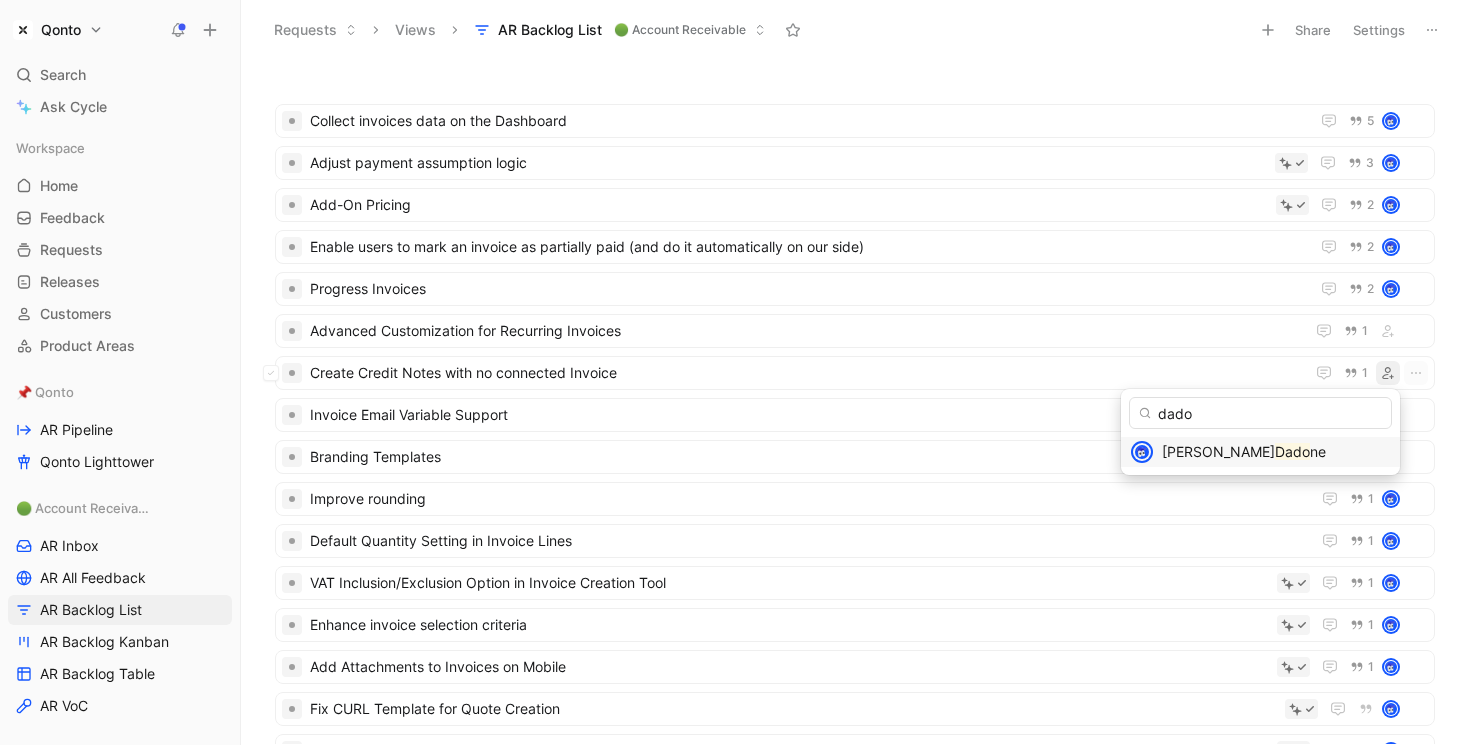 click on "Alessandro  Dado ne" at bounding box center [1276, 452] 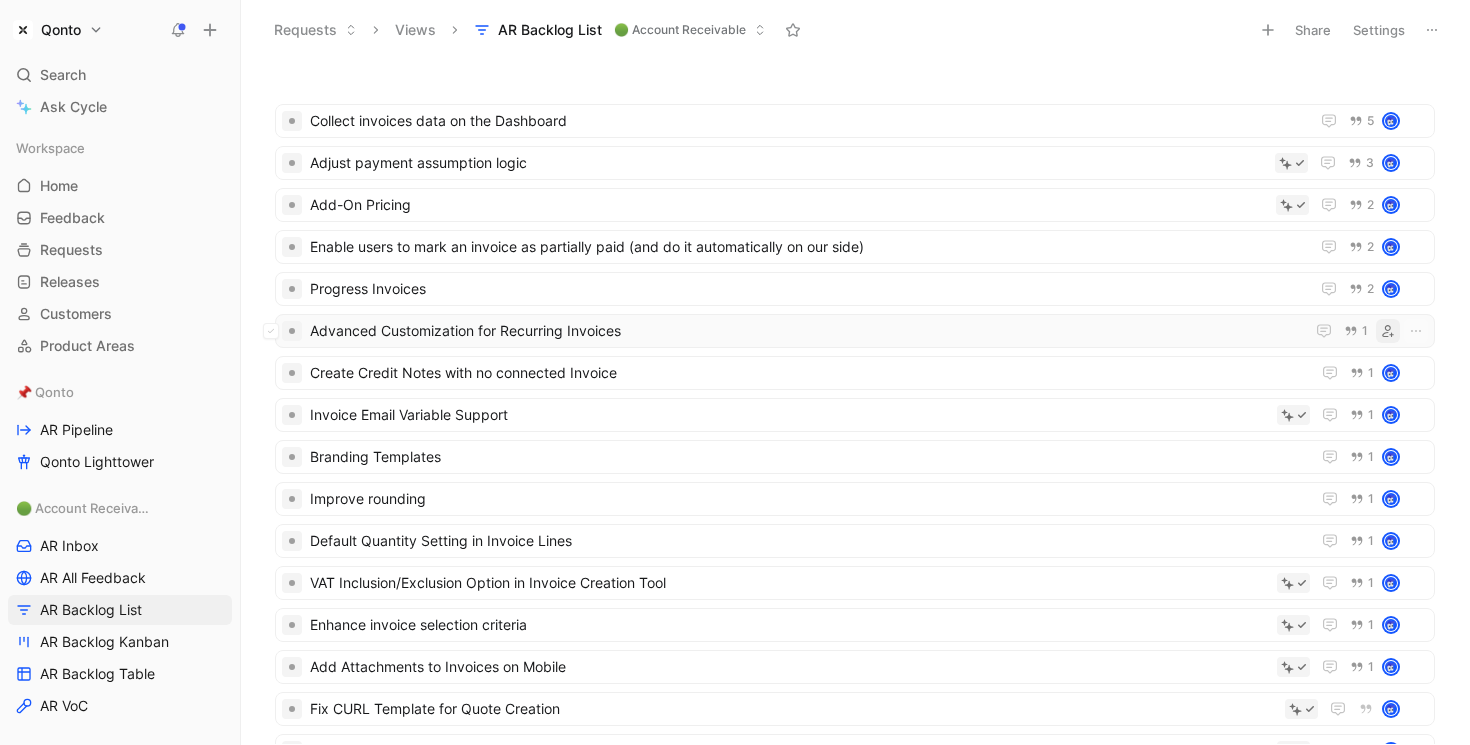 click 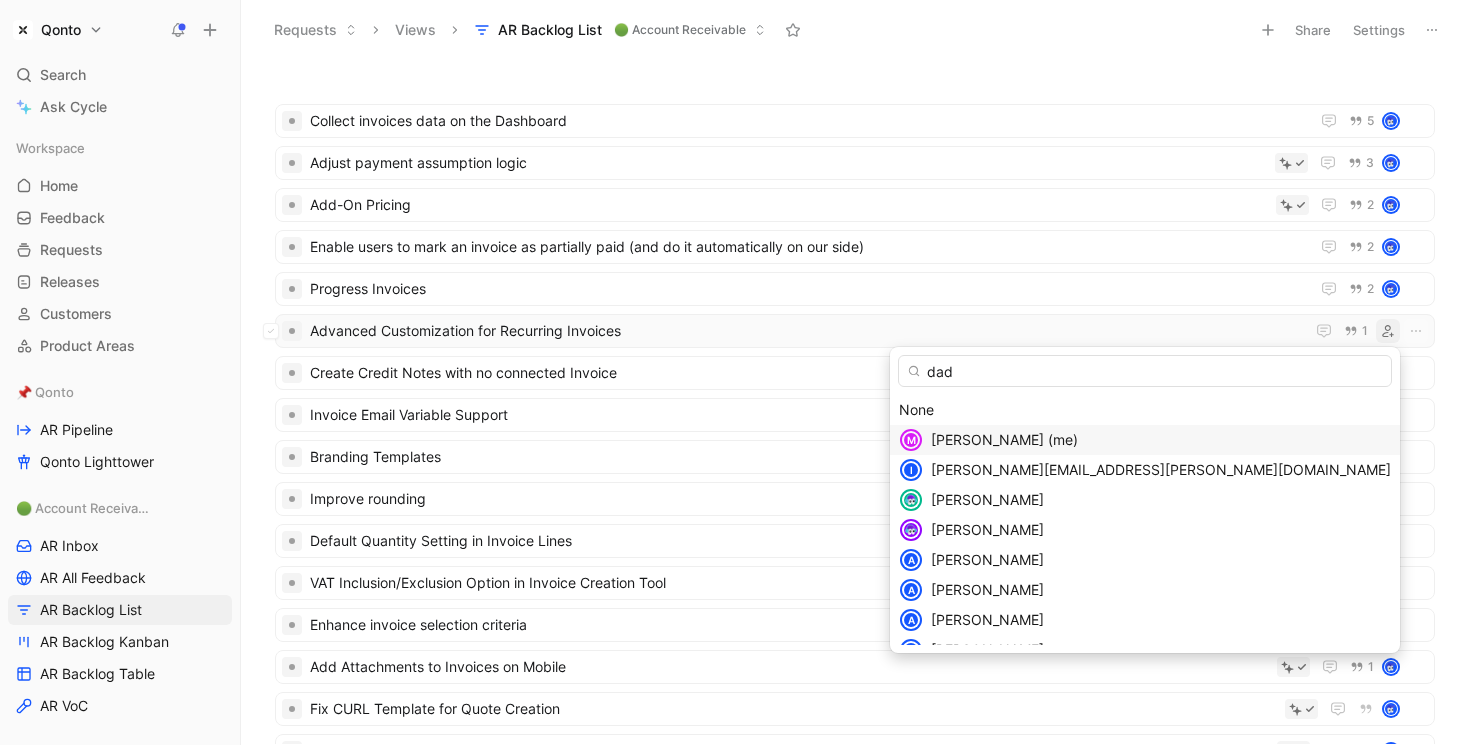 type on "dado" 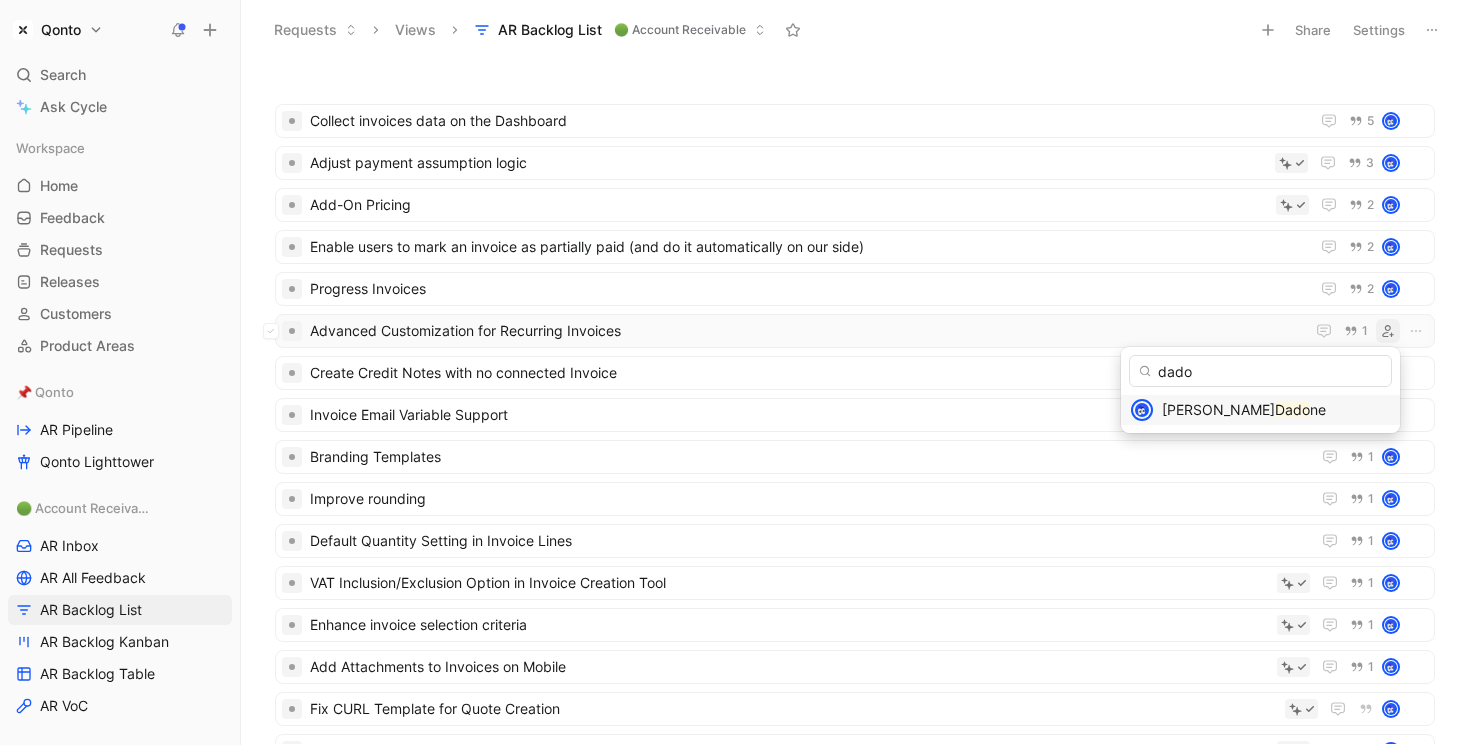 click on "ne" at bounding box center (1318, 409) 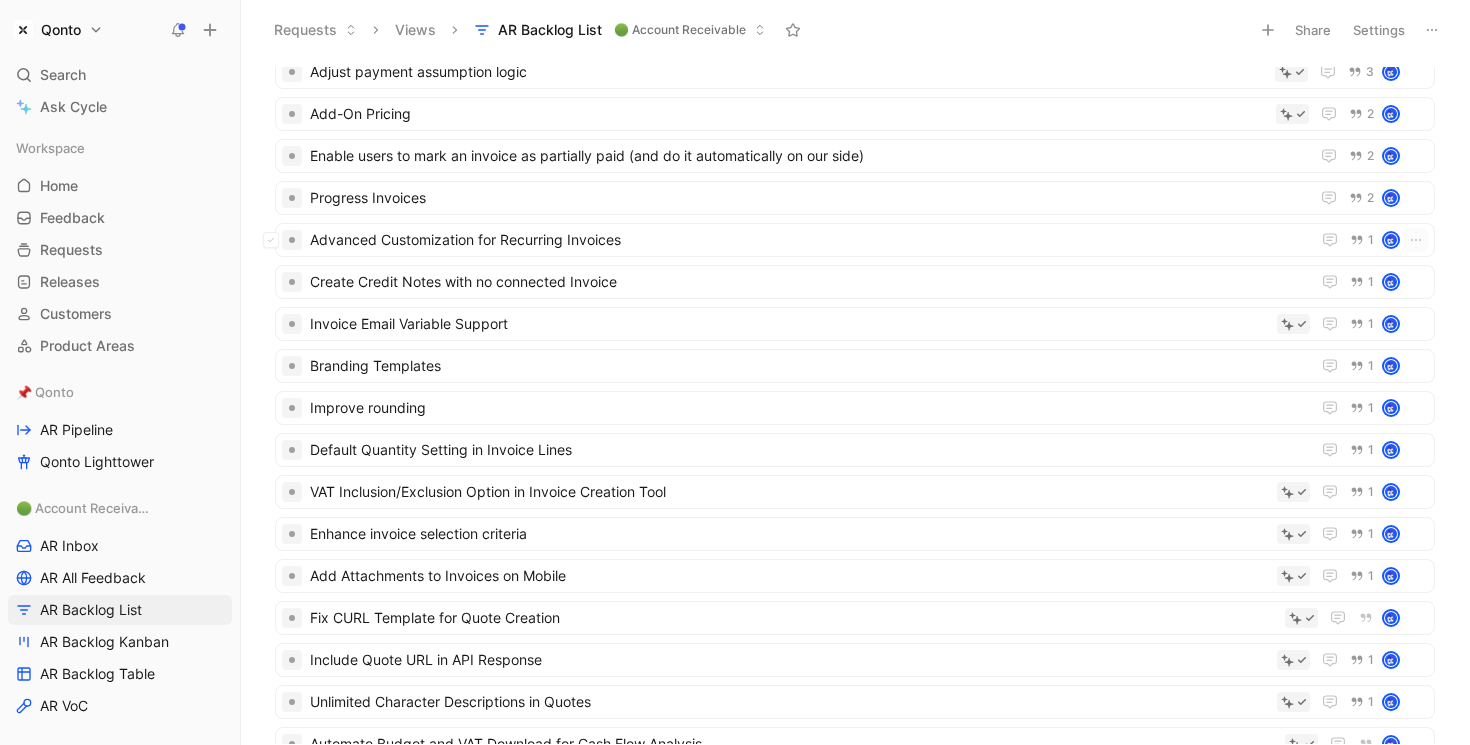 scroll, scrollTop: 0, scrollLeft: 0, axis: both 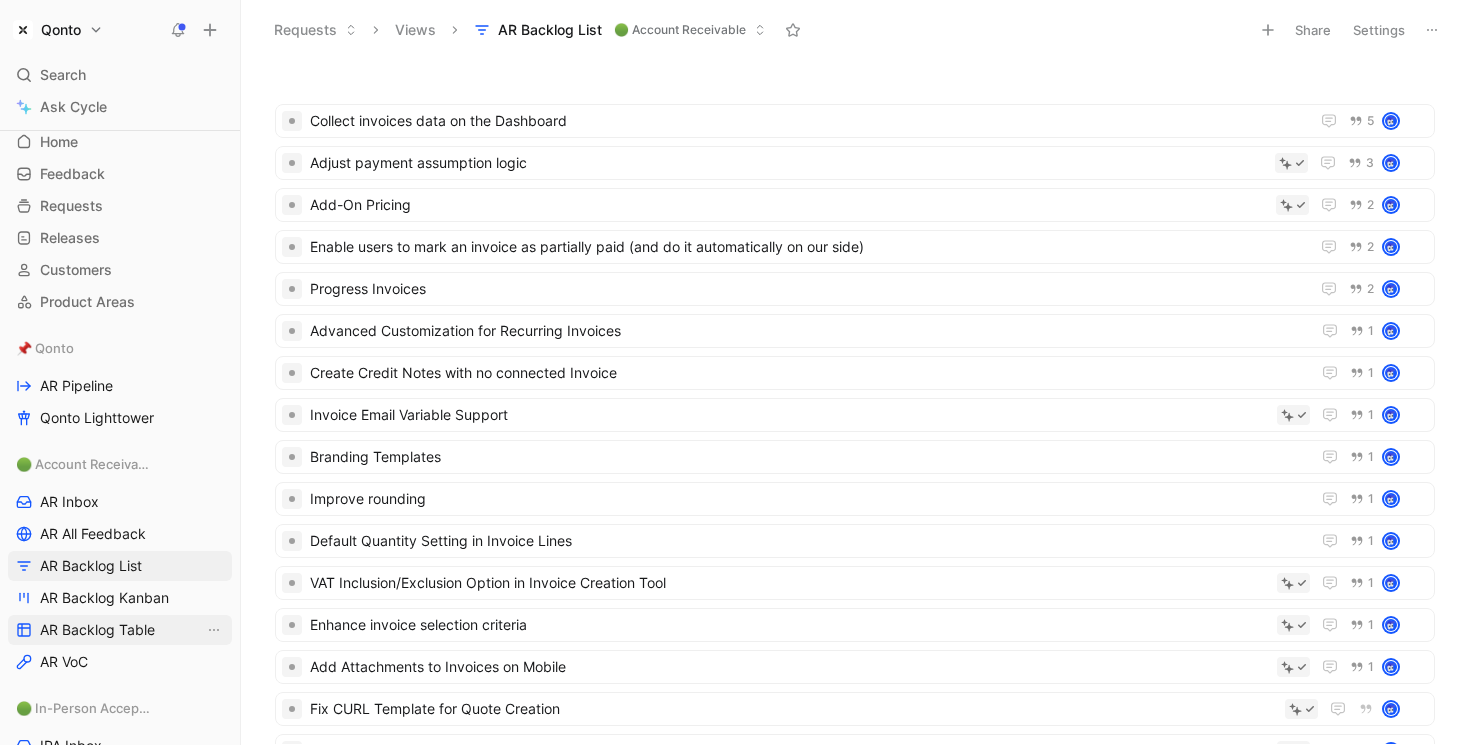 click on "AR Backlog Table" at bounding box center [97, 630] 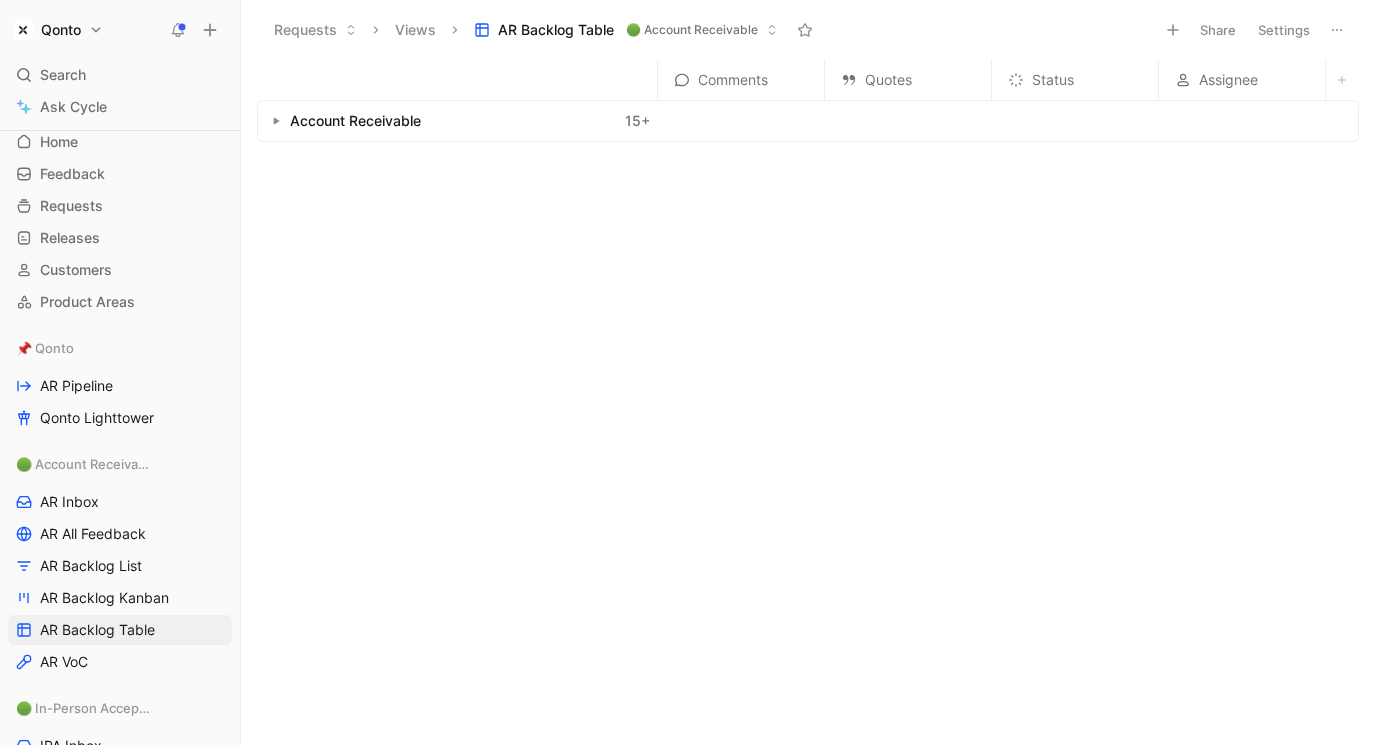 click 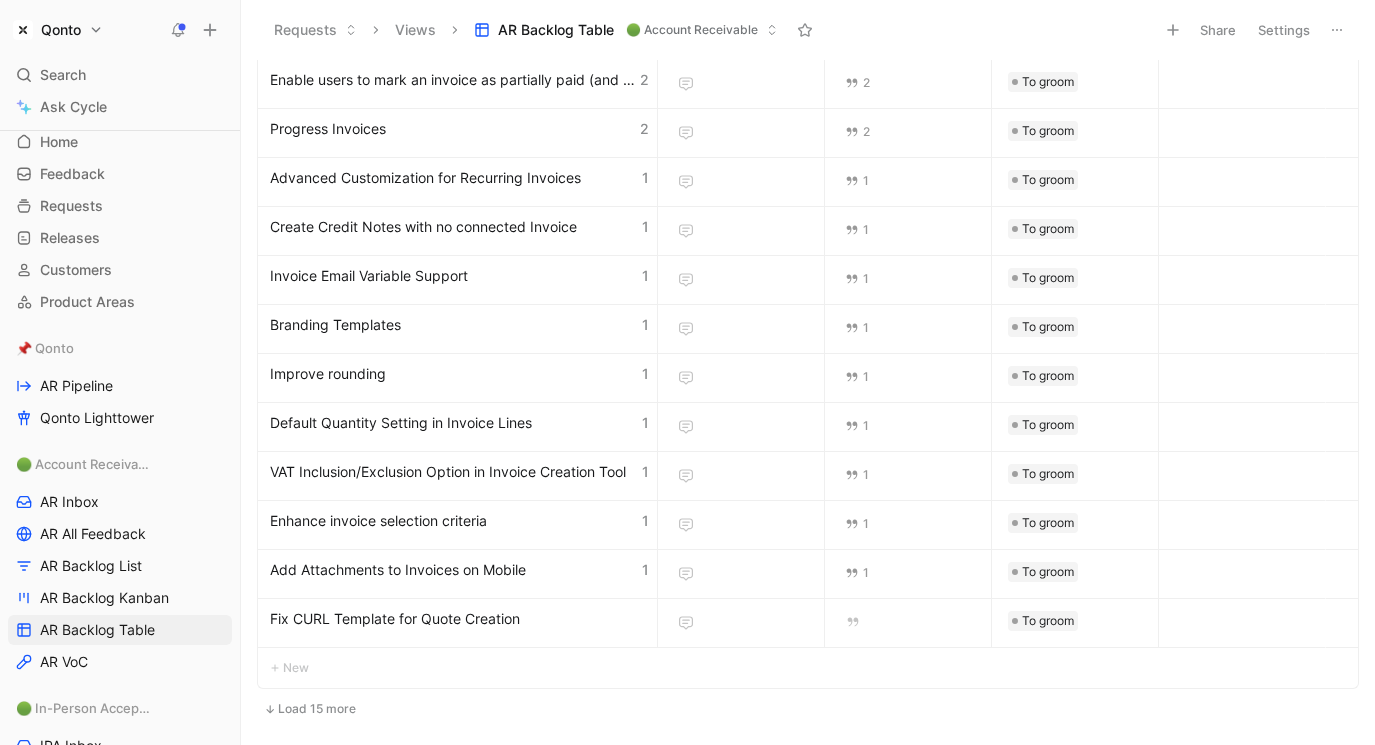 scroll, scrollTop: 0, scrollLeft: 0, axis: both 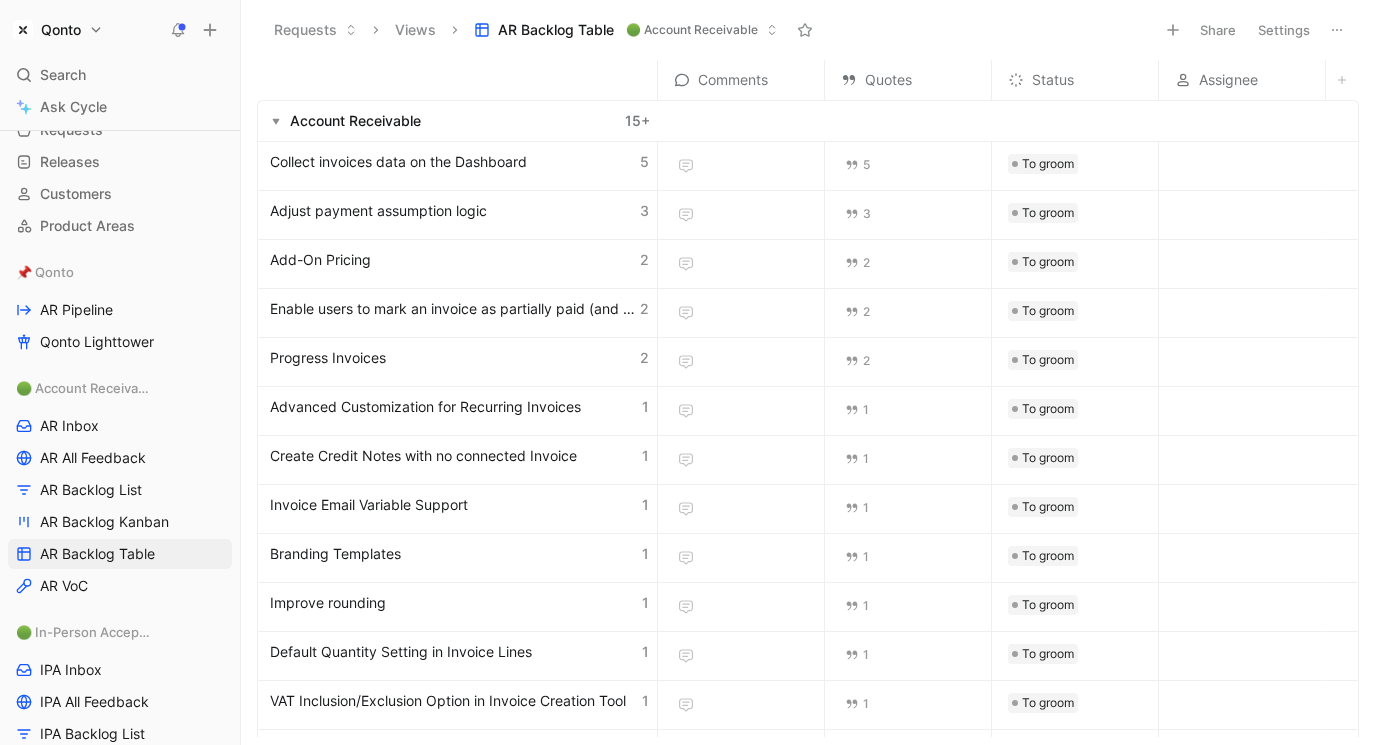 click on "Settings" at bounding box center [1284, 30] 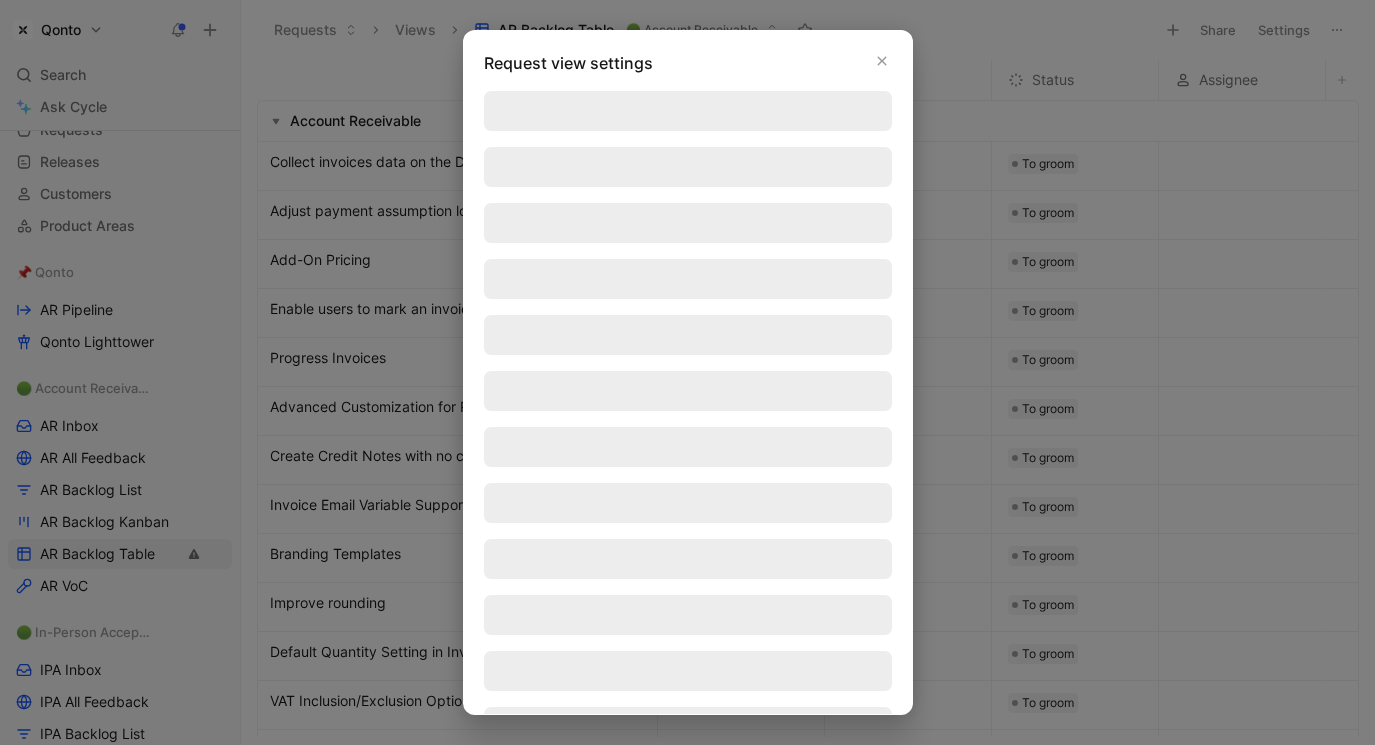 click at bounding box center (687, 372) 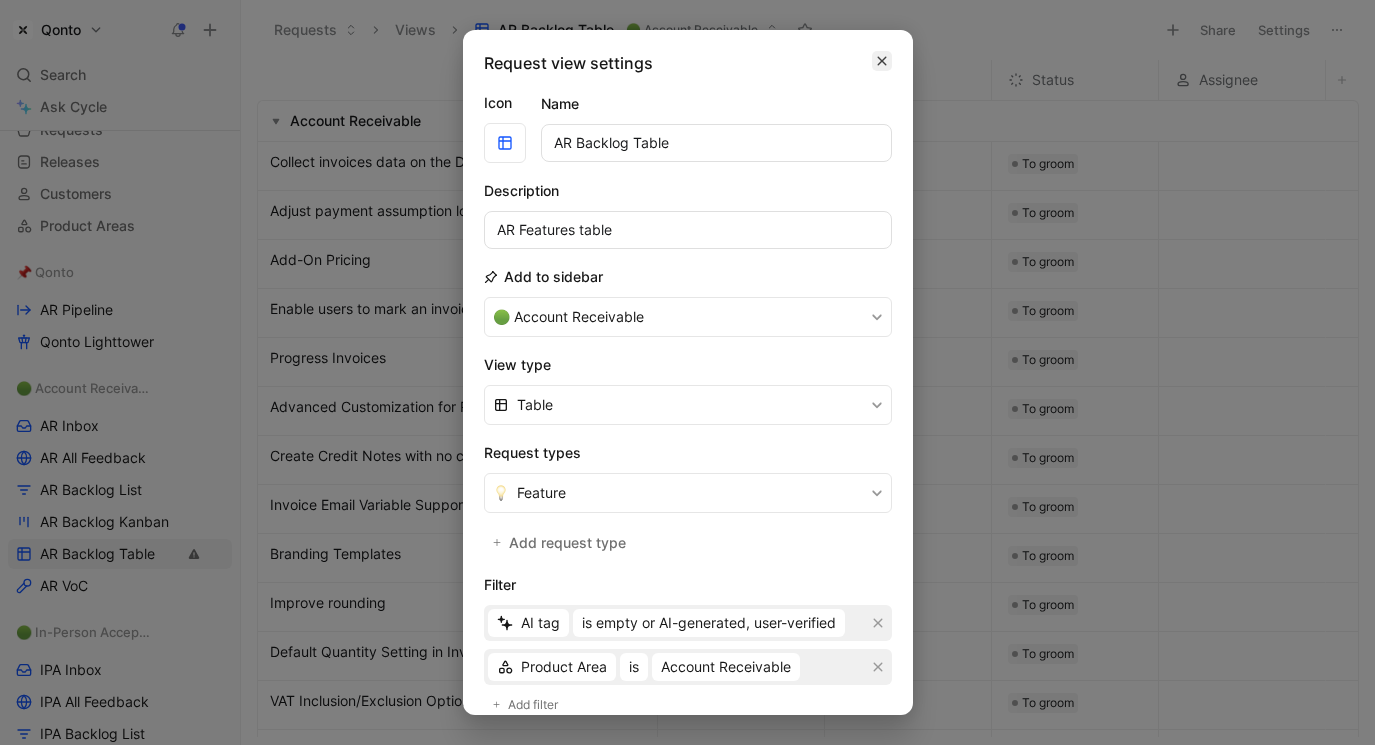click at bounding box center [882, 61] 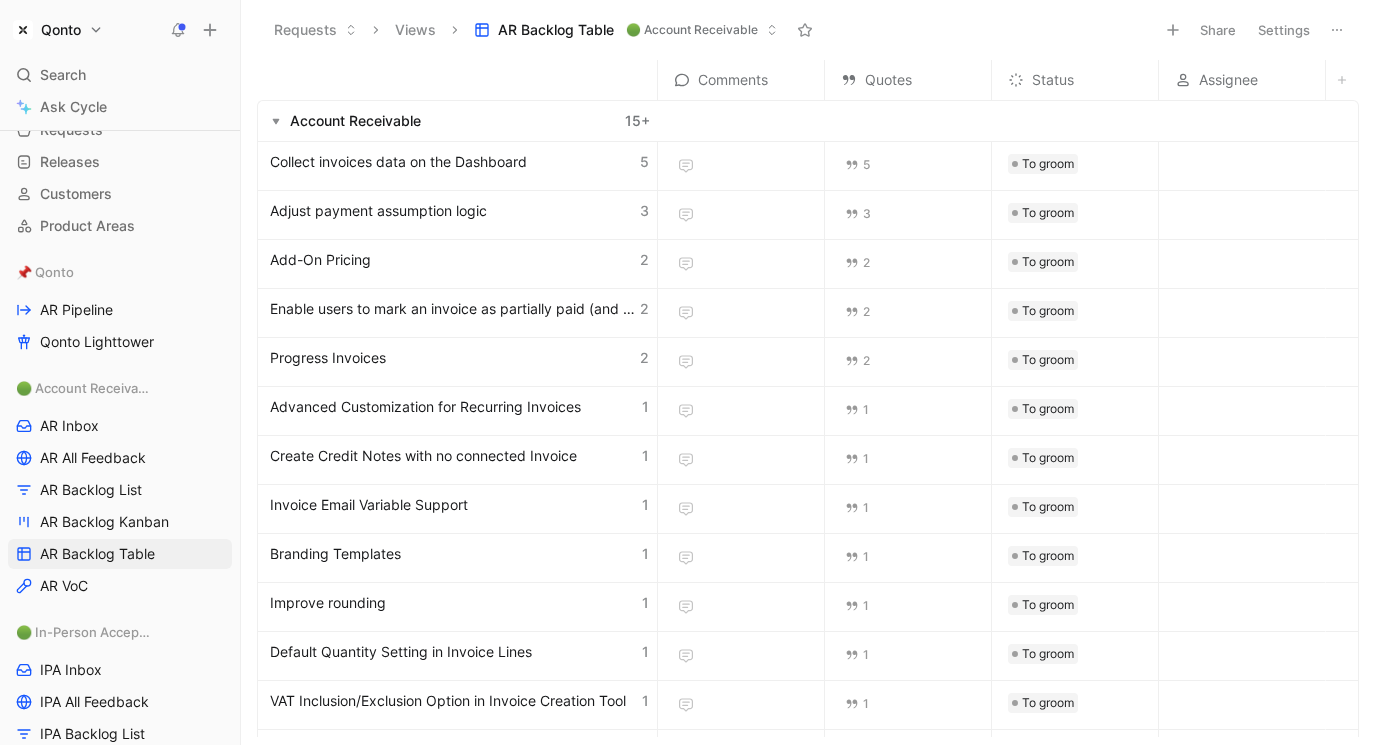 click on "Qonto Search ⌘ K Ask Cycle Workspace Home G then H Feedback G then F Requests G then R Releases G then L Customers Product Areas 📌 Qonto AR Pipeline Qonto Lighttower 🟢 Account Receivable AR Inbox AR All Feedback AR Backlog List AR Backlog Kanban AR Backlog Table AR VoC 🟢 In-Person Acceptance IPA Inbox IPA All Feedback IPA Backlog List IPA Backlog Kanban 🛠️ Tools Inbox to dispatch All feedback
To pick up a draggable item, press the space bar.
While dragging, use the arrow keys to move the item.
Press space again to drop the item in its new position, or press escape to cancel.
Help center Invite member Requests Views AR Backlog Table 🟢 Account Receivable Share Settings Comments Quotes Status Assignee Account Receivable 15 + Collect invoices data on the Dashboard 5 5 To groom Adjust payment assumption logic 3 3 To groom Add-On Pricing 2 2 To groom Enable users to mark an invoice as partially paid (and do it automatically on our side) 2 2 To groom 2 2 To groom 1" at bounding box center (687, 372) 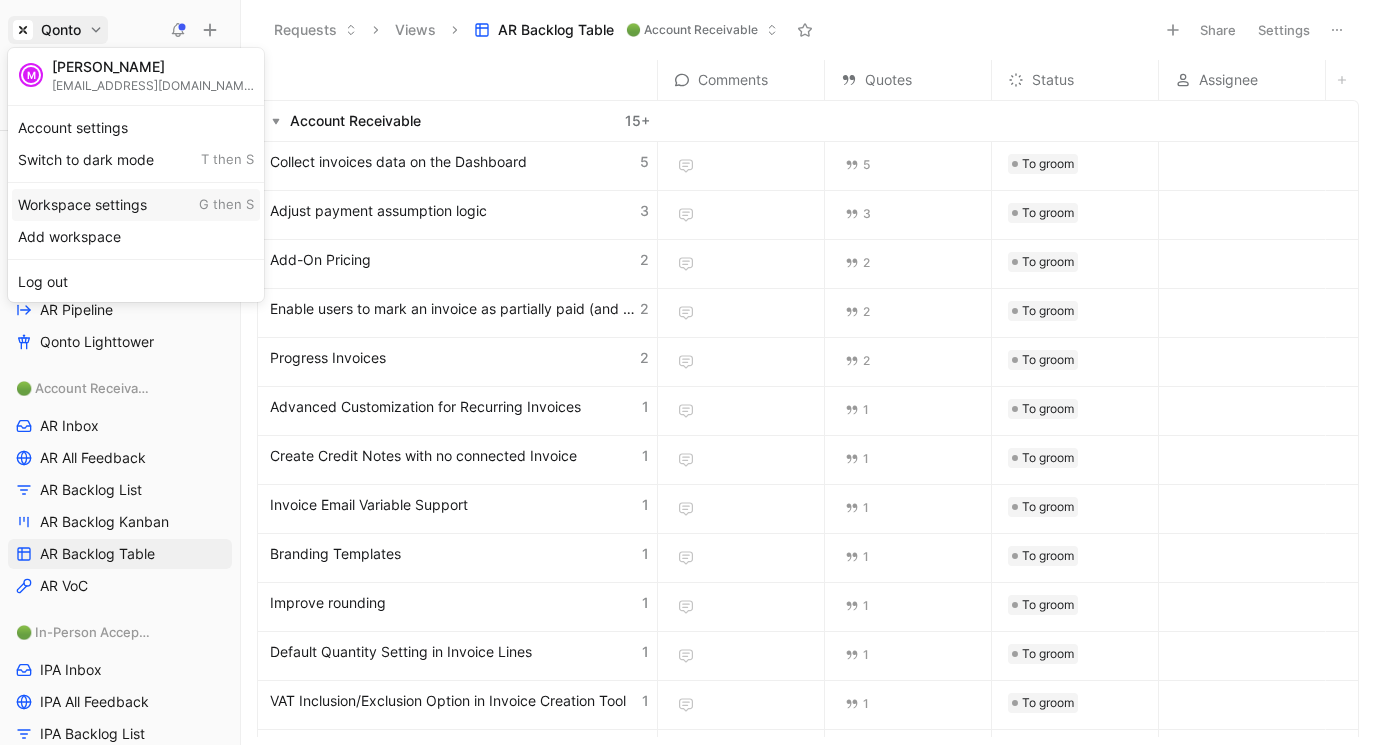 click on "Add workspace" at bounding box center (136, 237) 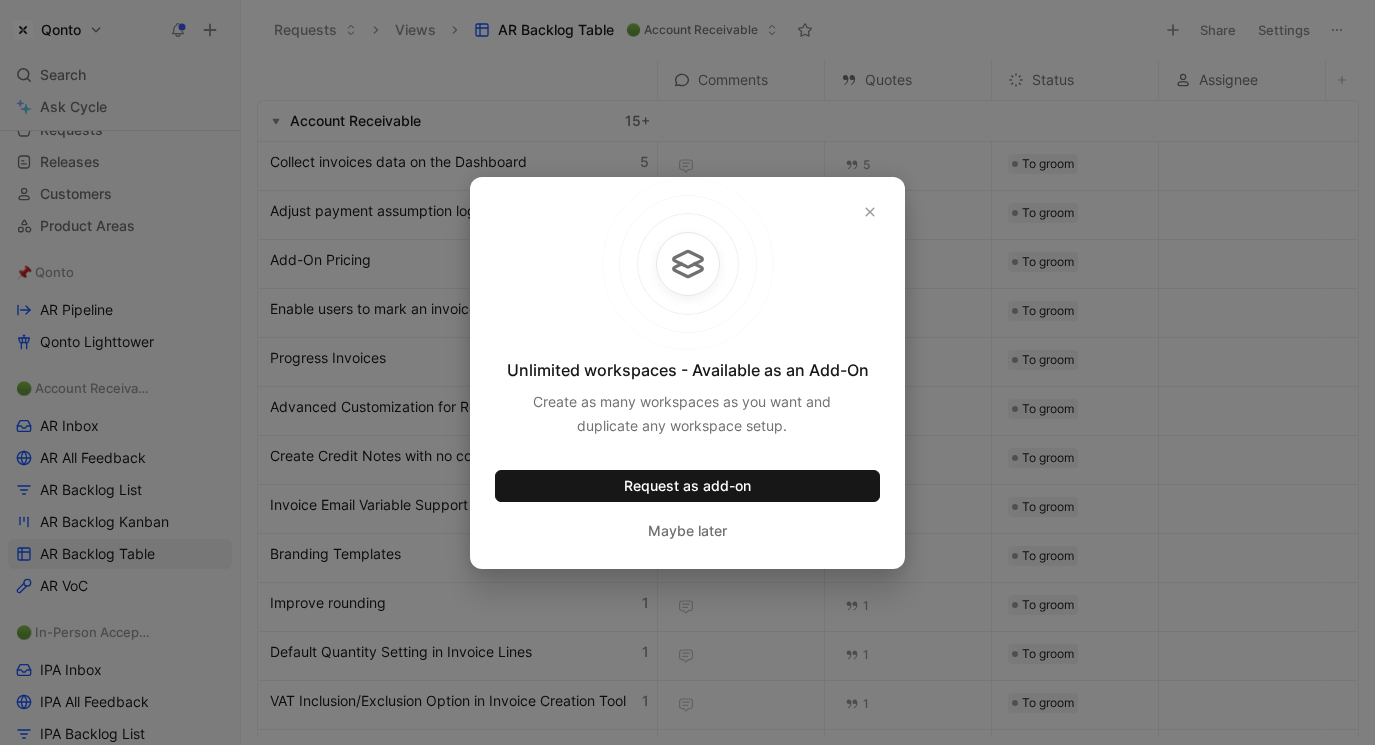 type 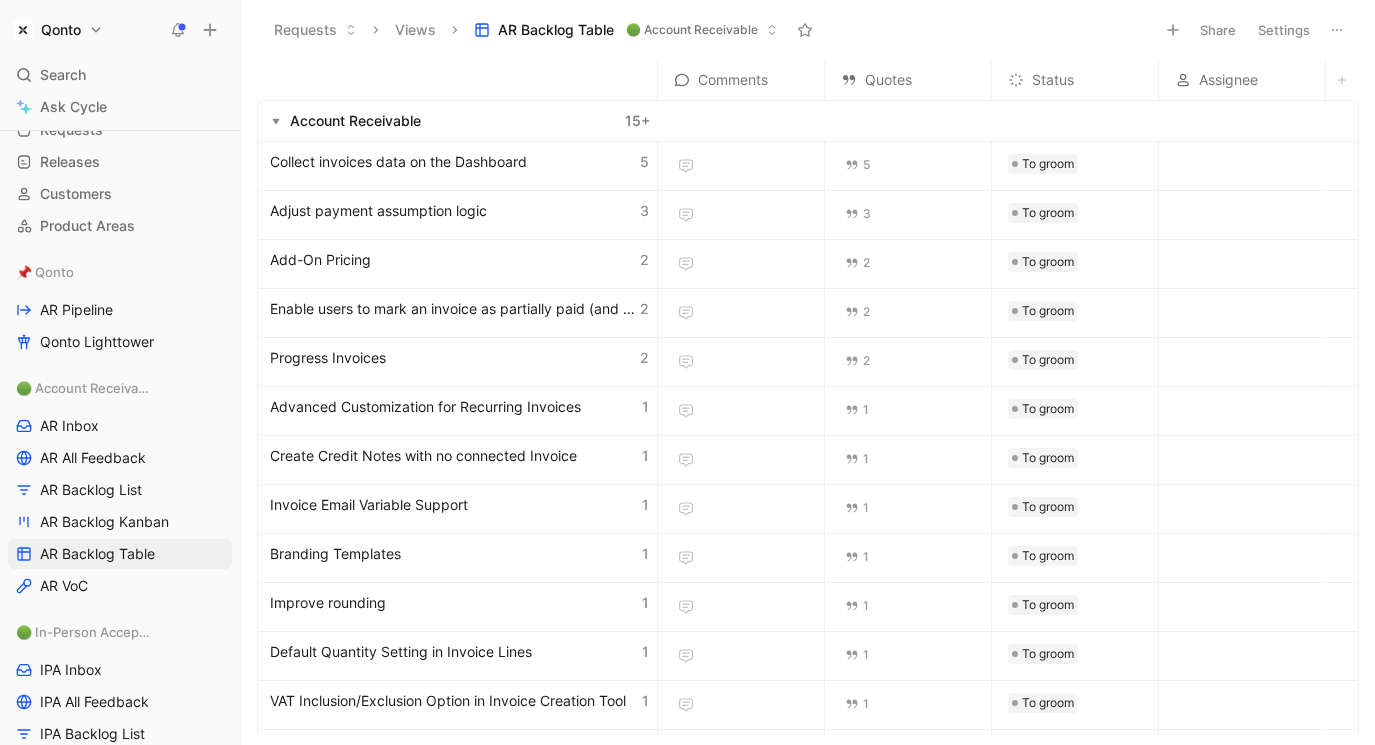 click on "Qonto Search ⌘ K Ask Cycle Workspace Home G then H Feedback G then F Requests G then R Releases G then L Customers Product Areas 📌 Qonto AR Pipeline Qonto Lighttower 🟢 Account Receivable AR Inbox AR All Feedback AR Backlog List AR Backlog Kanban AR Backlog Table AR VoC 🟢 In-Person Acceptance IPA Inbox IPA All Feedback IPA Backlog List IPA Backlog Kanban 🛠️ Tools Inbox to dispatch All feedback
To pick up a draggable item, press the space bar.
While dragging, use the arrow keys to move the item.
Press space again to drop the item in its new position, or press escape to cancel.
Help center Invite member Requests Views AR Backlog Table 🟢 Account Receivable Share Settings Comments Quotes Status Assignee Account Receivable 15 + Collect invoices data on the Dashboard 5 5 To groom Adjust payment assumption logic 3 3 To groom Add-On Pricing 2 2 To groom Enable users to mark an invoice as partially paid (and do it automatically on our side) 2 2 To groom 2 2 To groom 1" at bounding box center [687, 372] 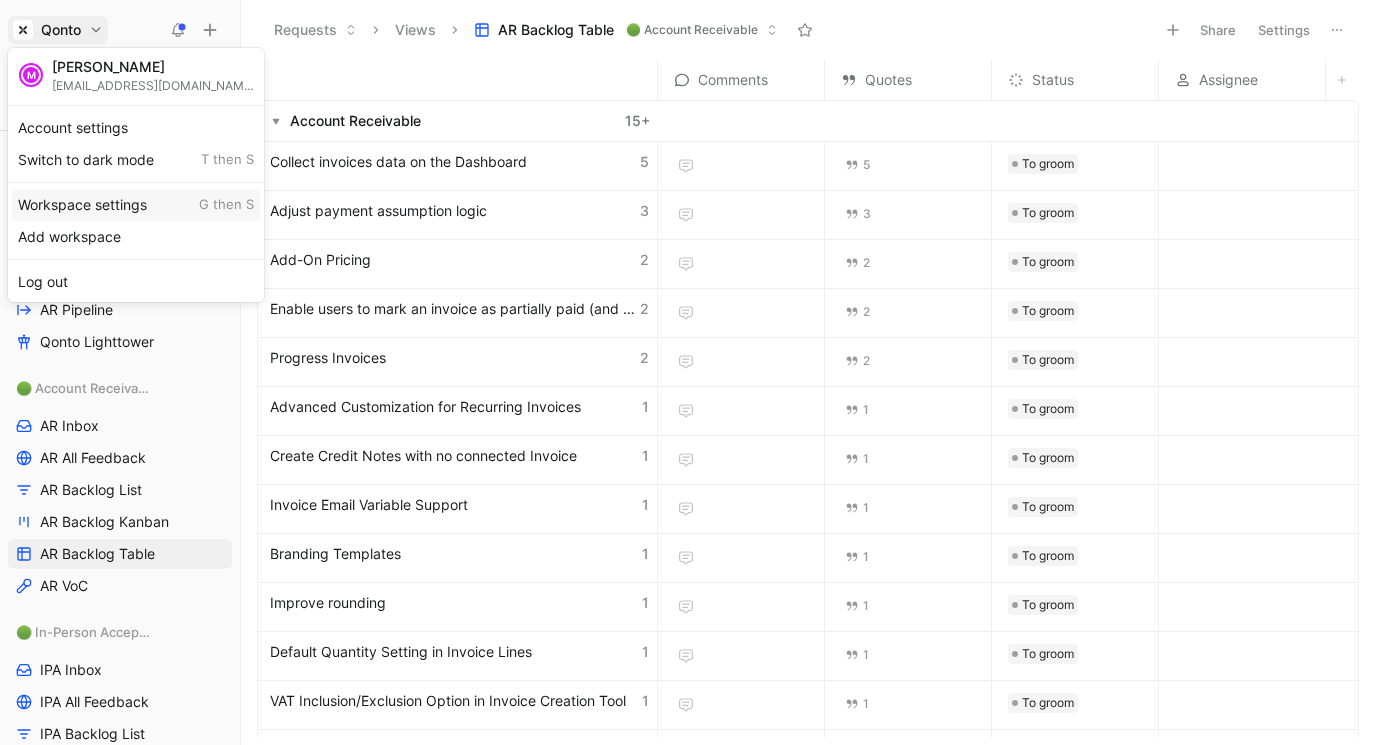 click on "Workspace settings G then S" at bounding box center (136, 205) 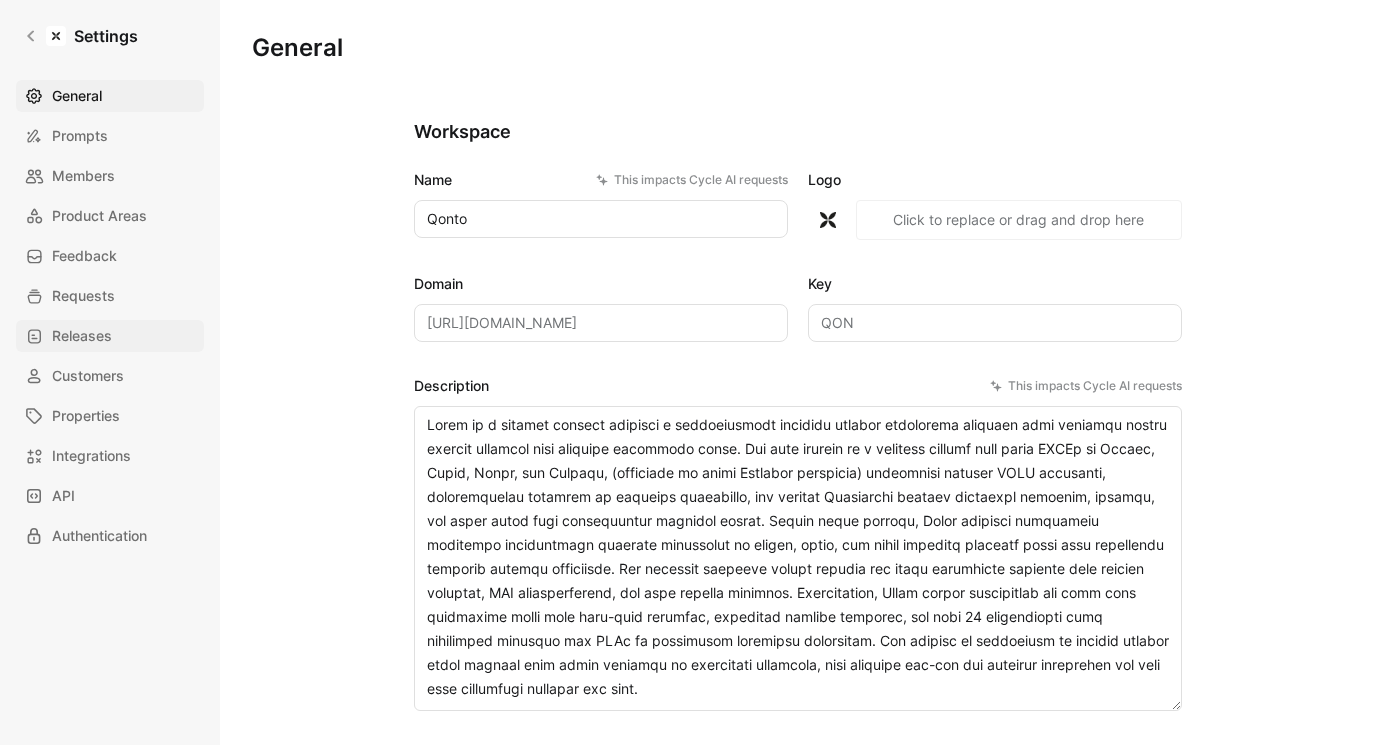 click on "Releases" at bounding box center [110, 336] 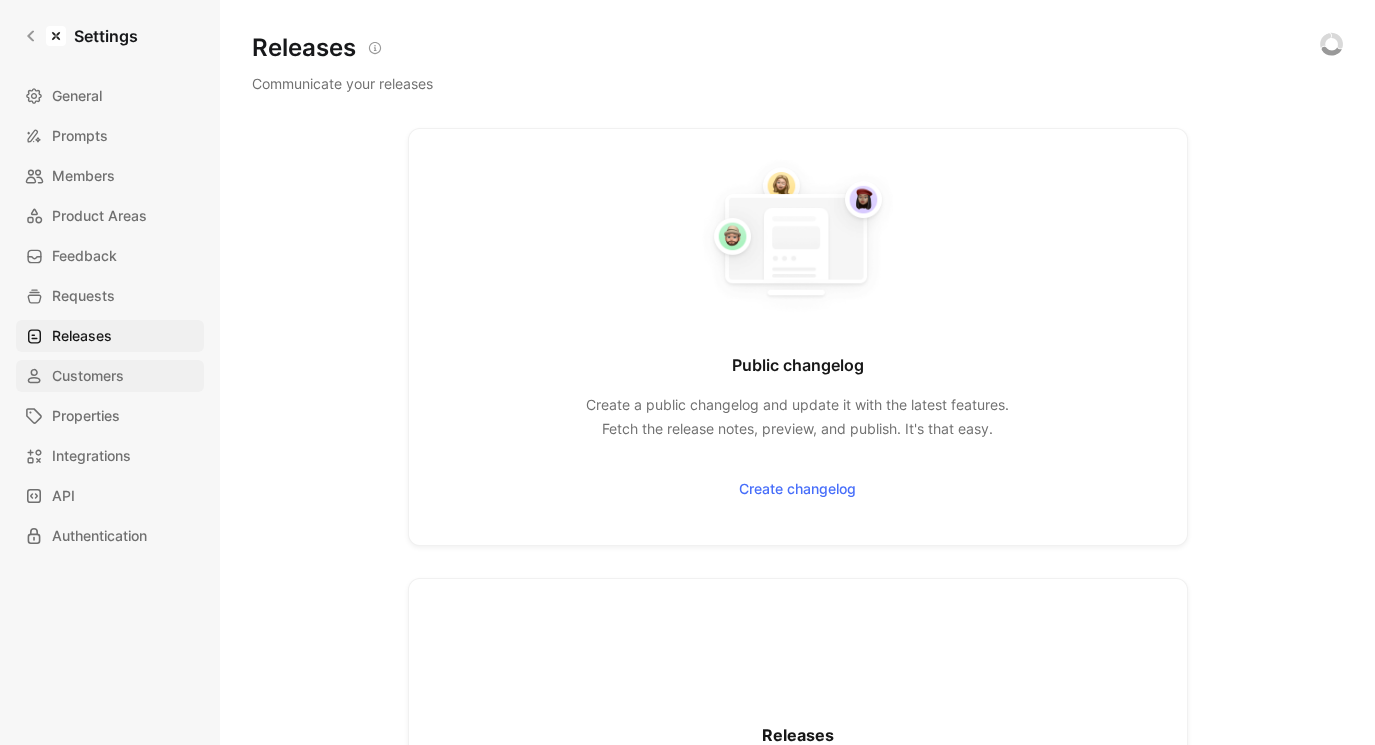 click on "Customers" at bounding box center [88, 376] 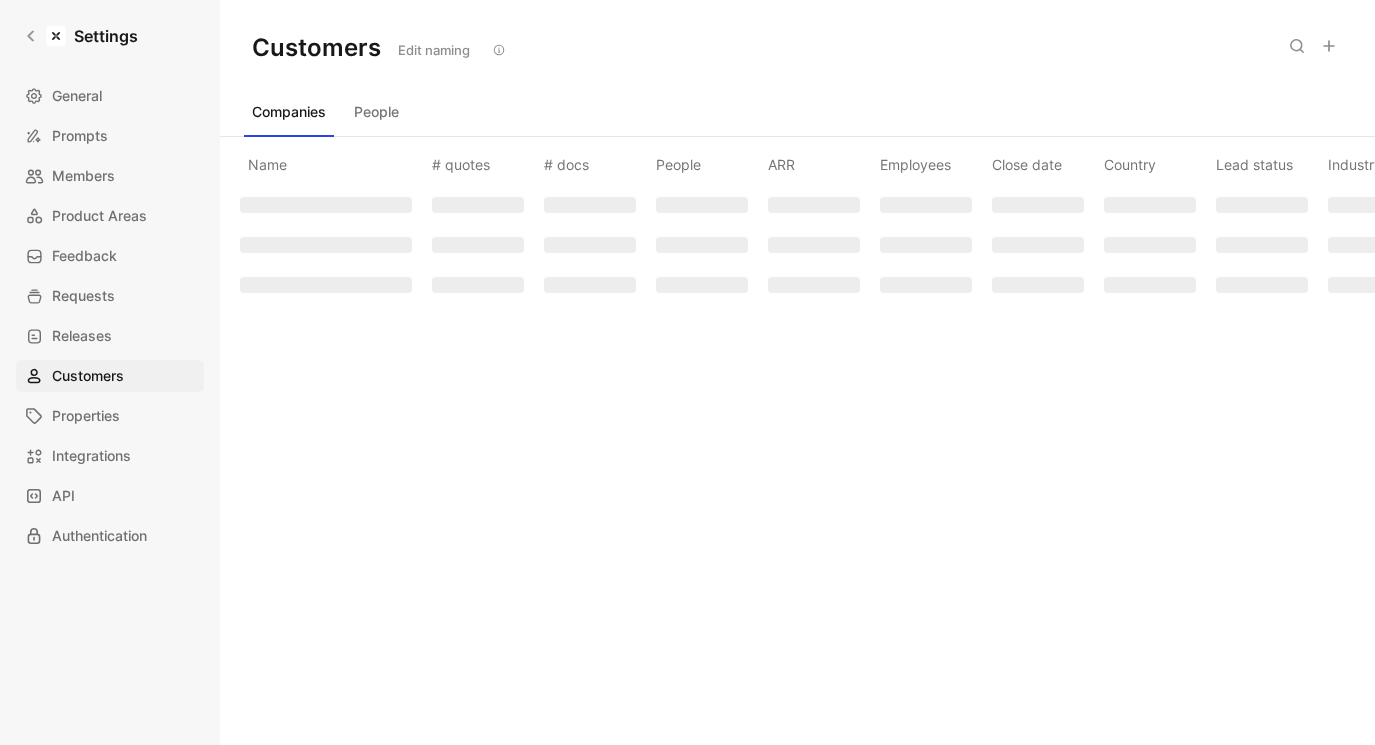 click on "General Prompts Members Product Areas Feedback Requests Releases Customers Properties Integrations API Authentication" at bounding box center [117, 316] 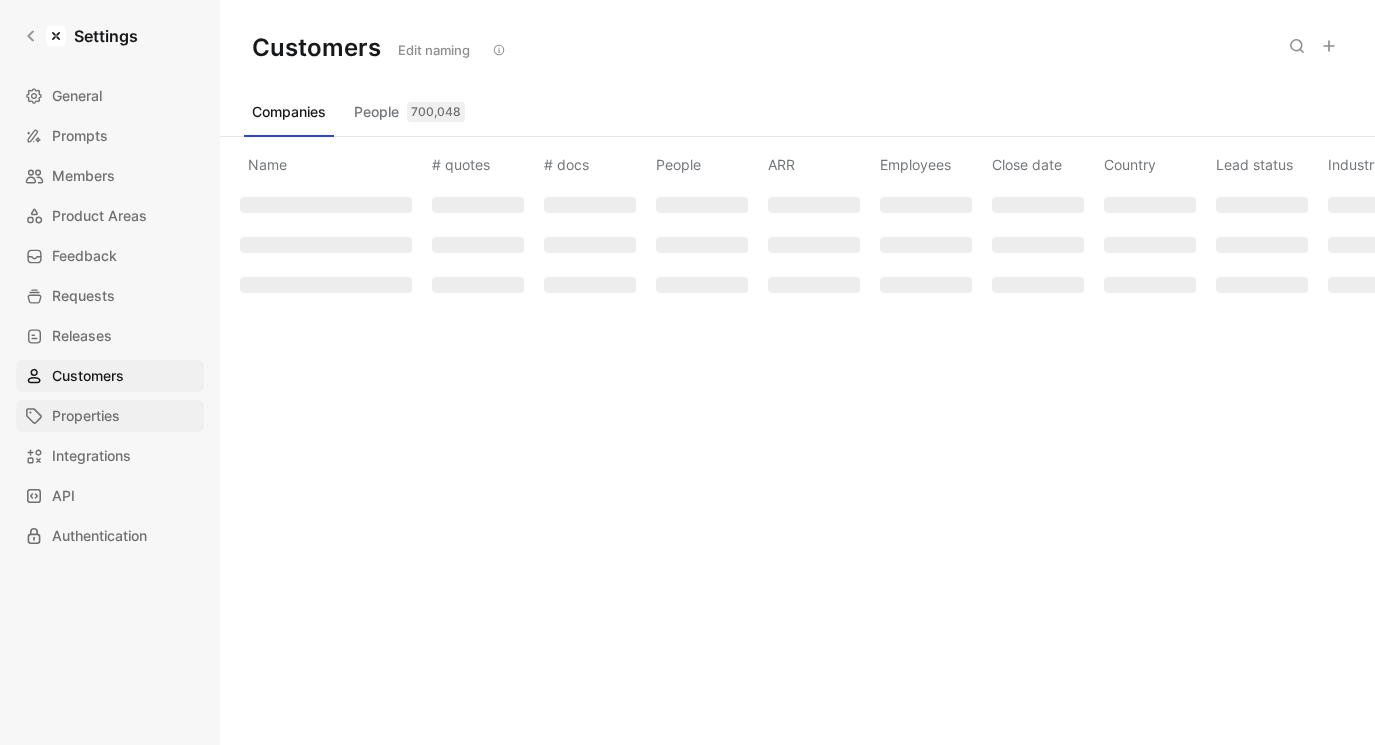 click on "Properties" at bounding box center (86, 416) 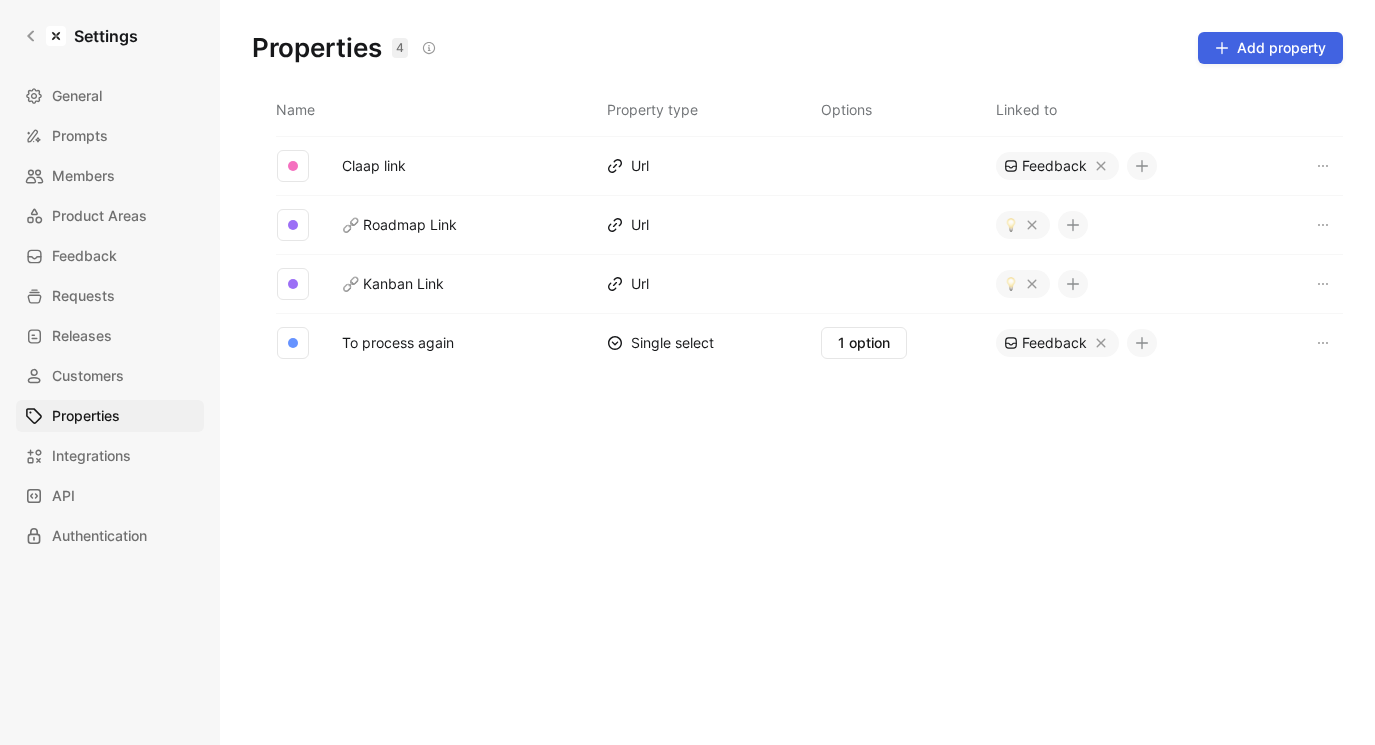 click on "Add property" at bounding box center [1270, 48] 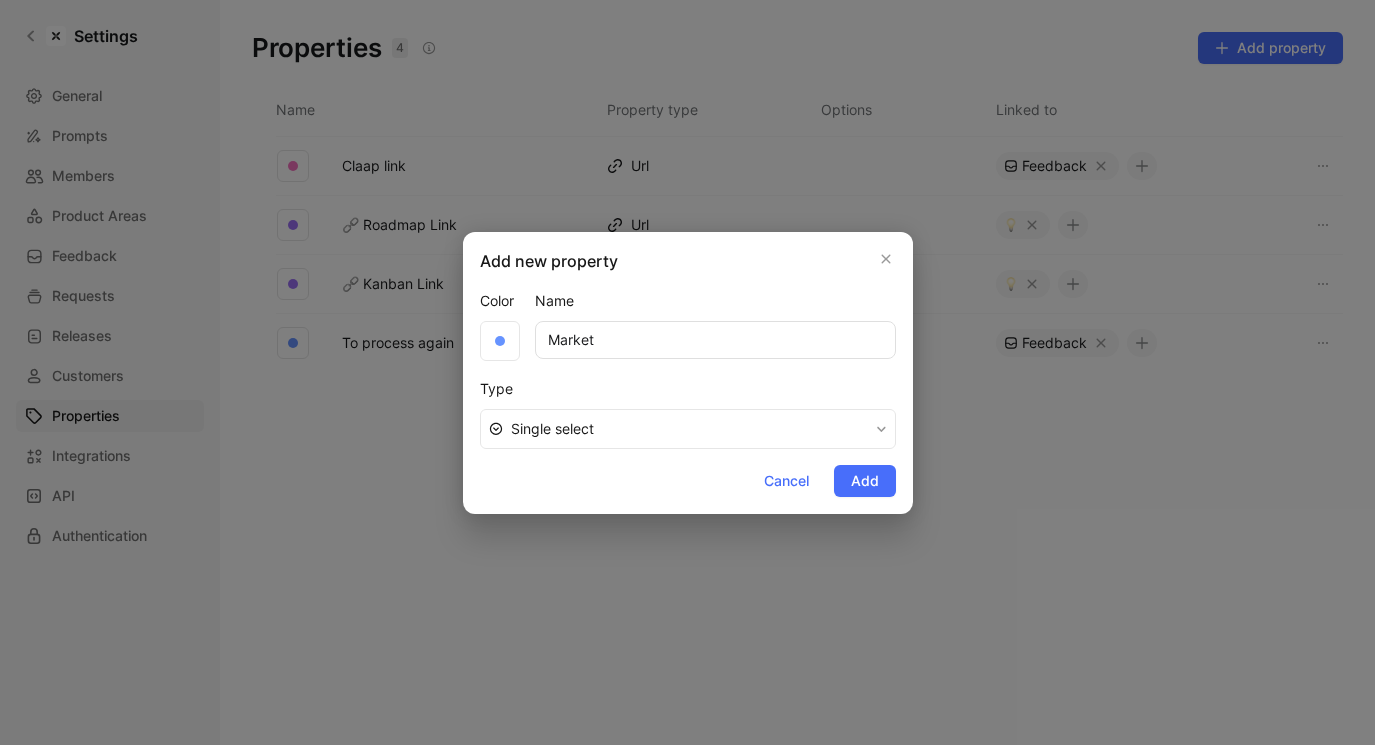 type on "Market" 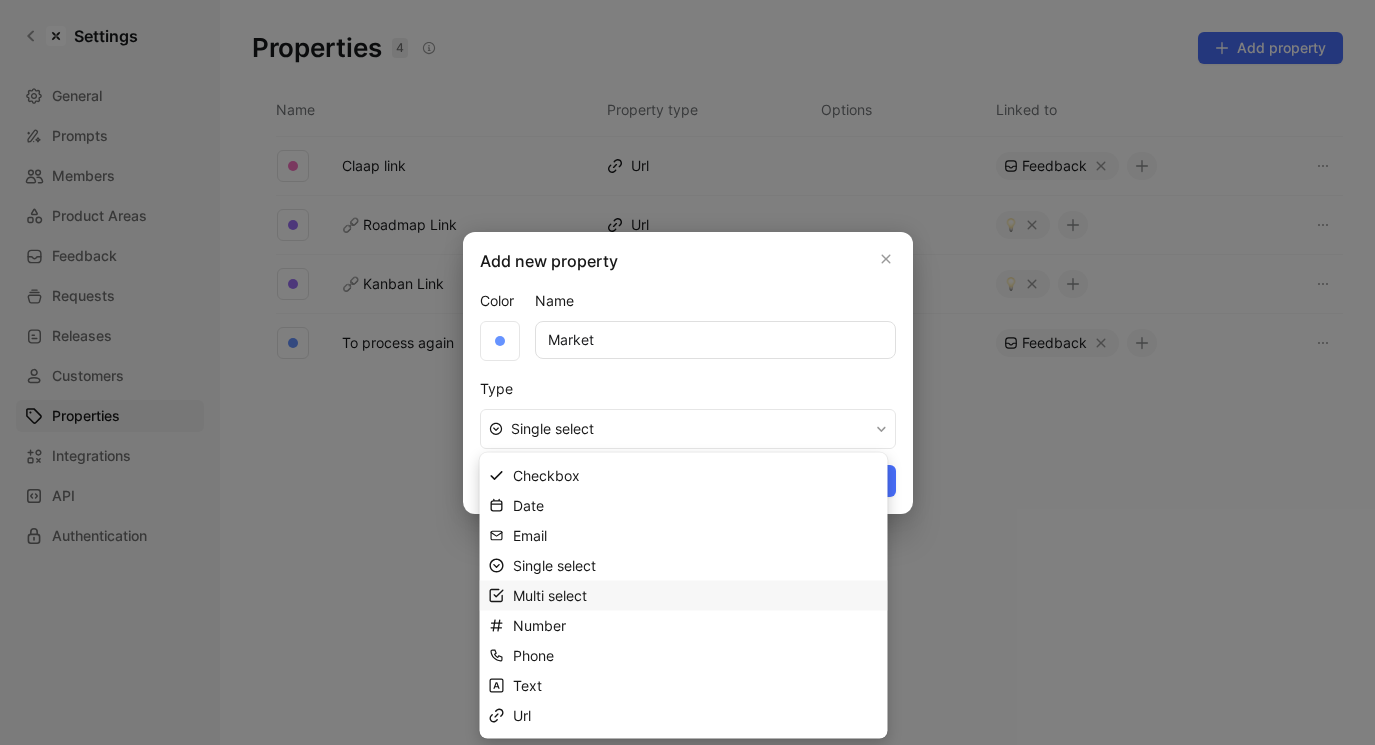 click on "Multi select" at bounding box center [696, 596] 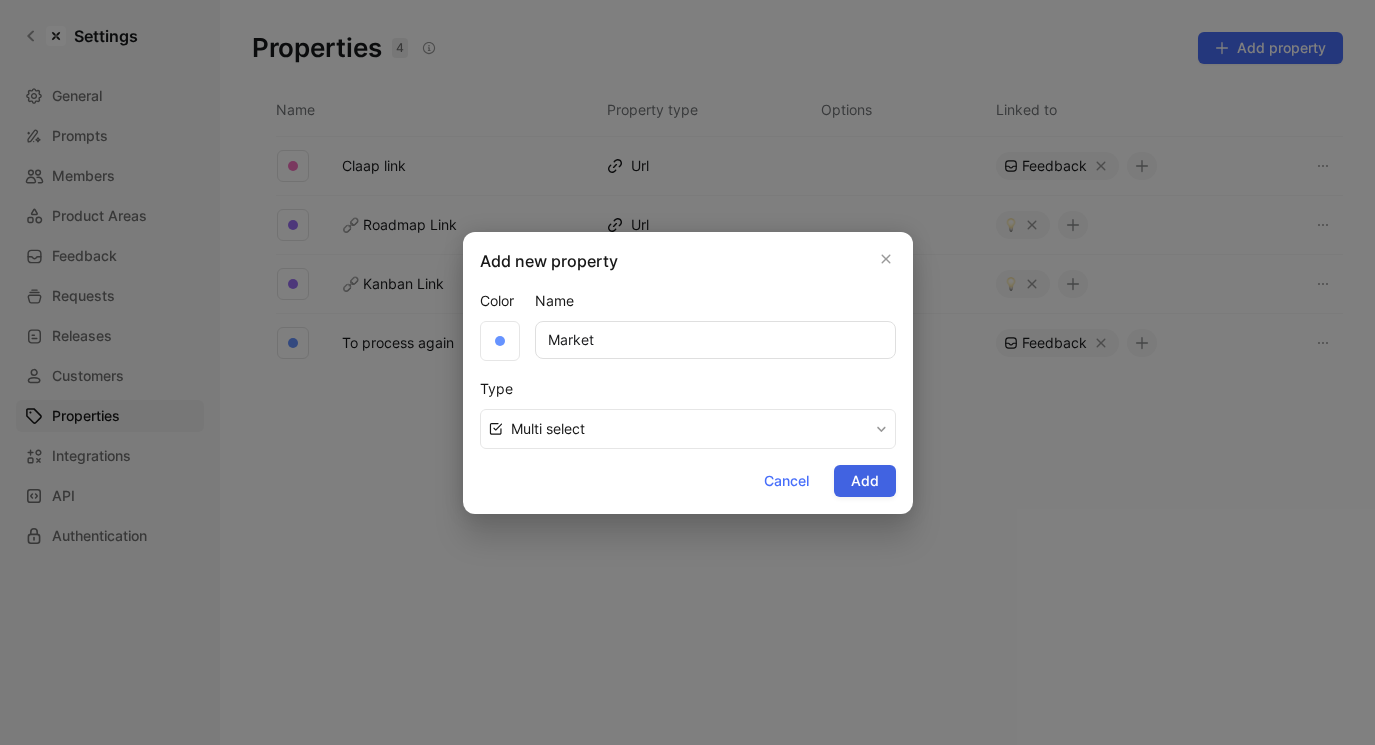 click on "Add" at bounding box center (865, 481) 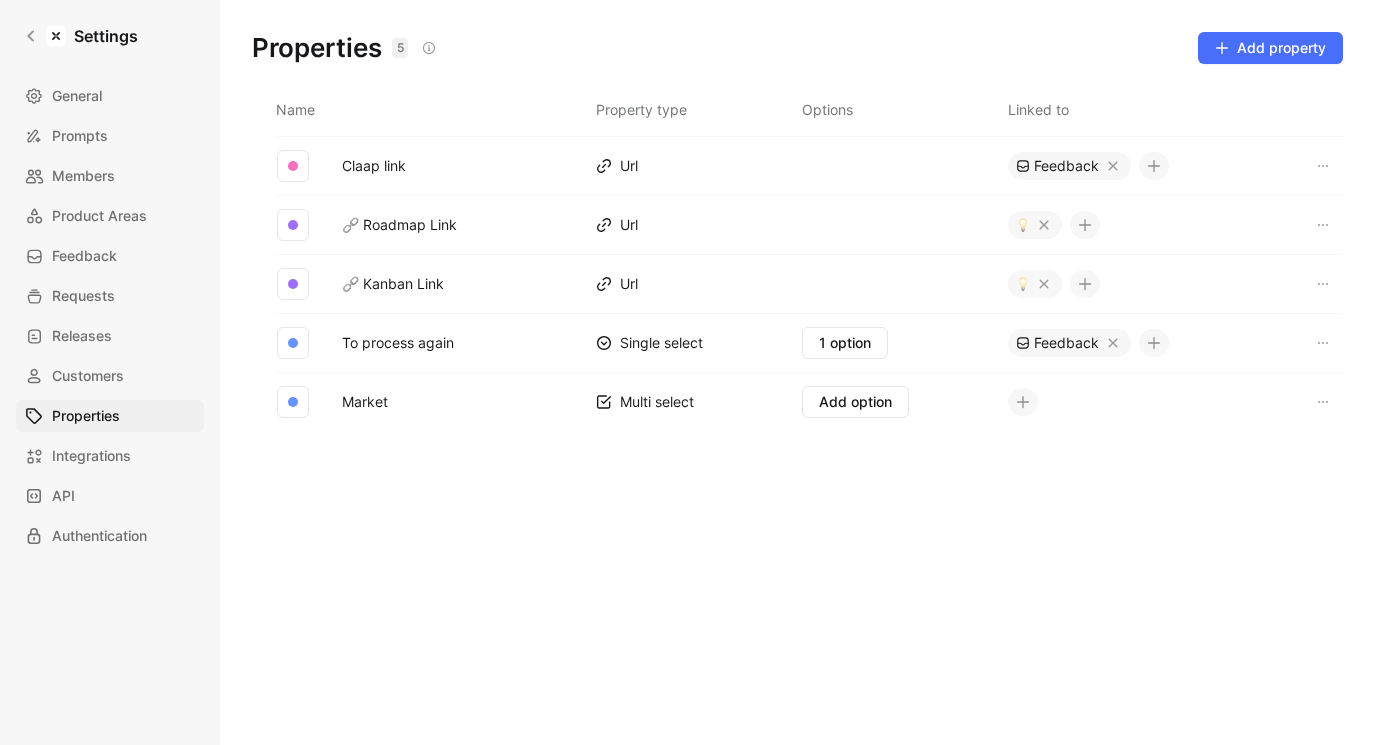 click at bounding box center [1023, 402] 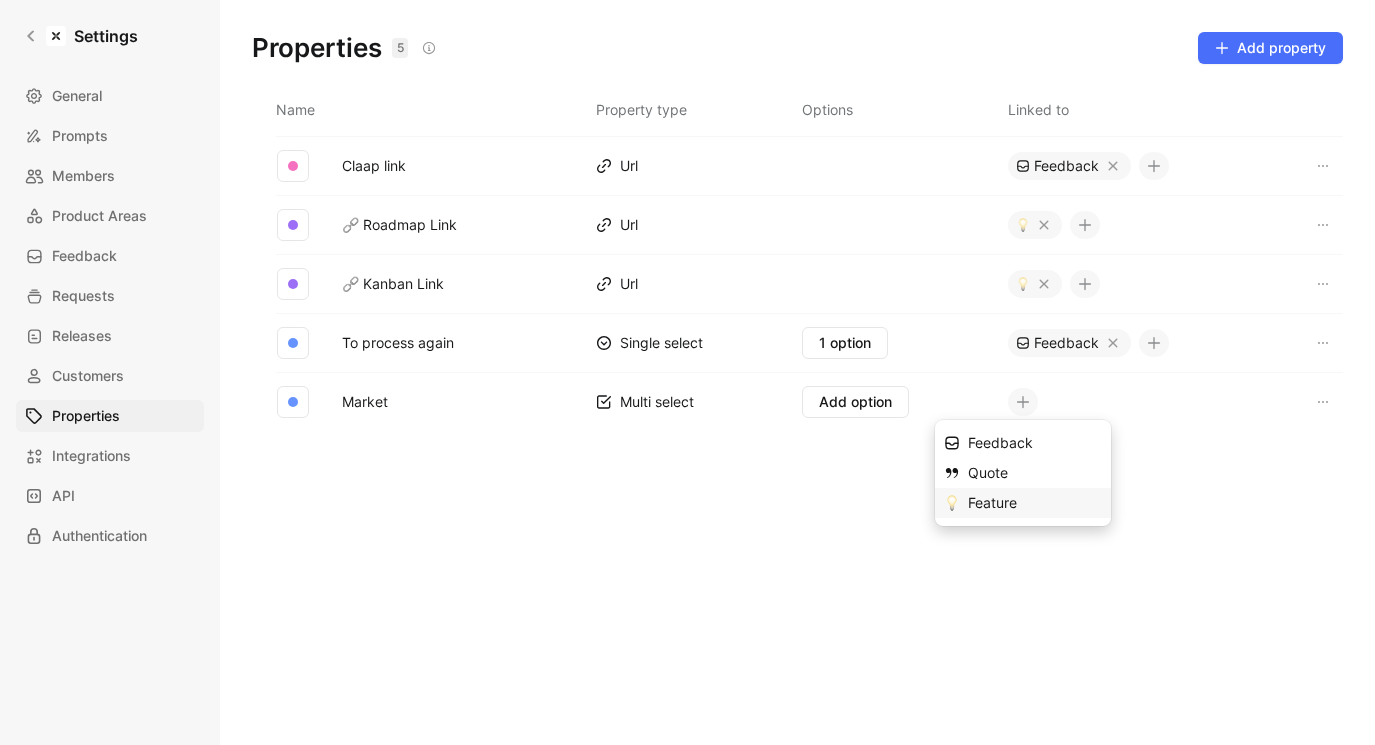 click on "Feature" at bounding box center [1035, 503] 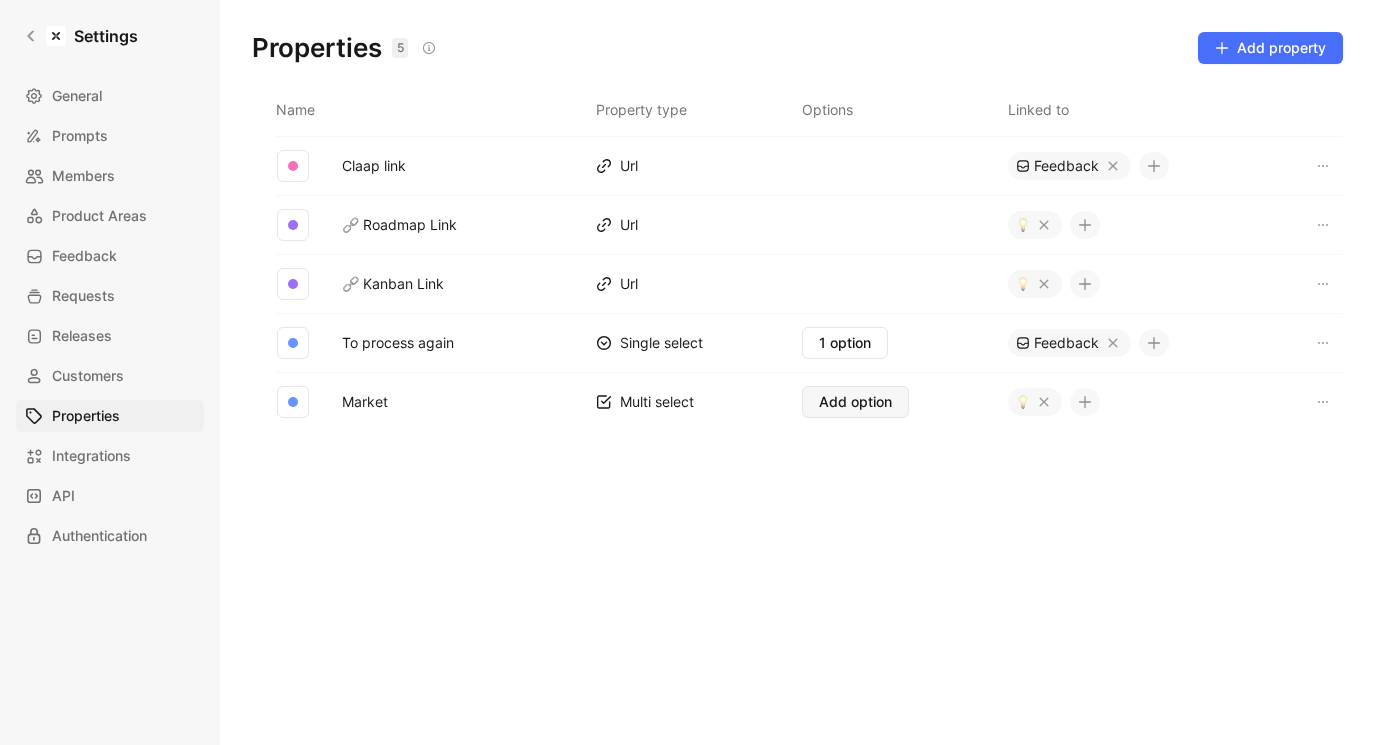 click on "Add option" at bounding box center [855, 402] 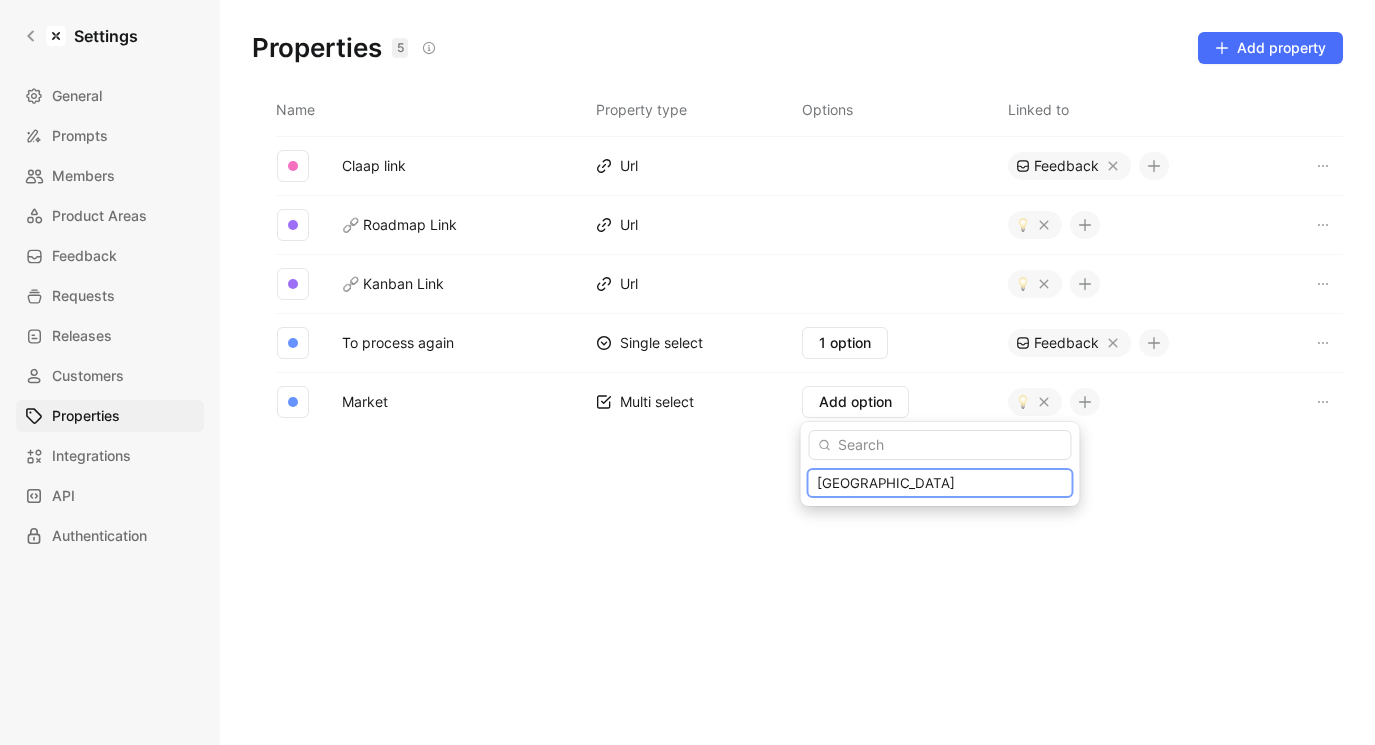 type on "France" 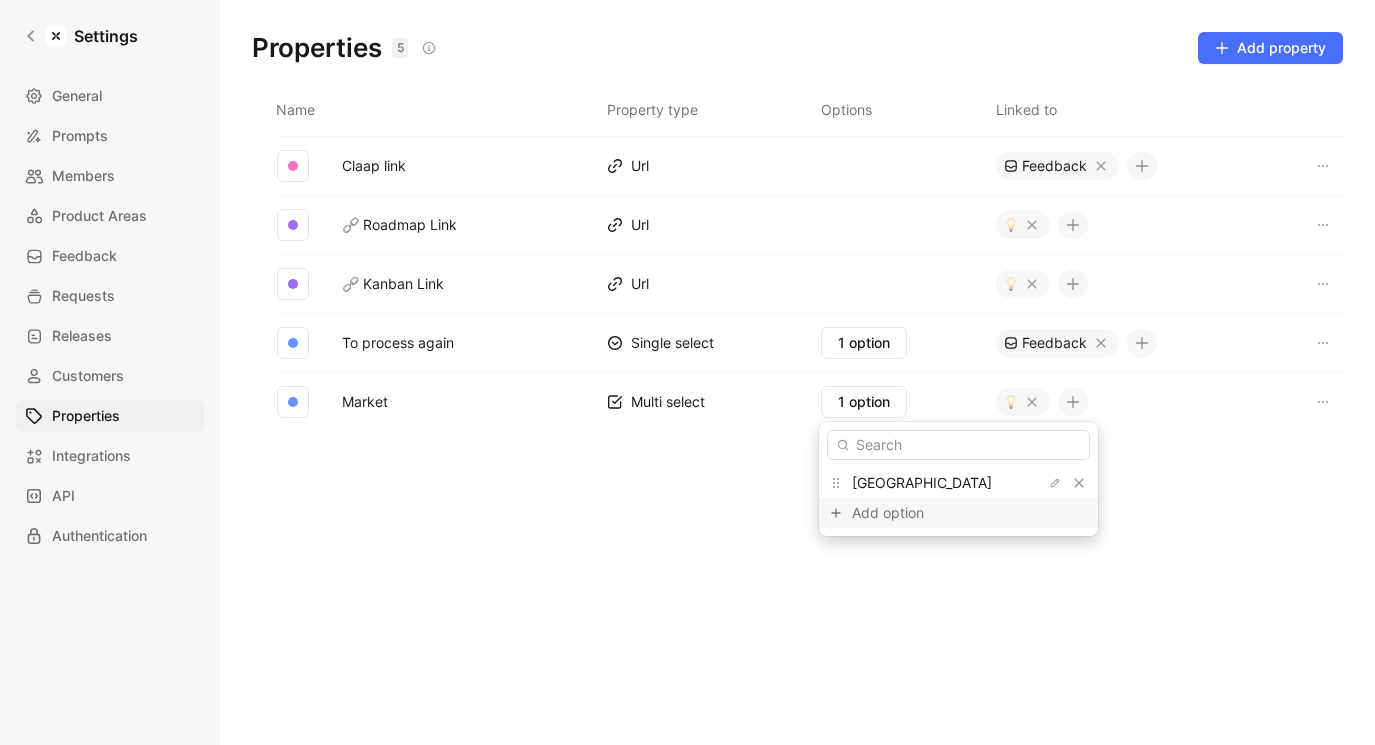 click on "Add option" at bounding box center [927, 513] 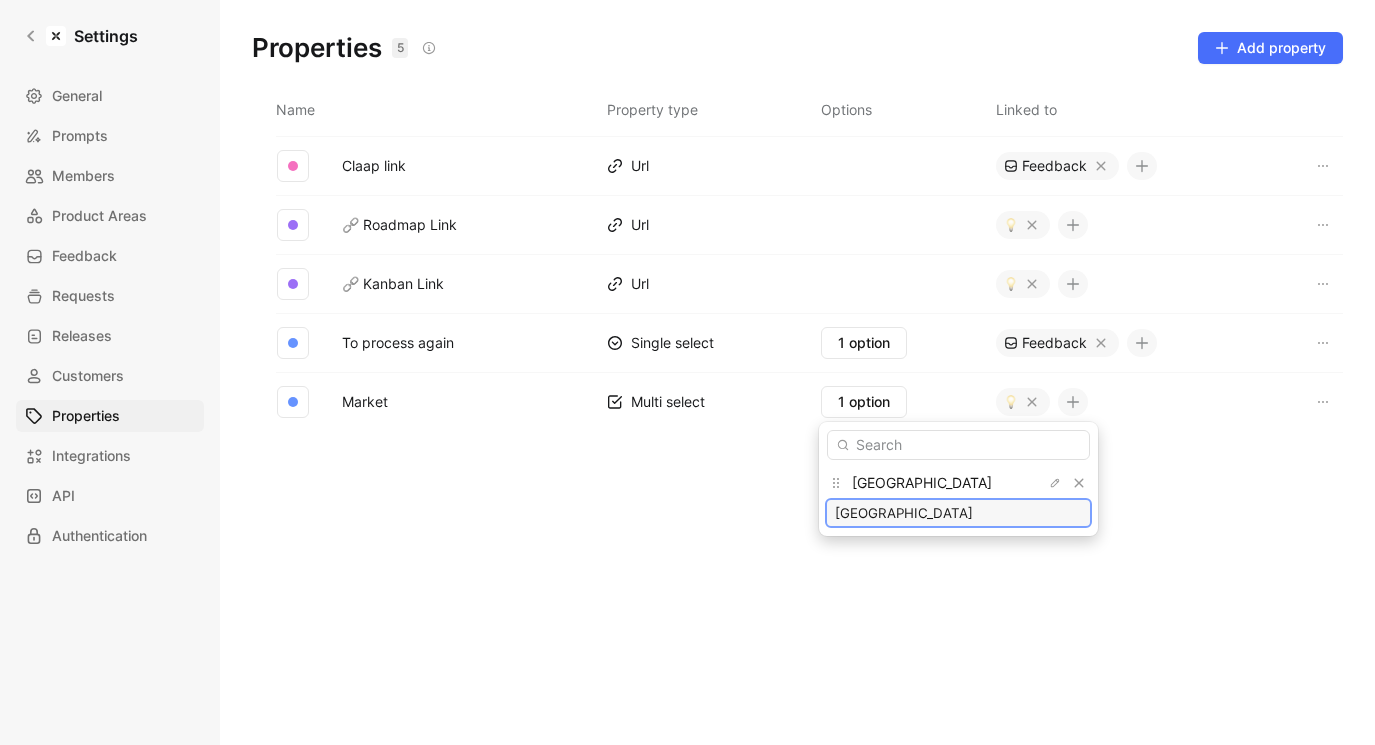 type on "Italy" 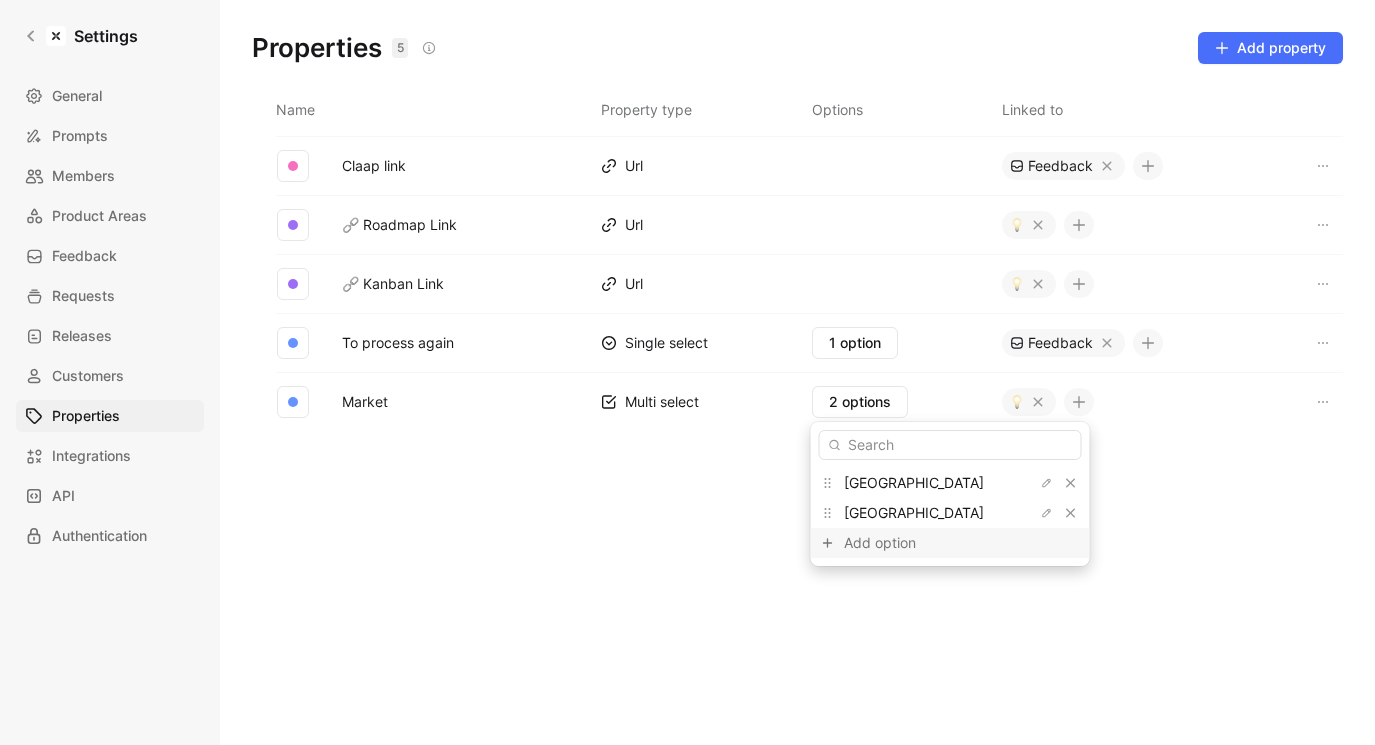 click on "Add option" at bounding box center (919, 543) 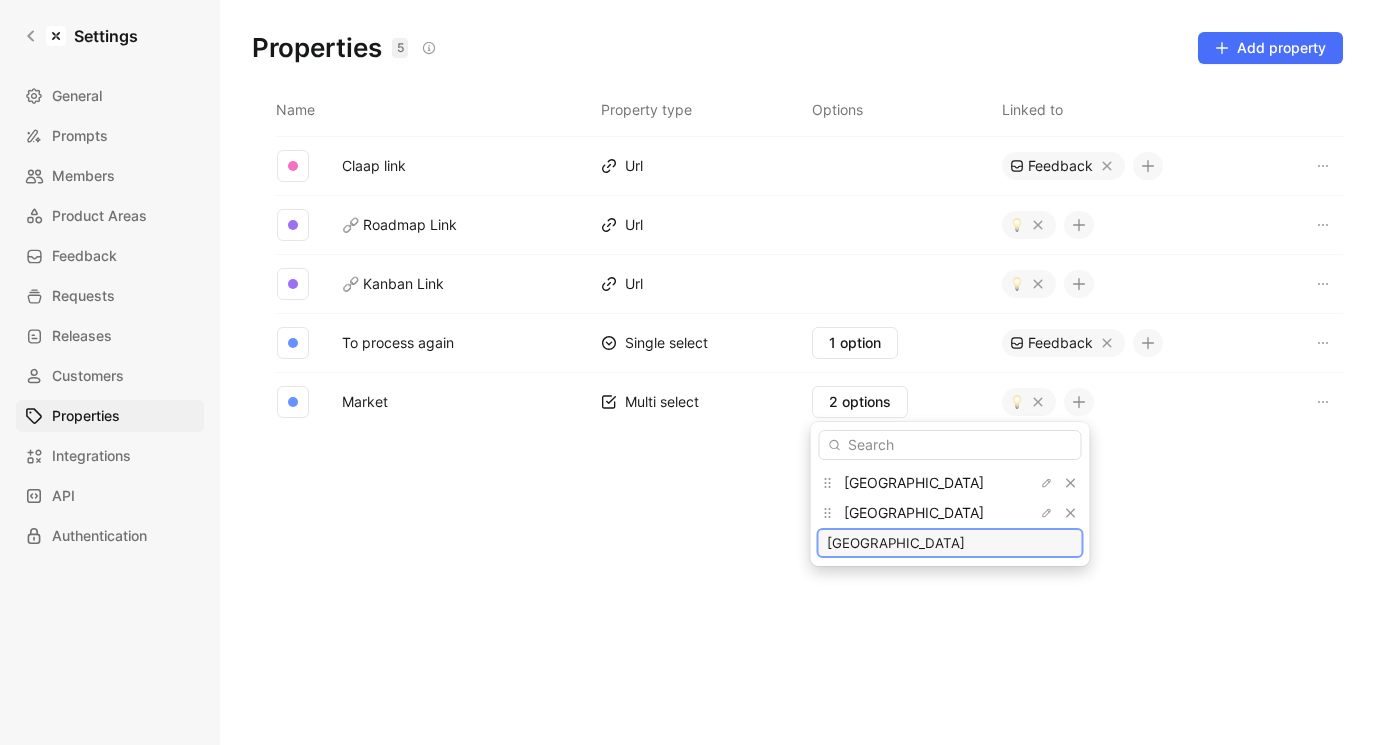 type on "Germany" 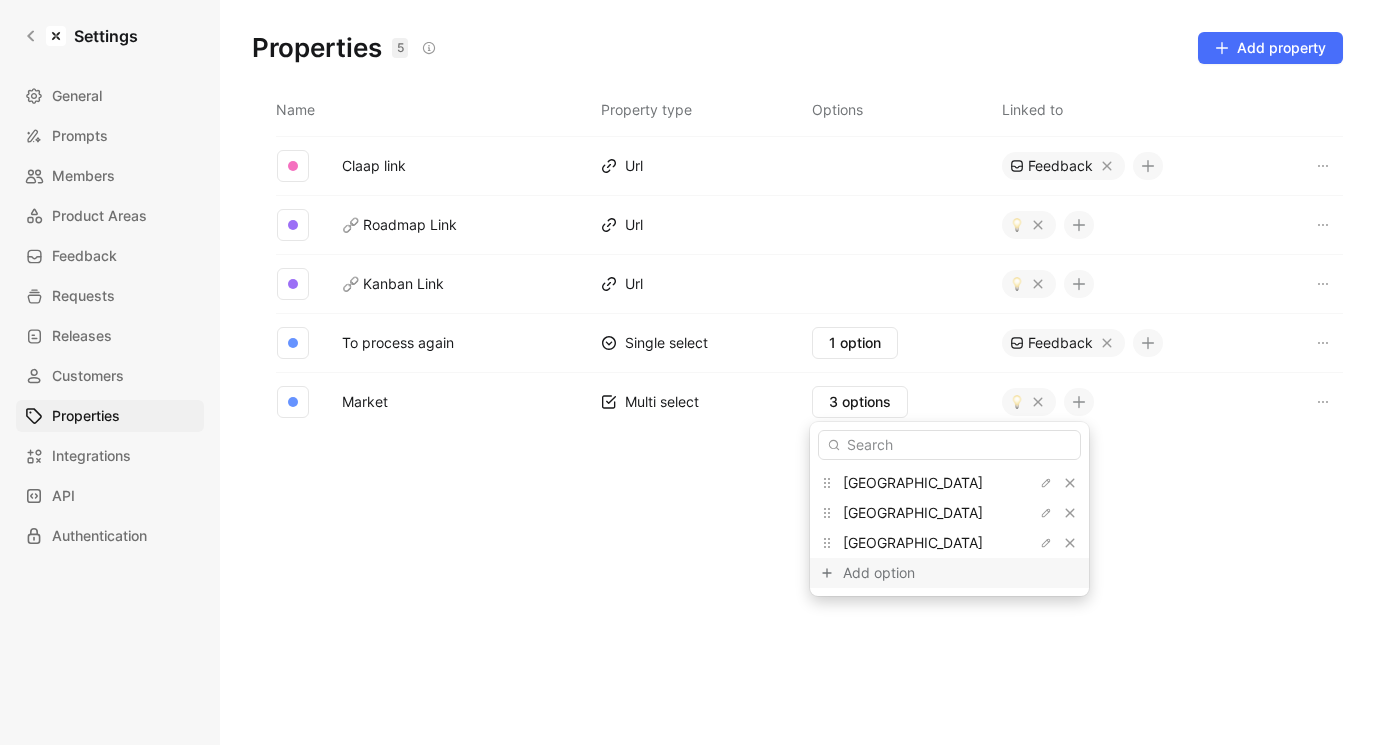 click on "Add option" at bounding box center [918, 573] 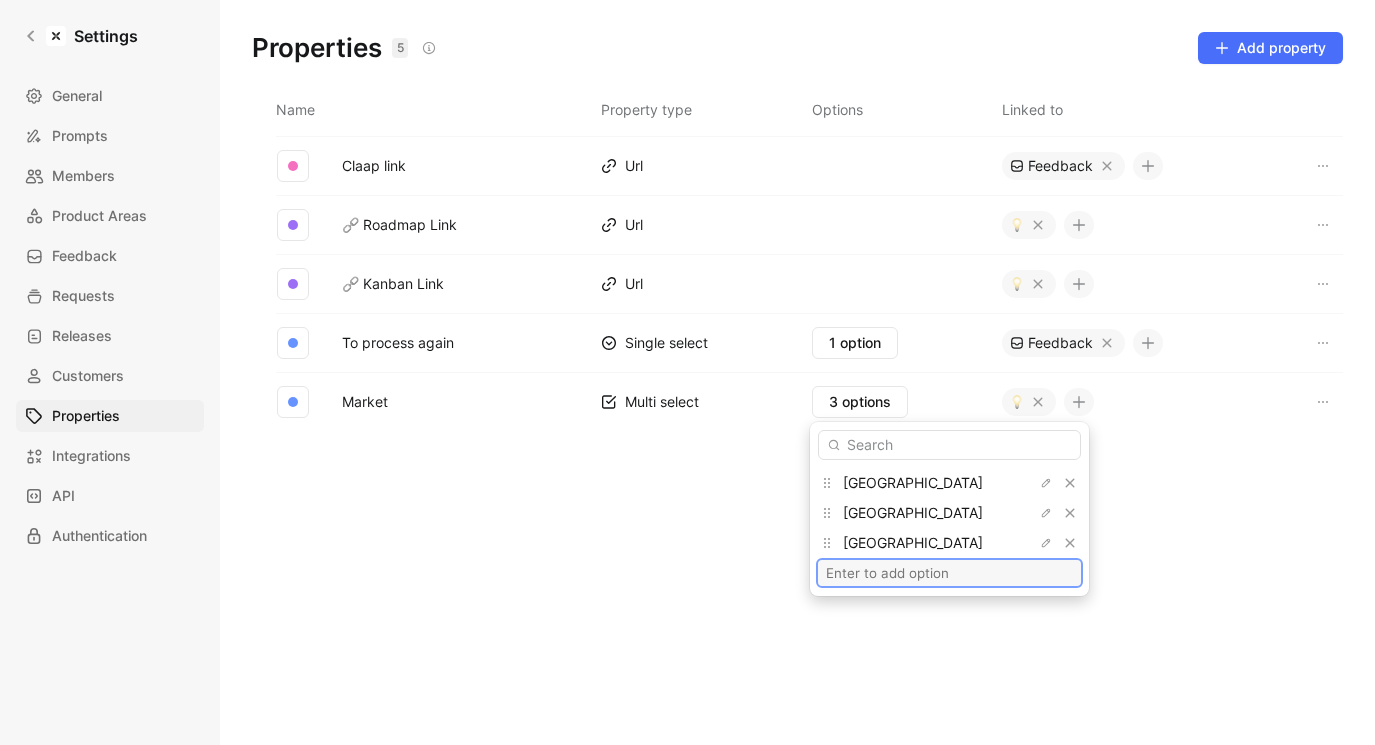 click at bounding box center (949, 573) 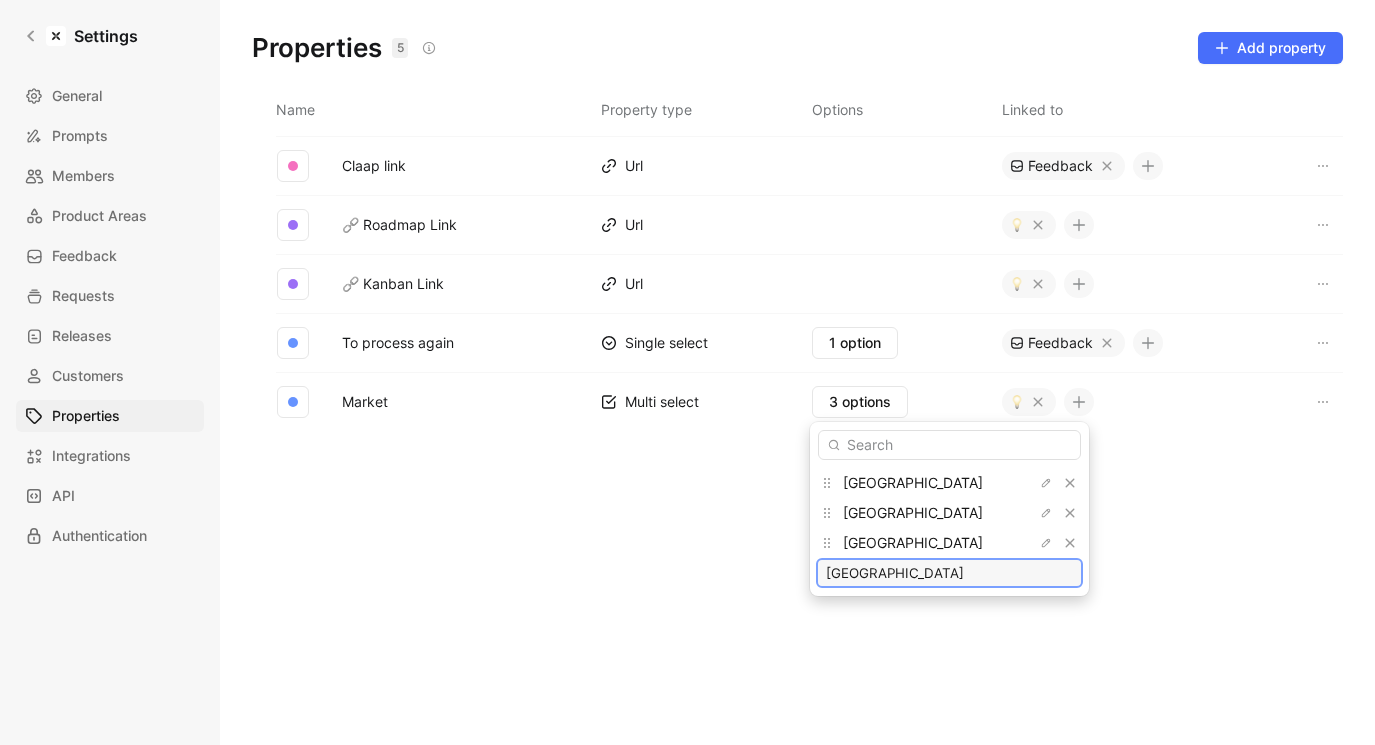 type on "Spain" 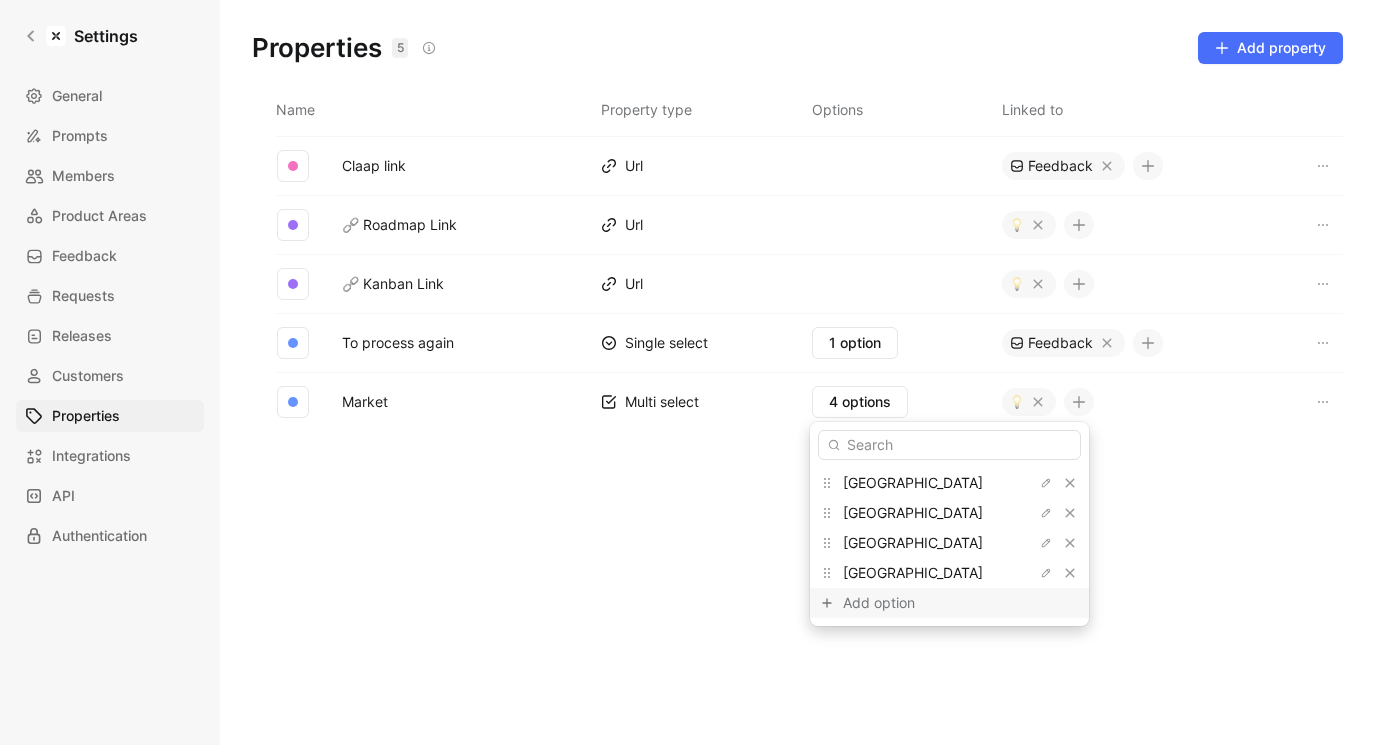 click on "Add option" at bounding box center (918, 603) 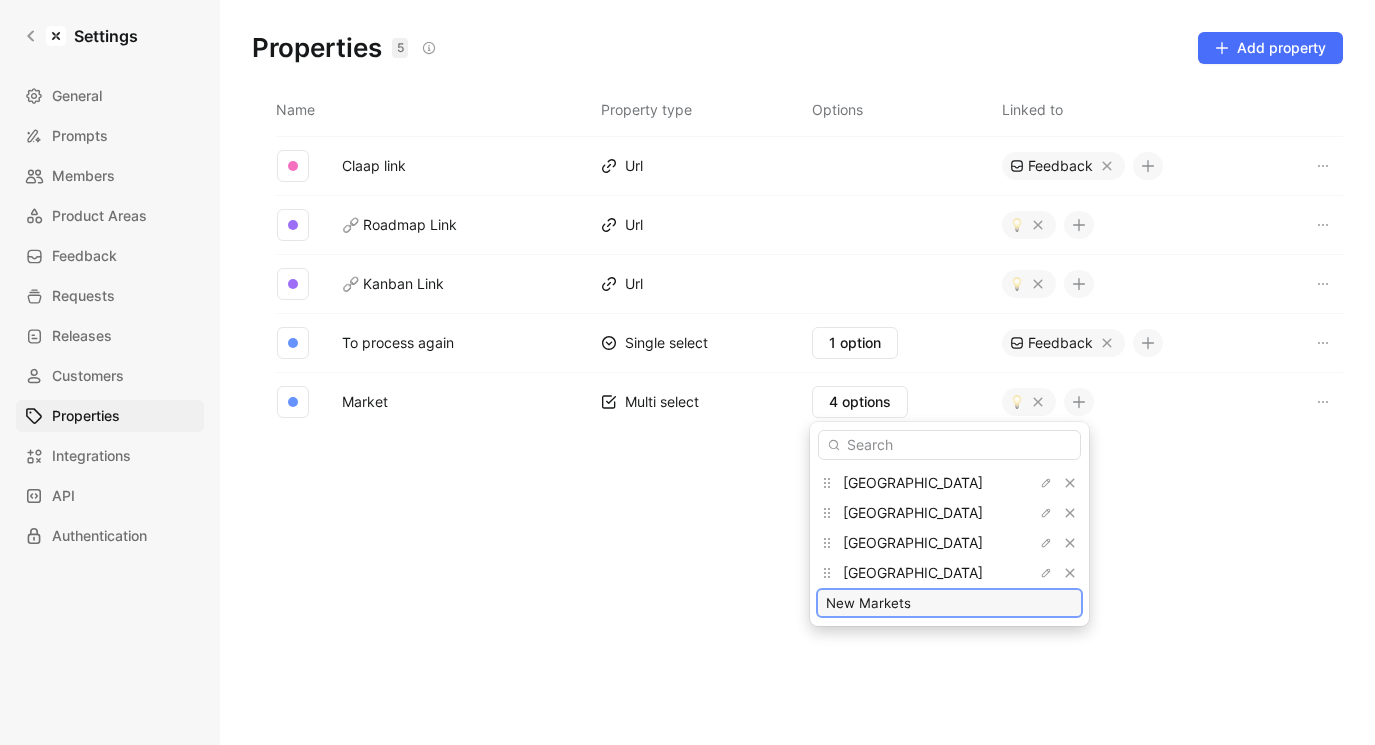 type on "New Markets" 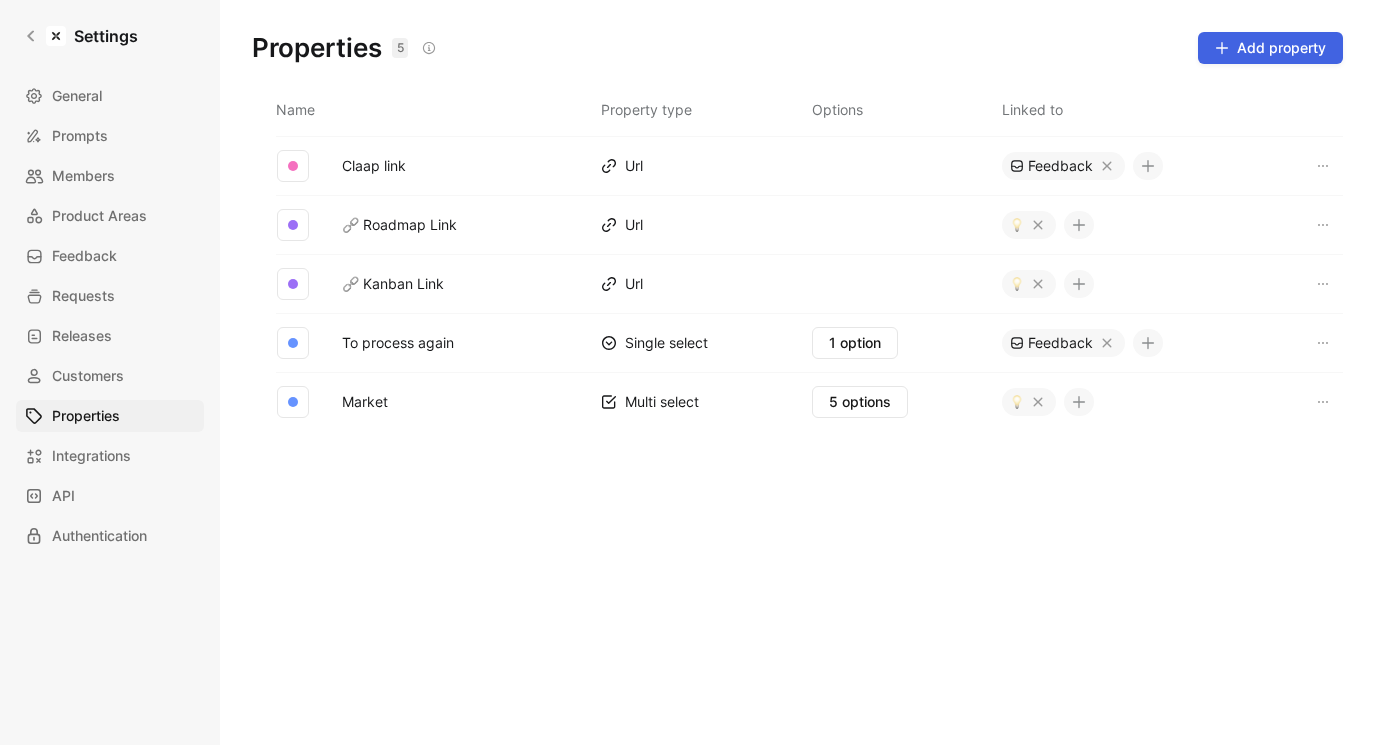 click on "Add property" at bounding box center [1270, 48] 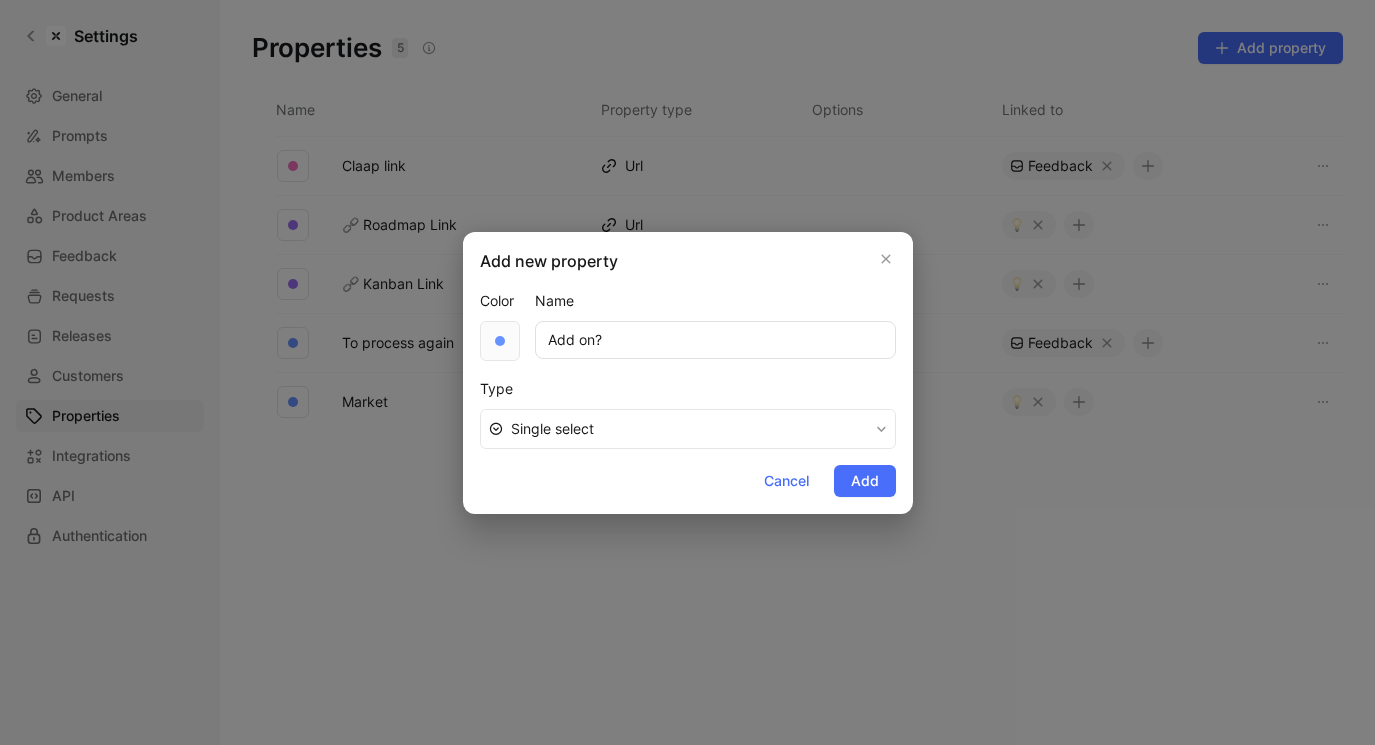 drag, startPoint x: 613, startPoint y: 351, endPoint x: 504, endPoint y: 325, distance: 112.05802 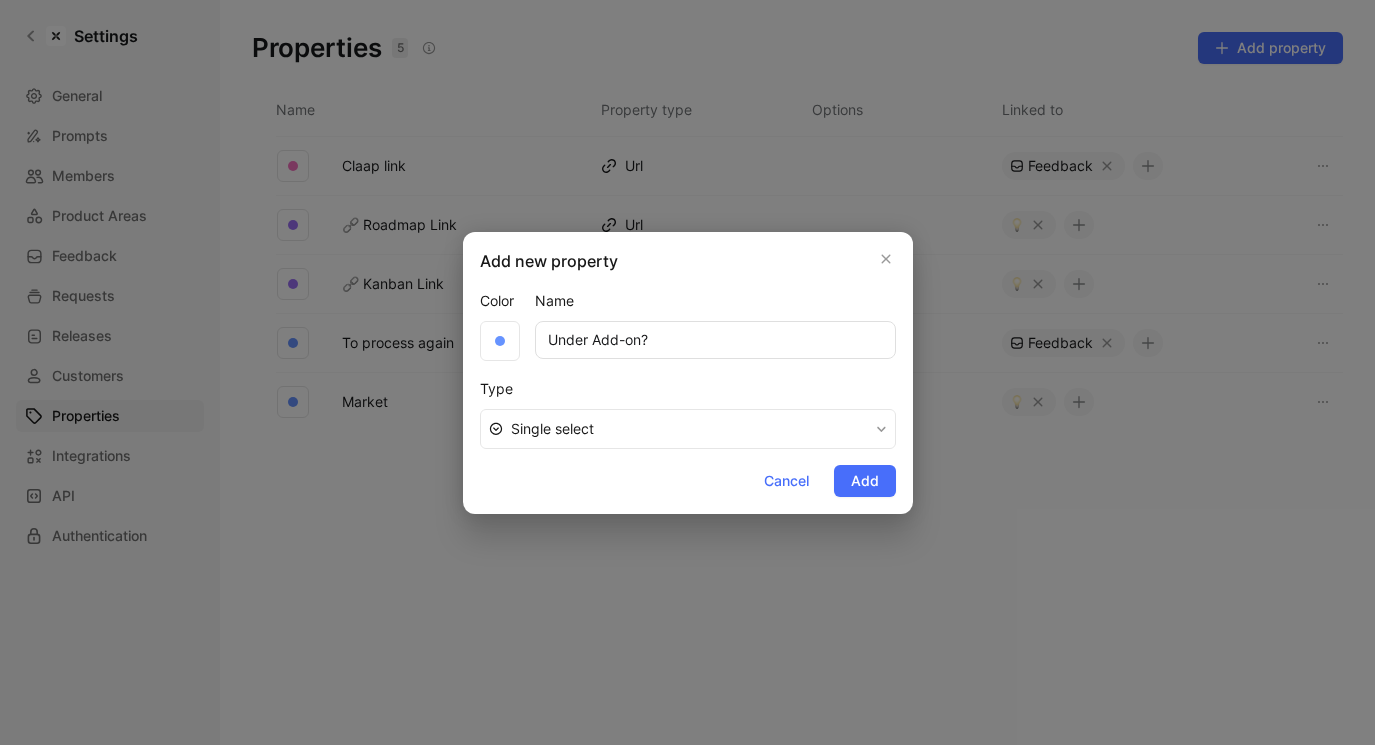 click on "Under Add-on?" at bounding box center (715, 340) 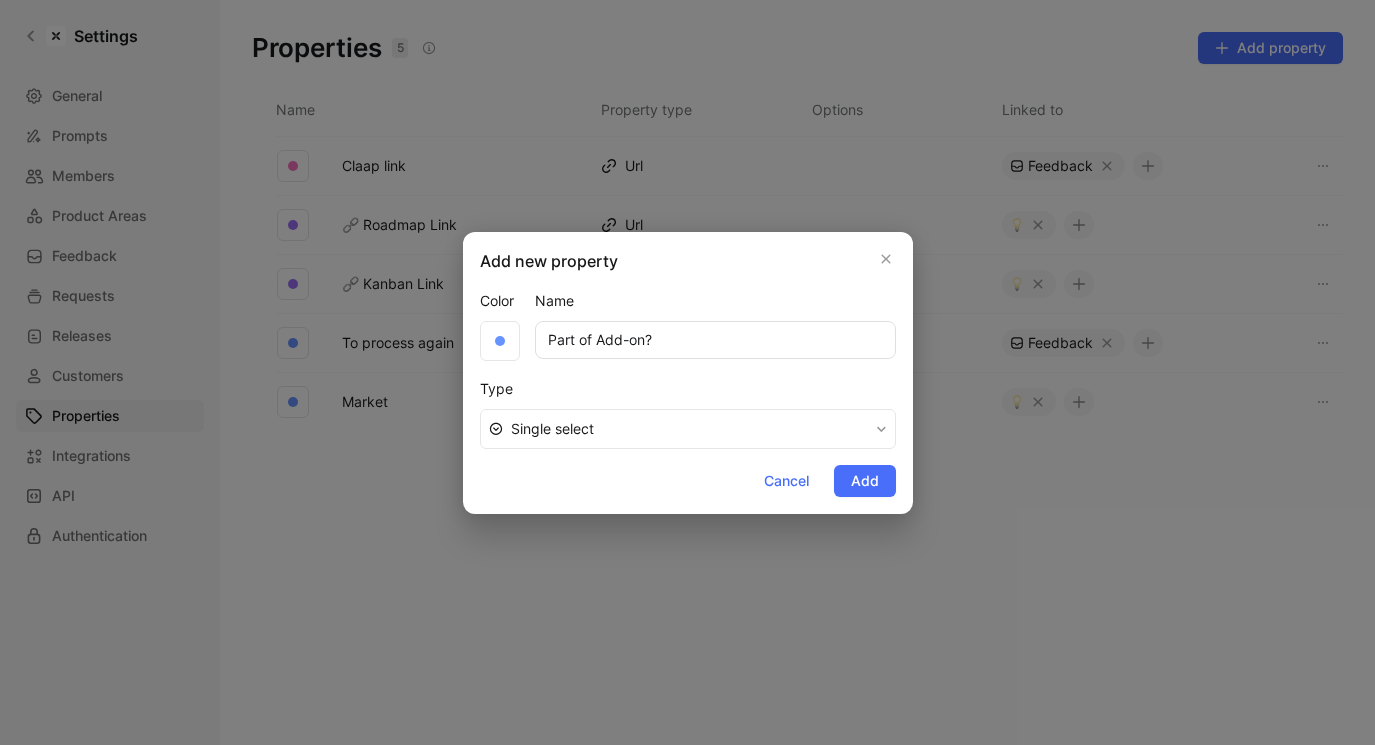 type on "Part of Add-on?" 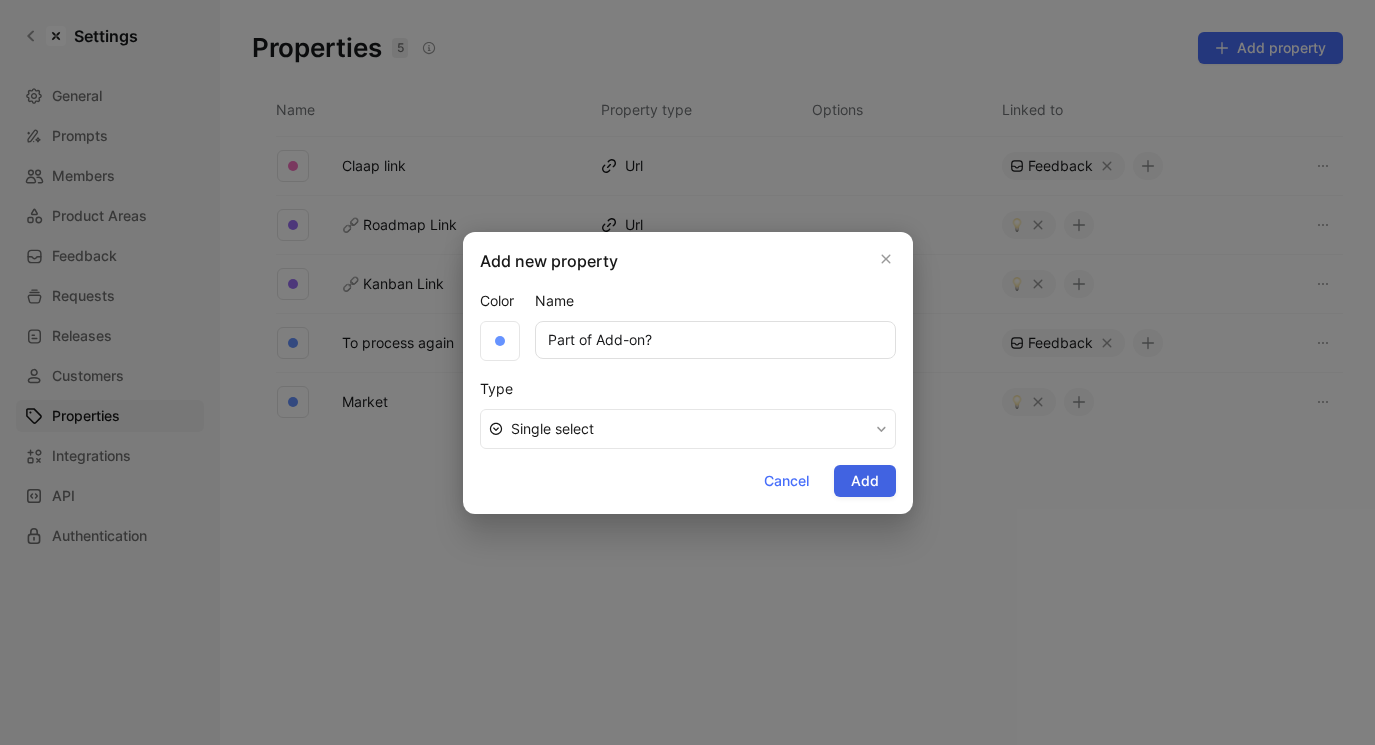click on "Add" at bounding box center (865, 481) 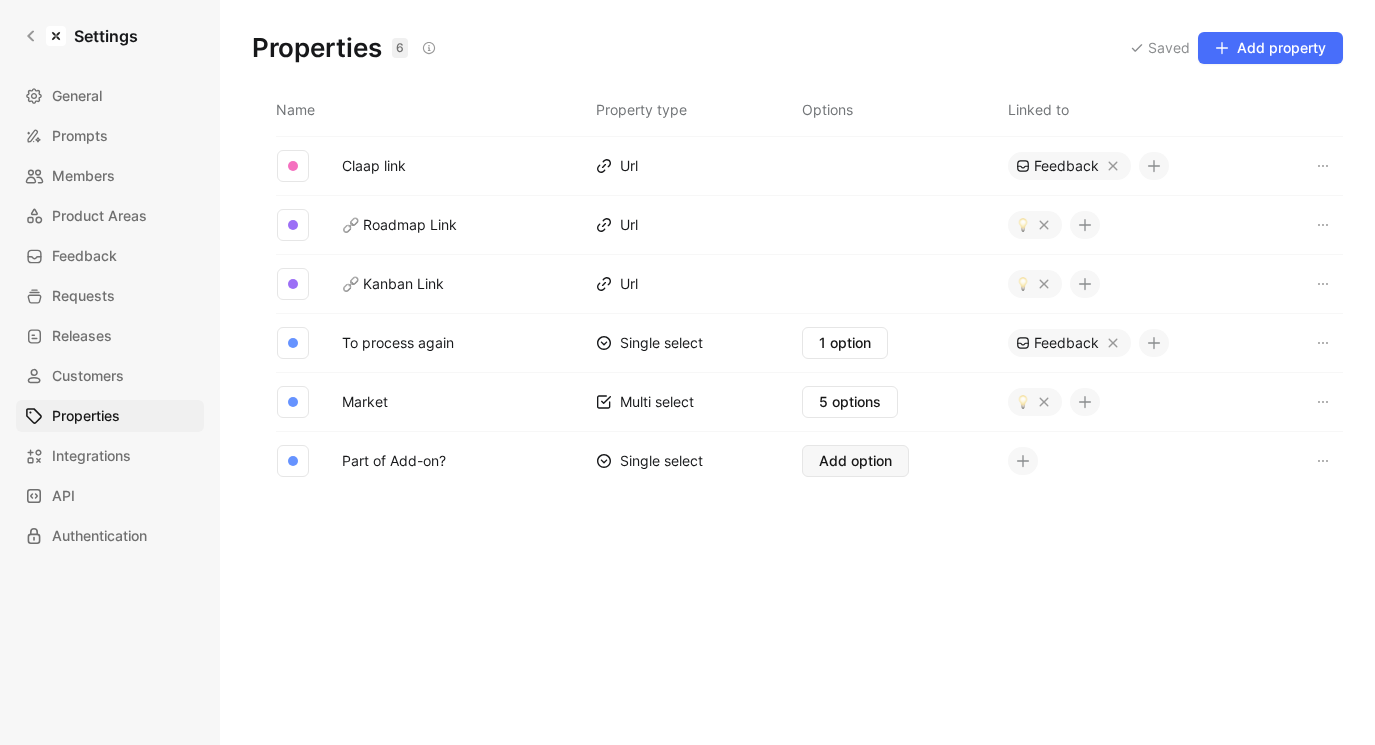 click on "Add option" at bounding box center [855, 461] 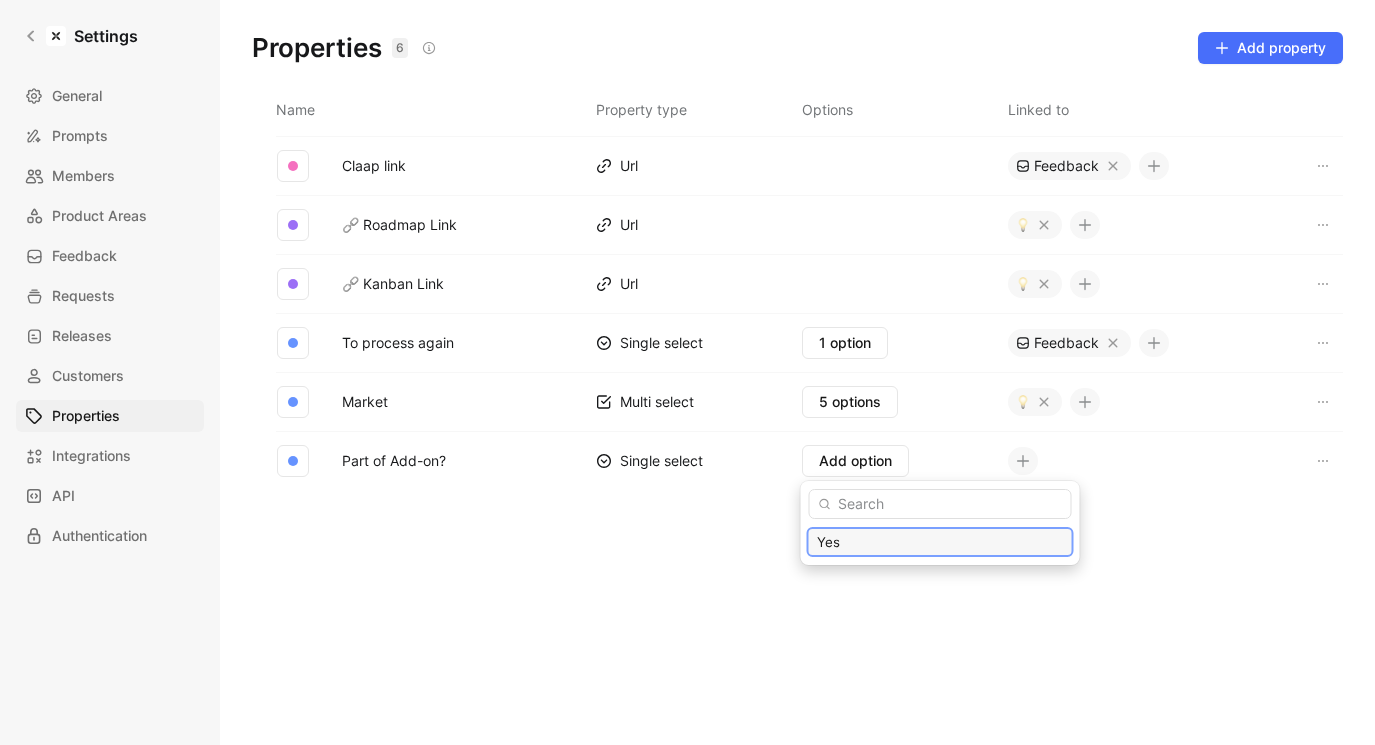 type on "Yes" 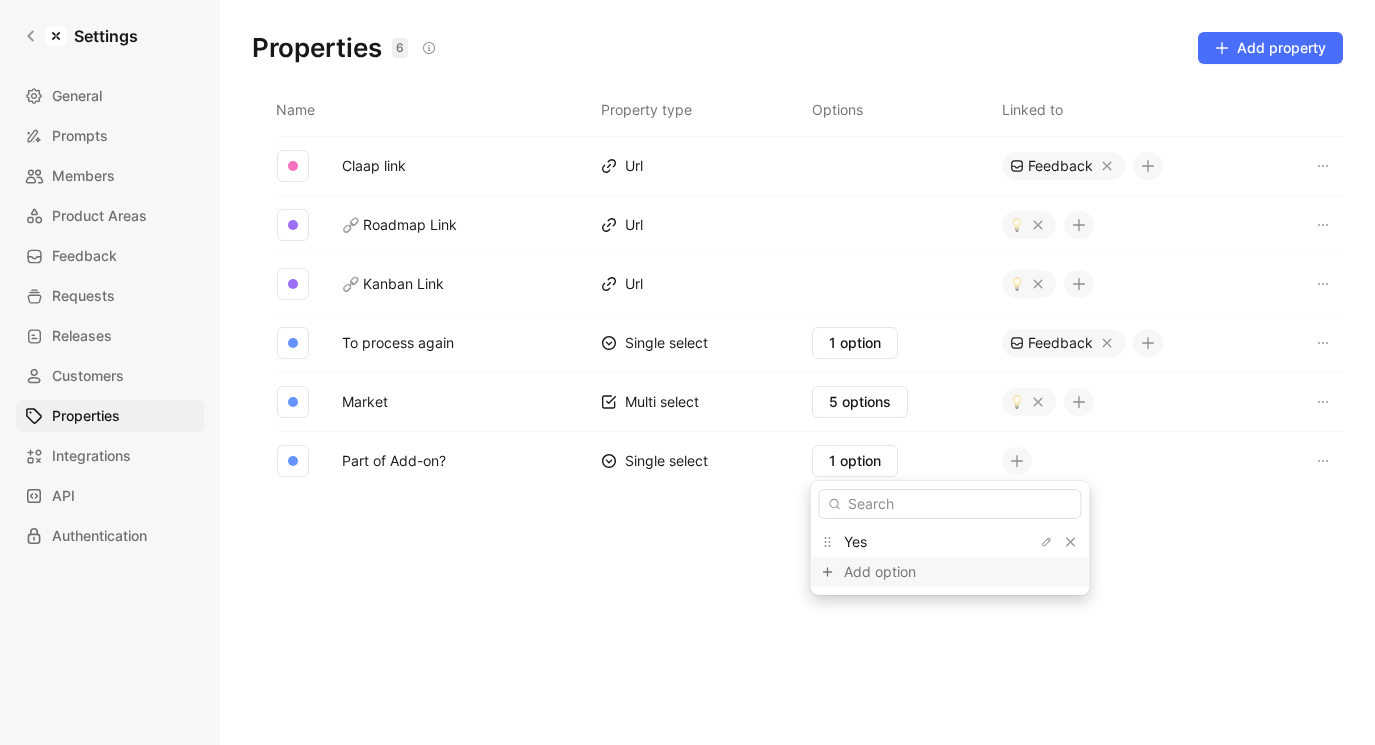 click on "Add option" at bounding box center [919, 572] 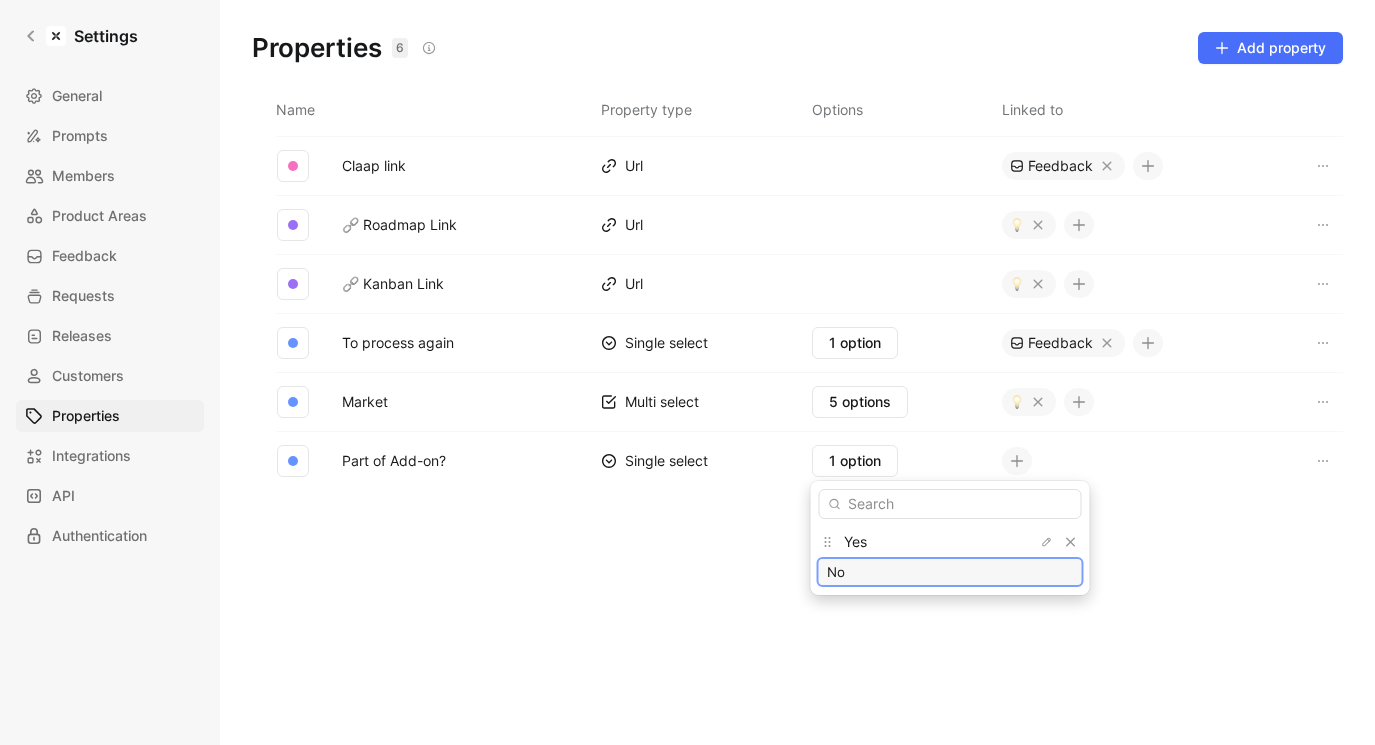 type on "No" 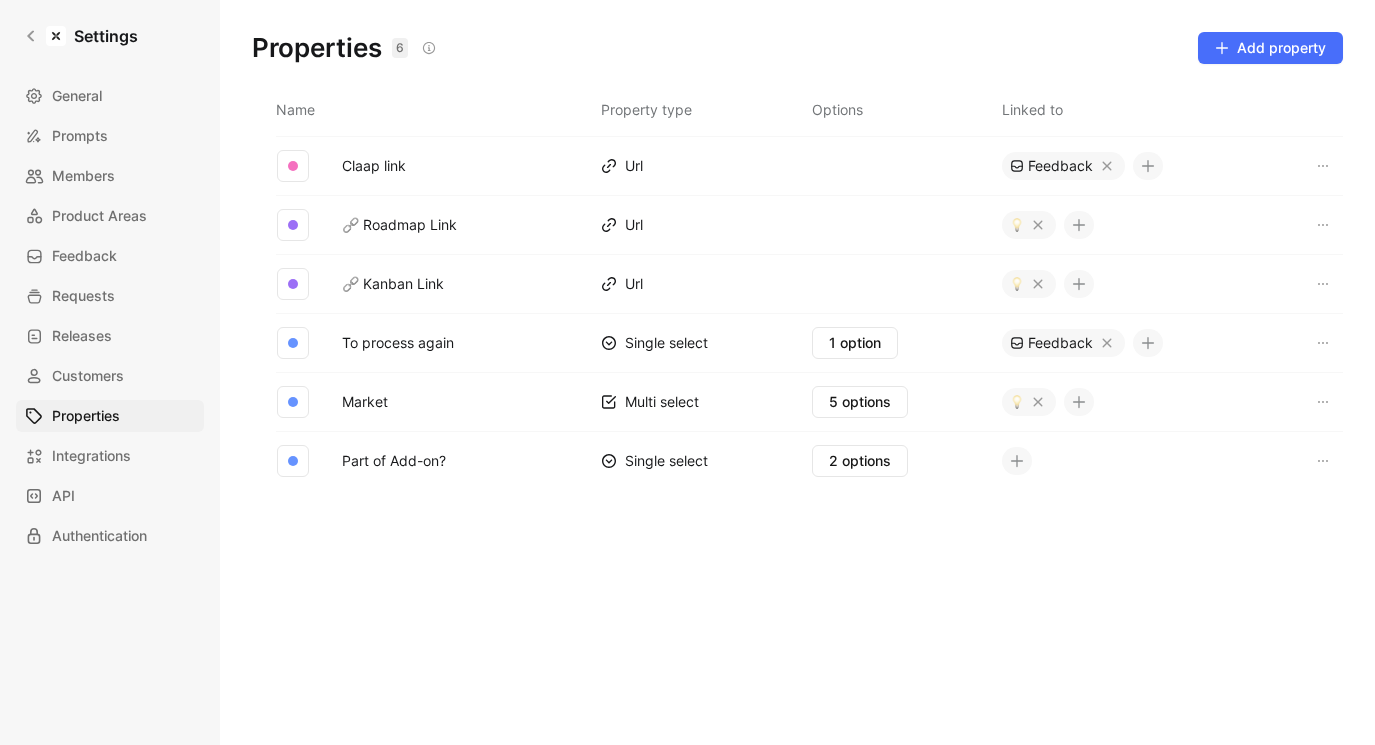click 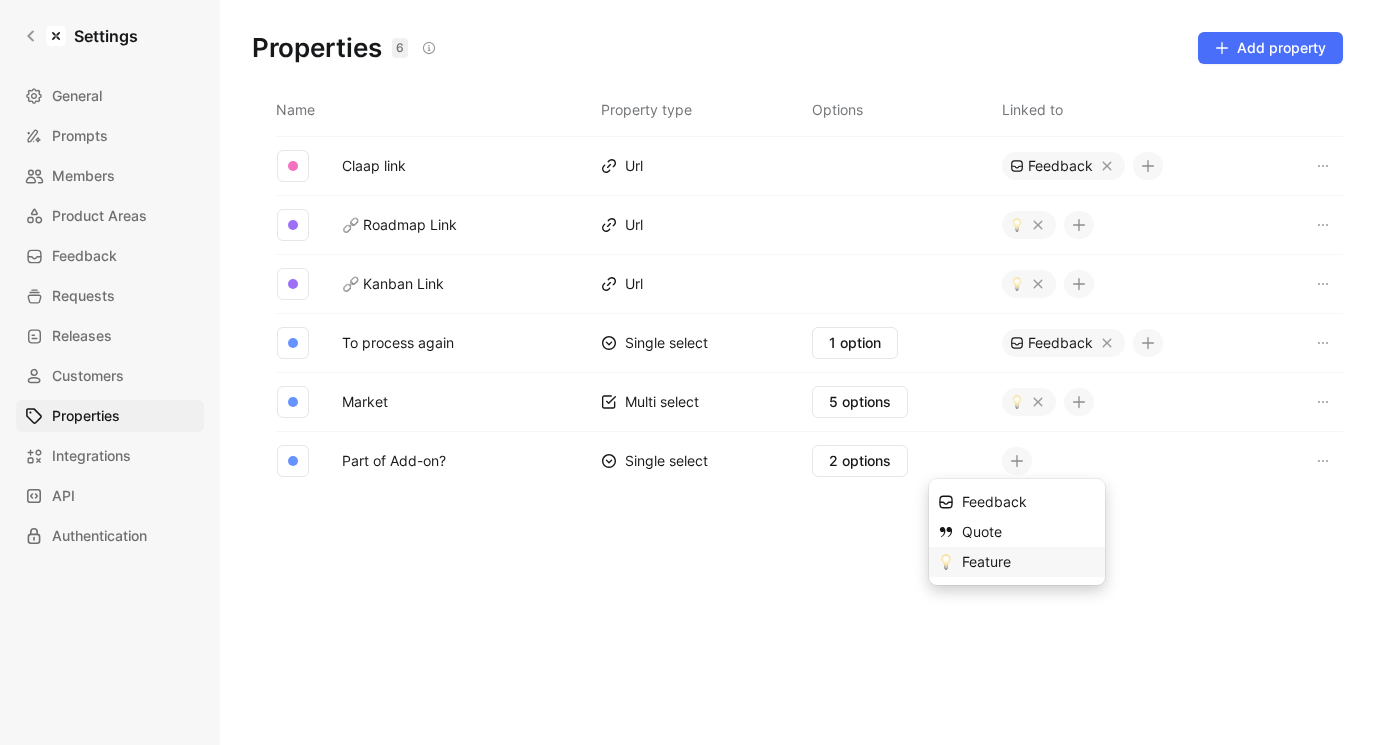 click on "Feature" at bounding box center [1029, 562] 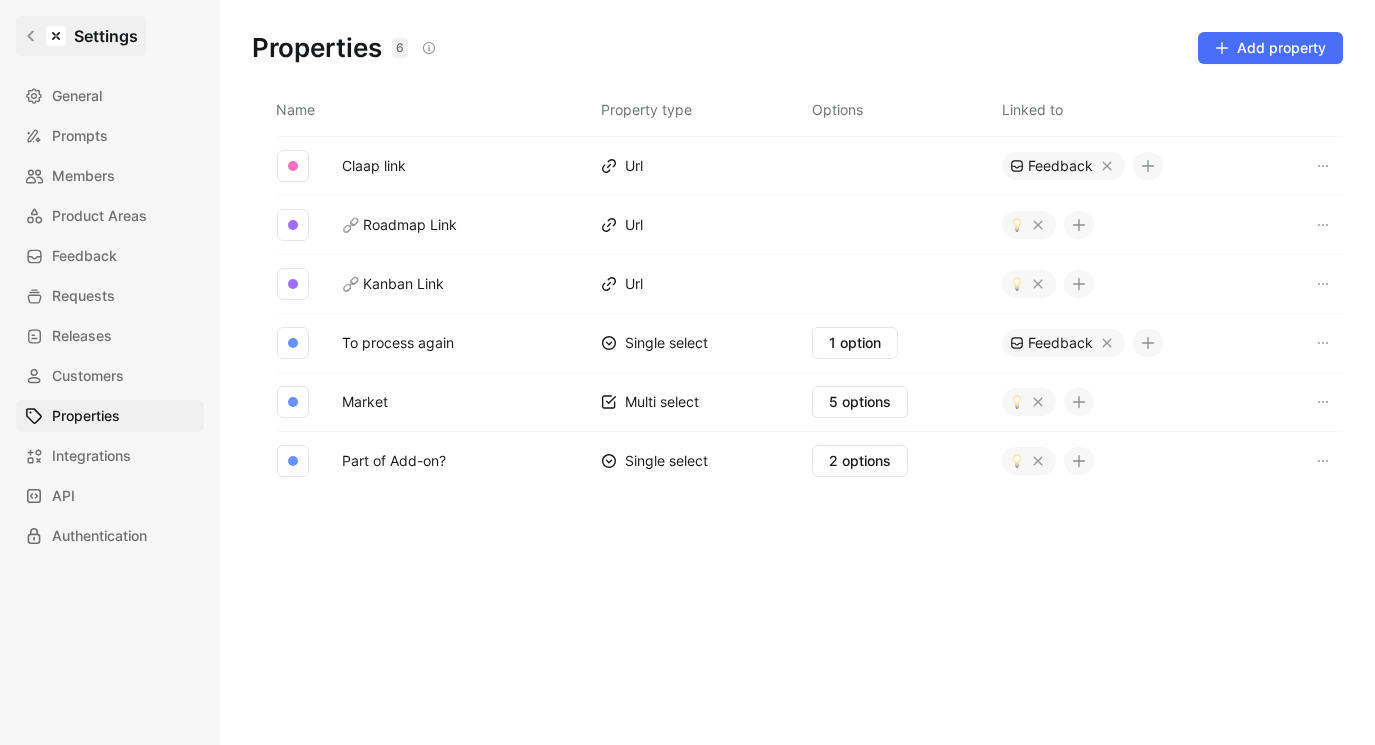 click 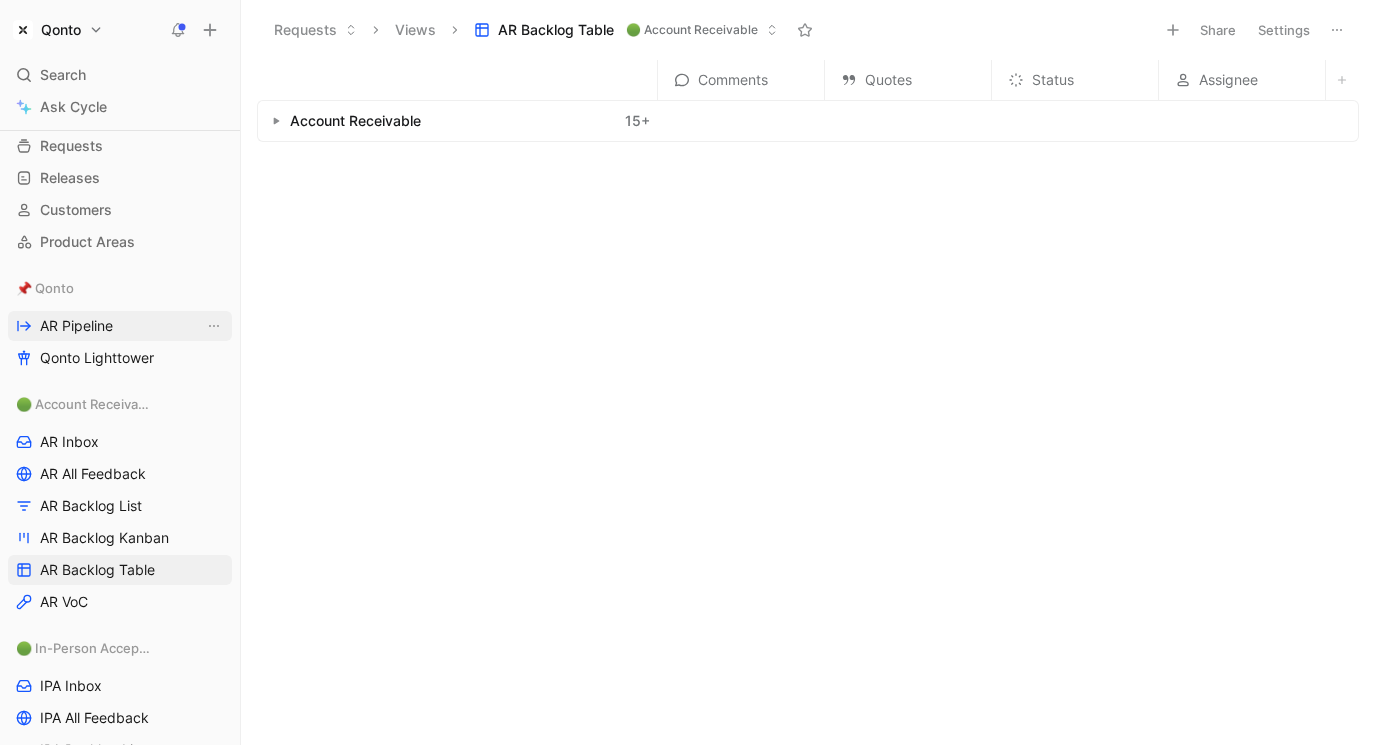 scroll, scrollTop: 114, scrollLeft: 0, axis: vertical 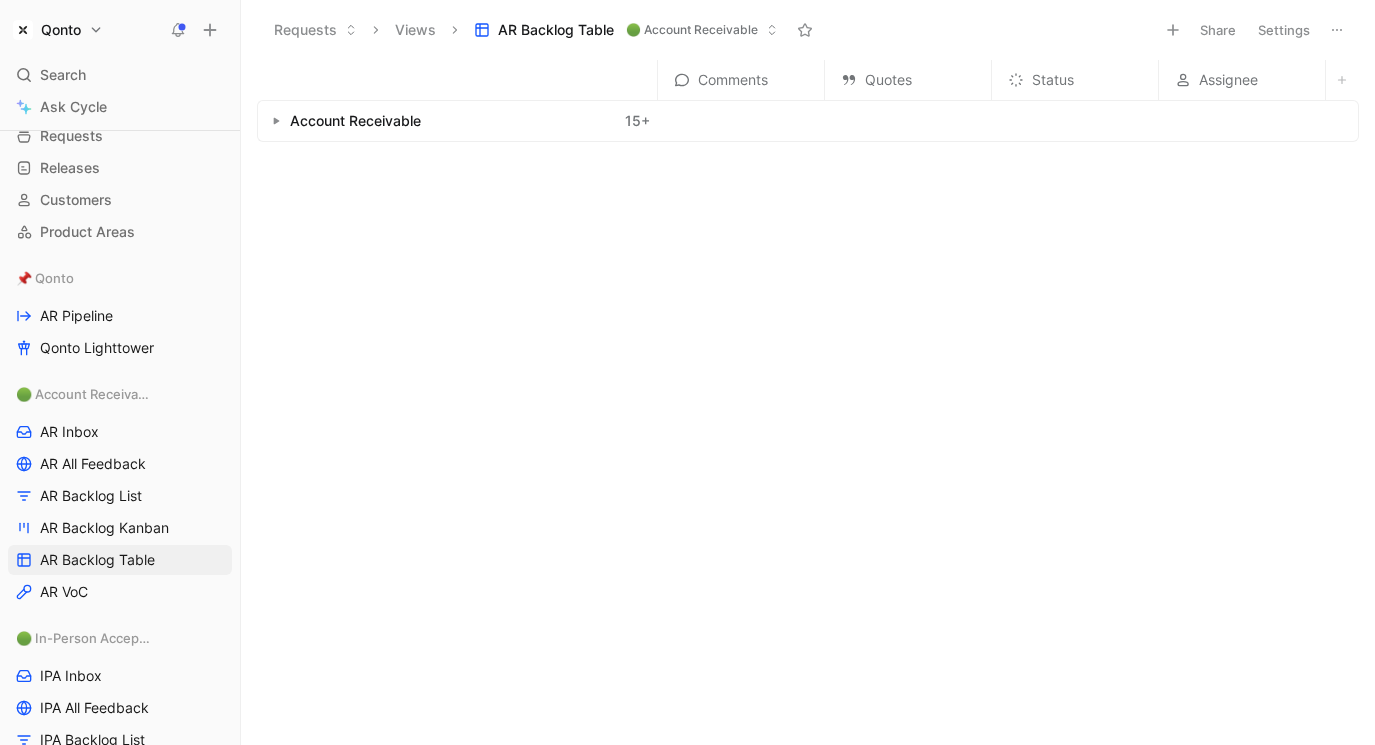 click at bounding box center [276, 121] 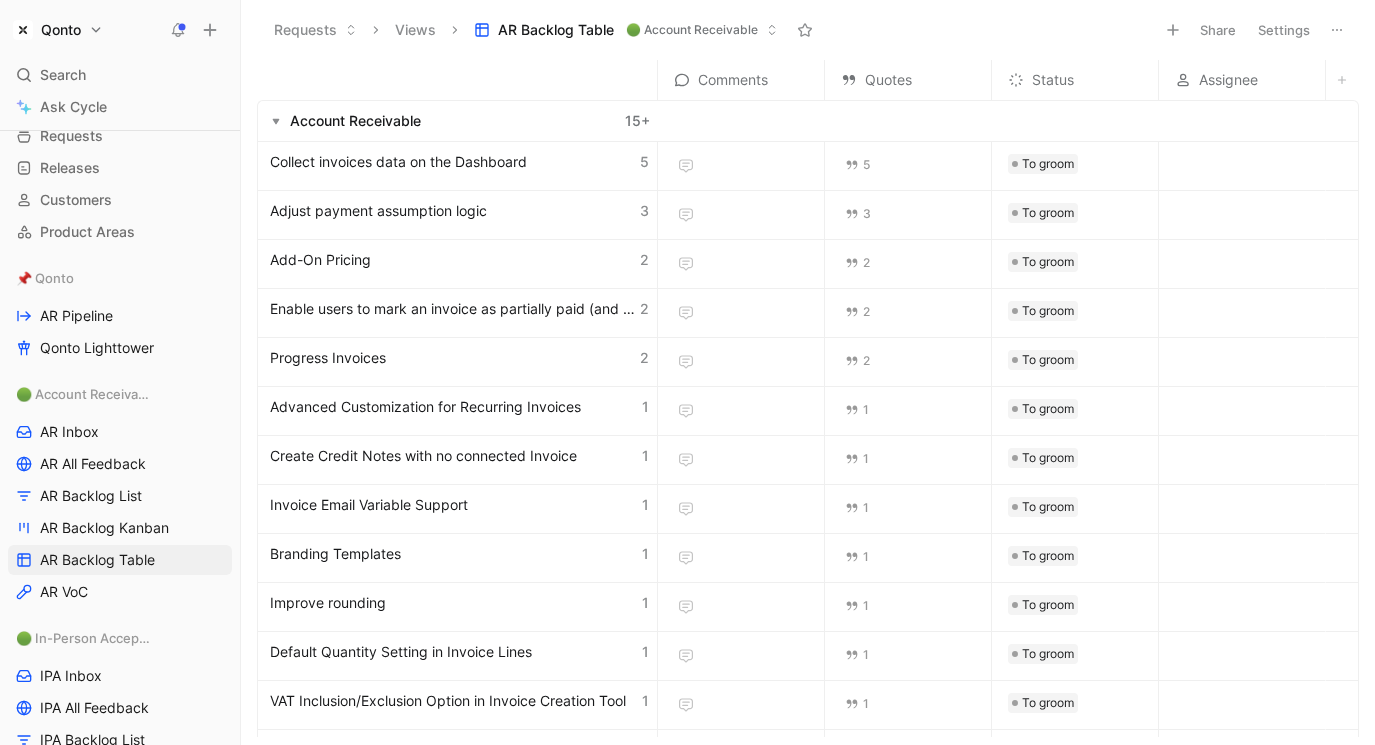 click on "Settings" at bounding box center [1284, 30] 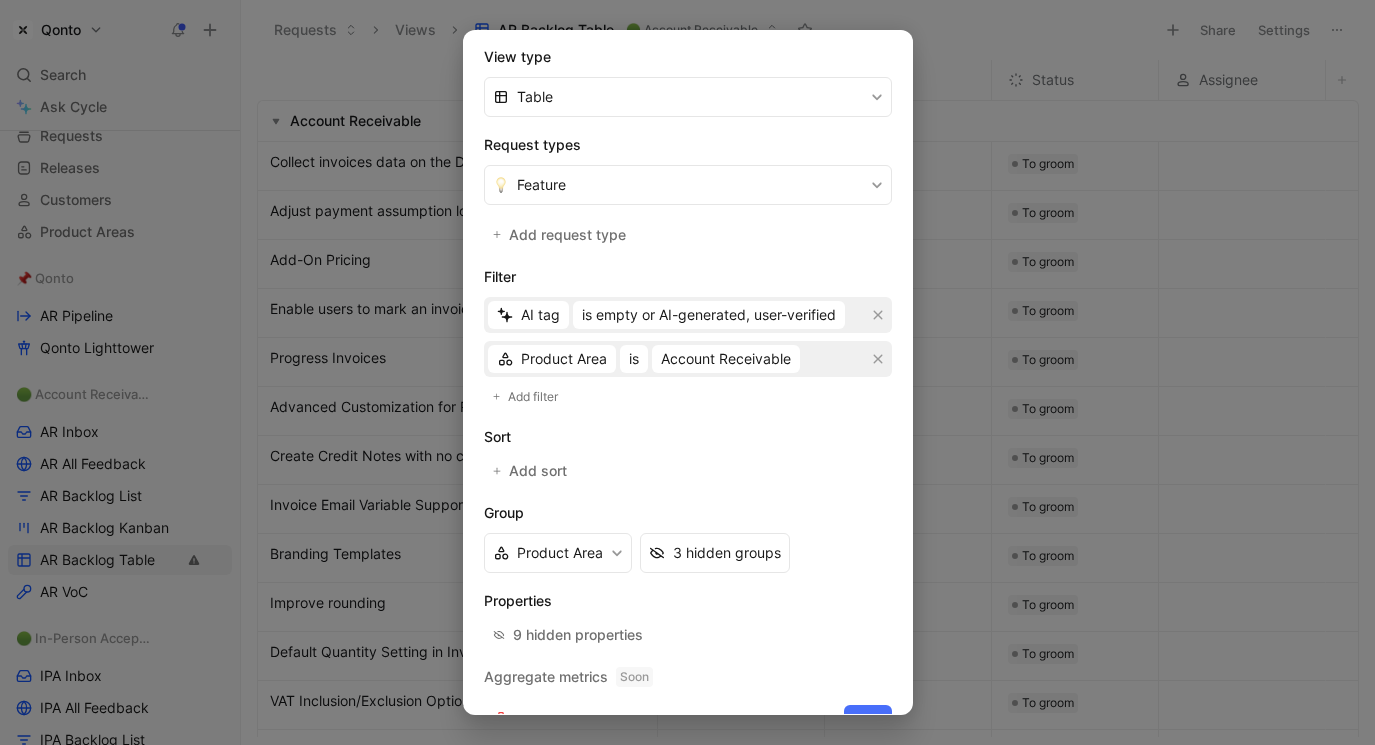 scroll, scrollTop: 334, scrollLeft: 0, axis: vertical 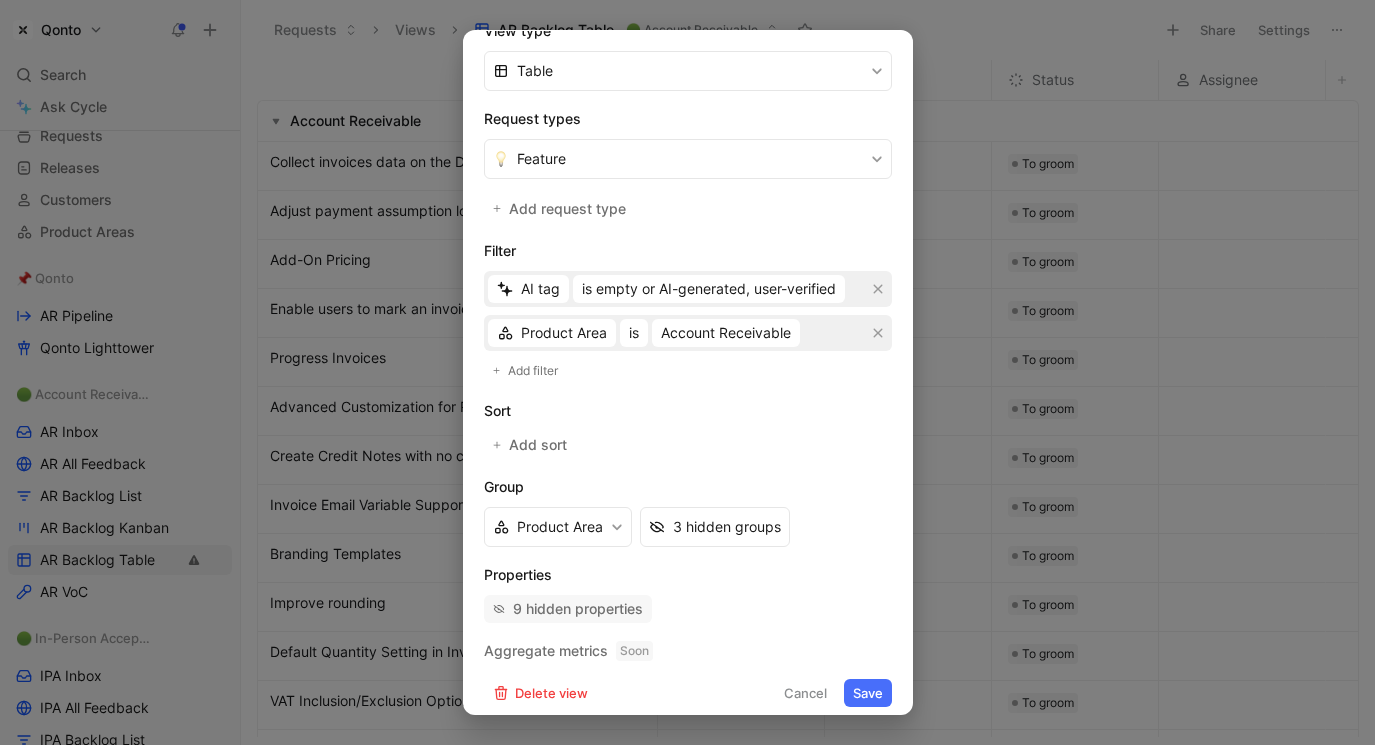 click on "9 hidden properties" at bounding box center (578, 609) 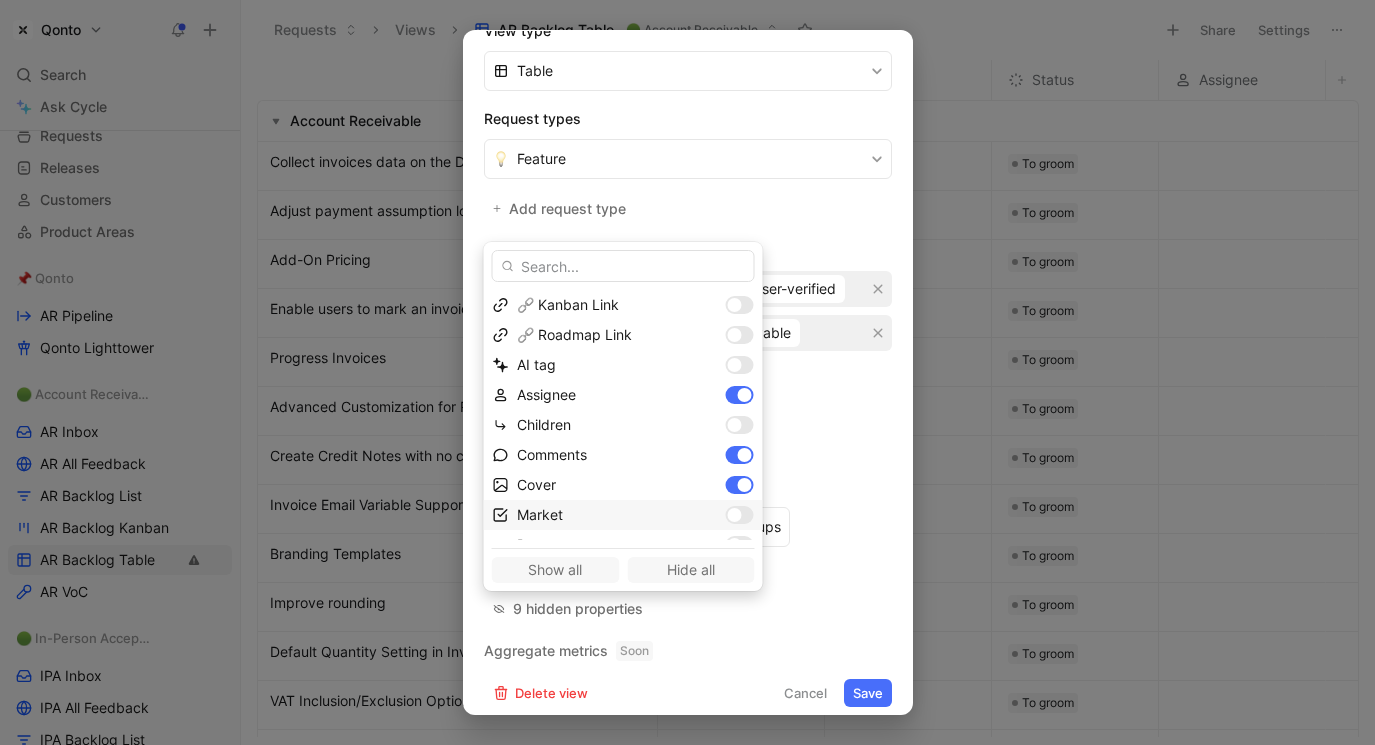 click at bounding box center (735, 515) 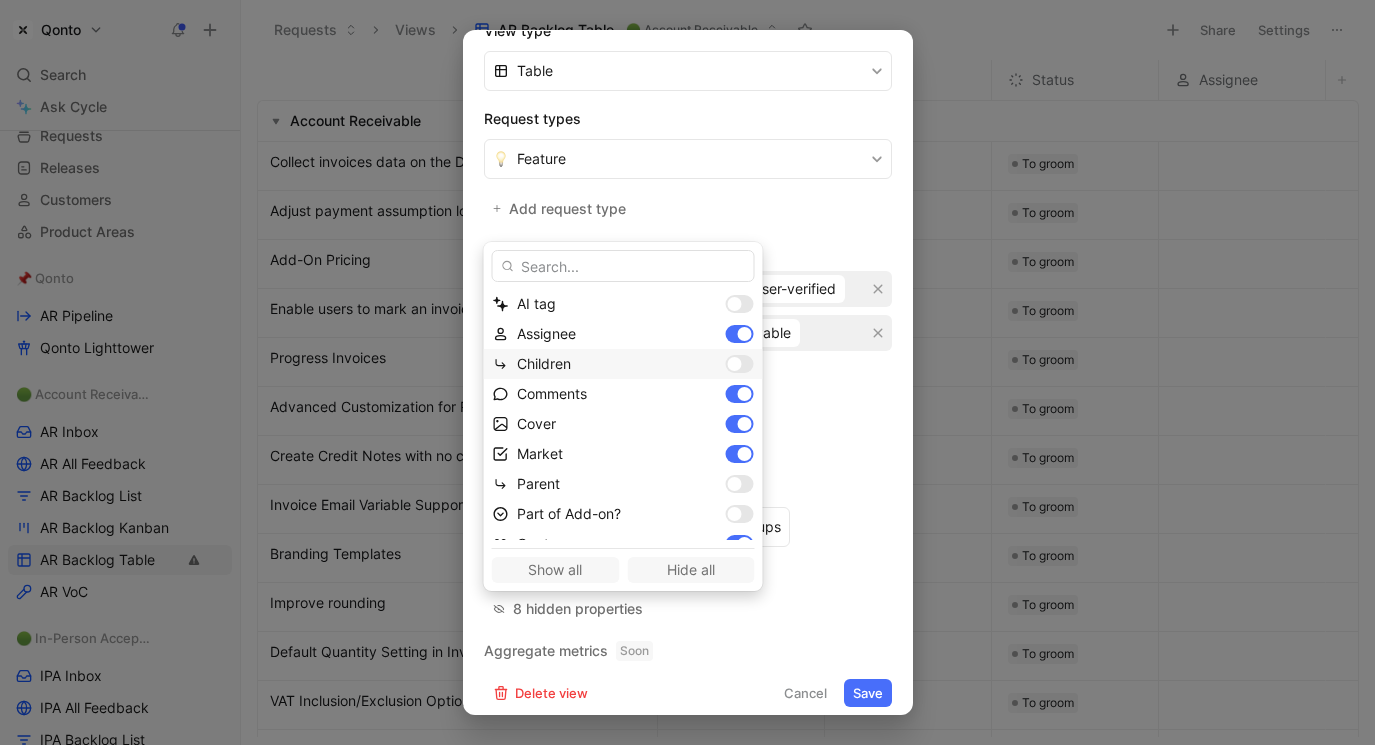 scroll, scrollTop: 88, scrollLeft: 0, axis: vertical 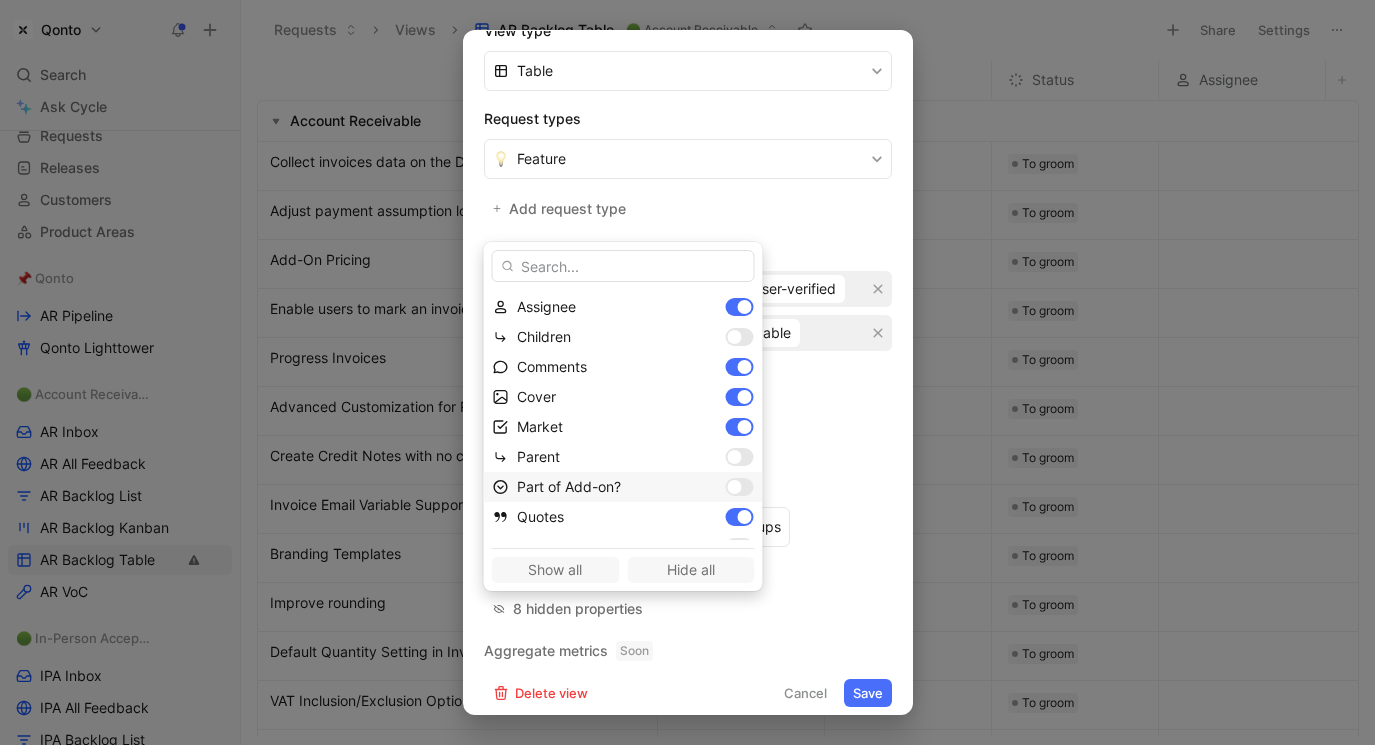 click at bounding box center [735, 487] 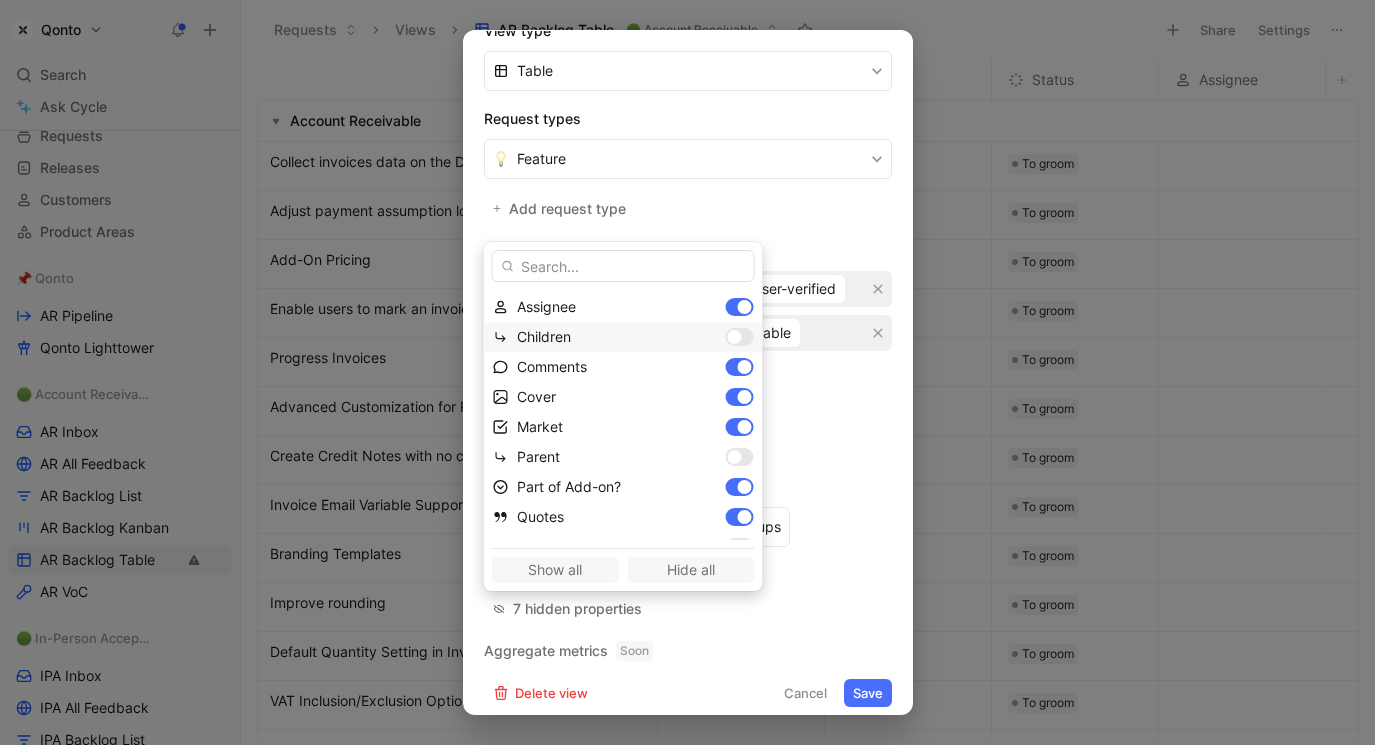 scroll, scrollTop: 67, scrollLeft: 0, axis: vertical 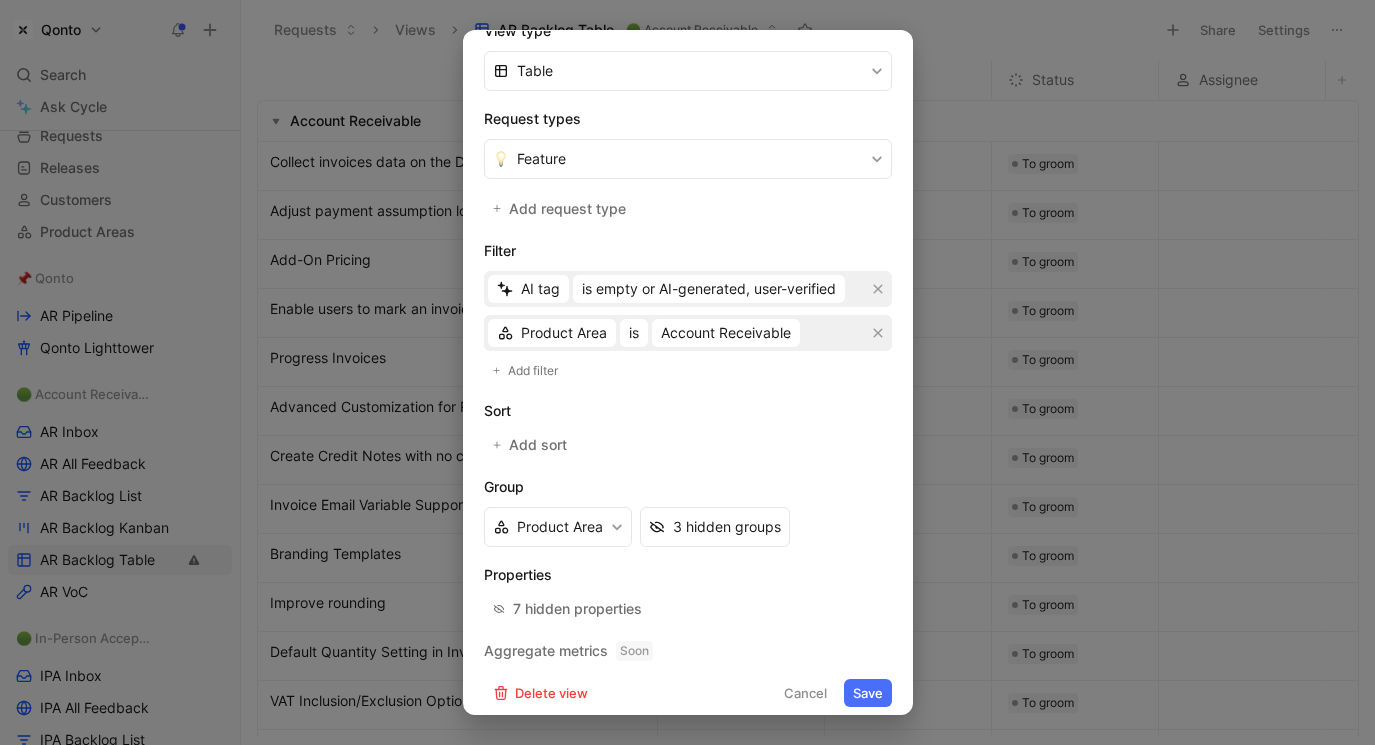 click on "Save" at bounding box center (868, 693) 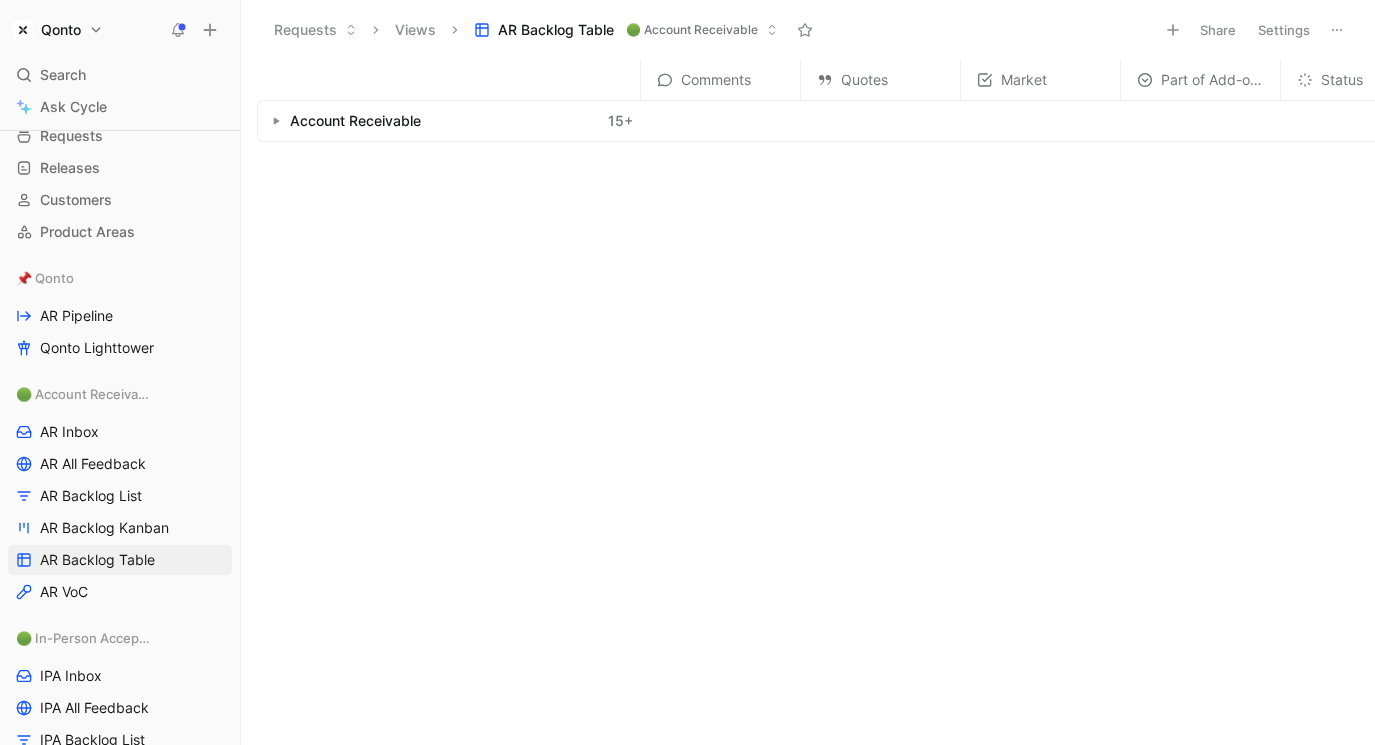 click 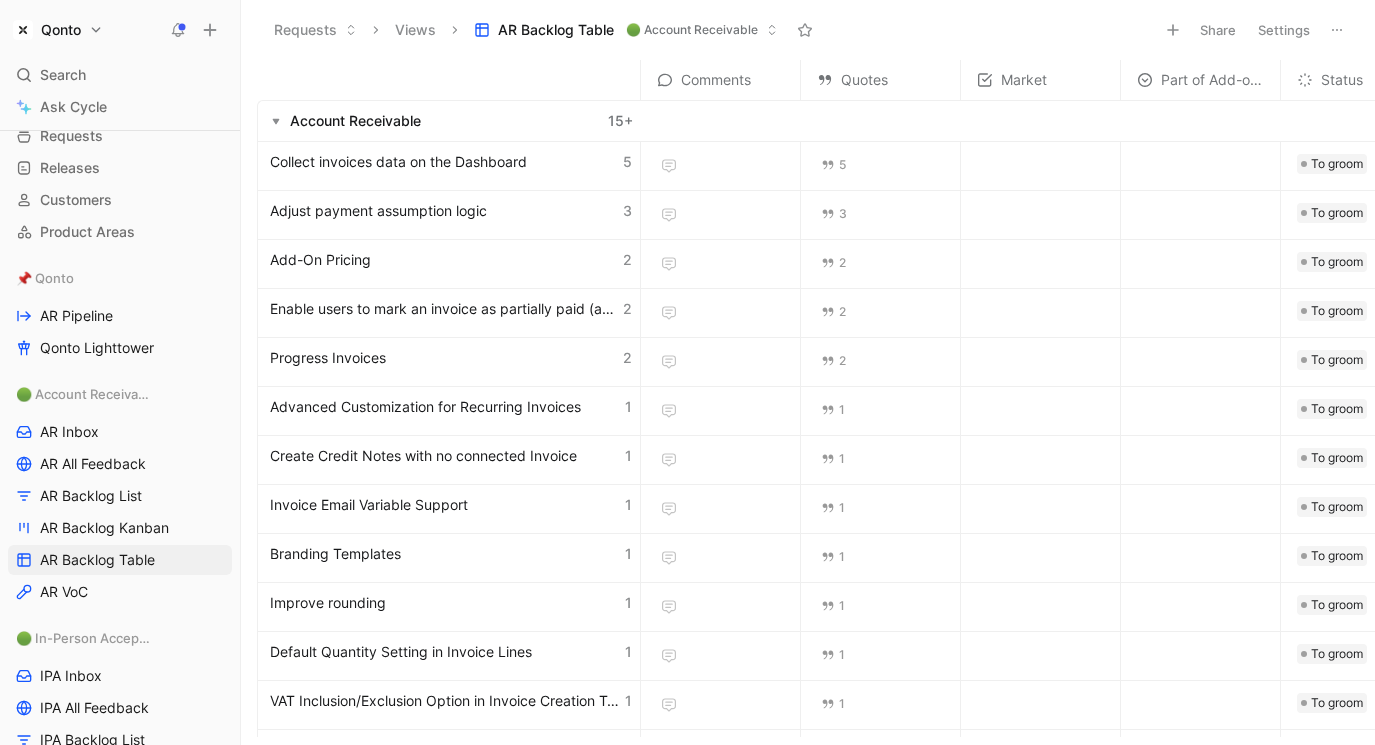click at bounding box center [1041, 166] 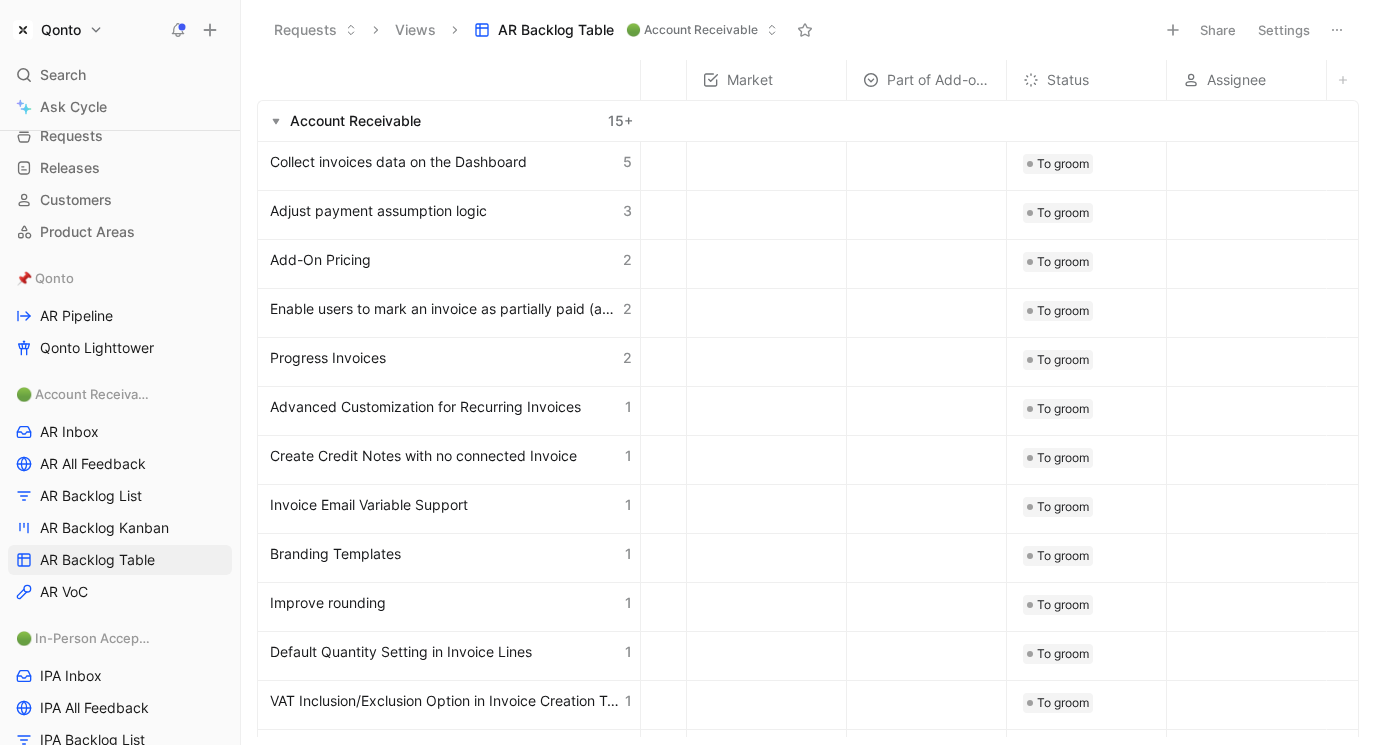 scroll, scrollTop: 0, scrollLeft: 0, axis: both 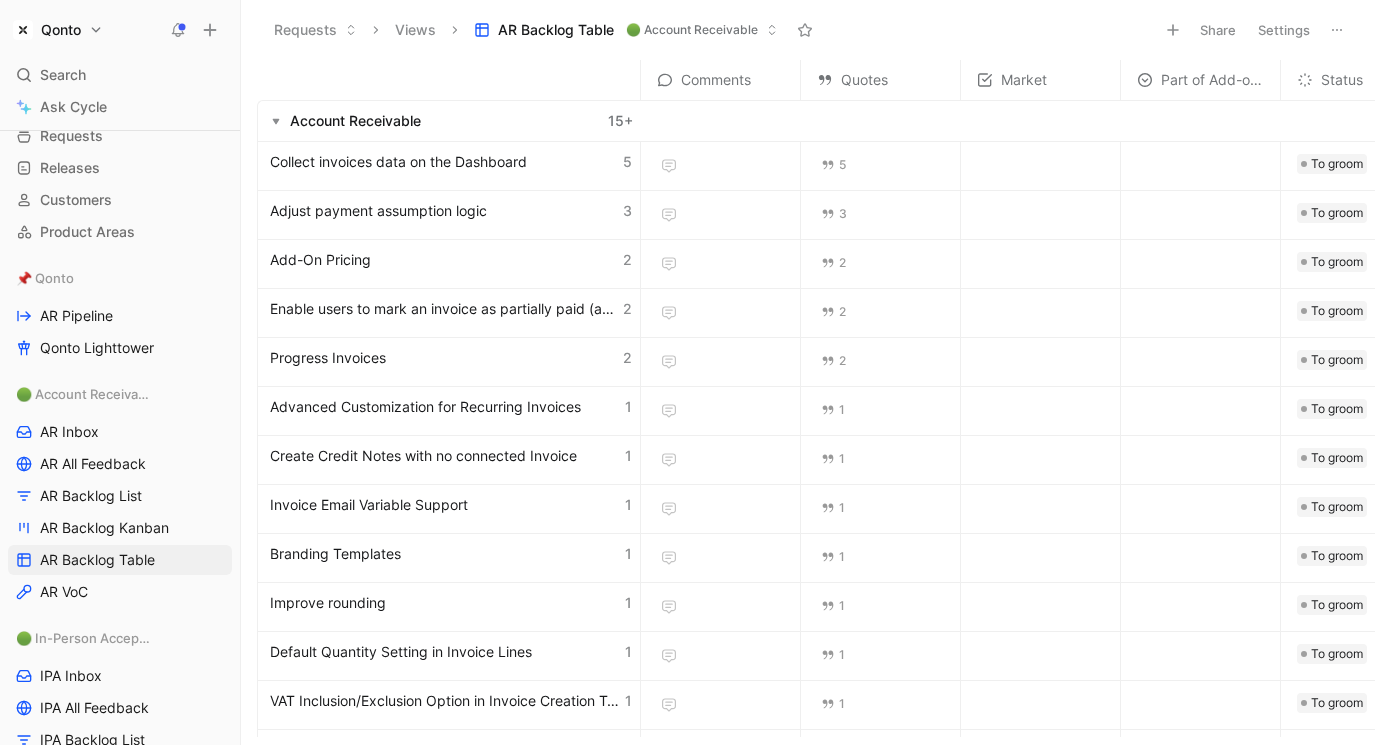 click on "Settings" at bounding box center (1284, 30) 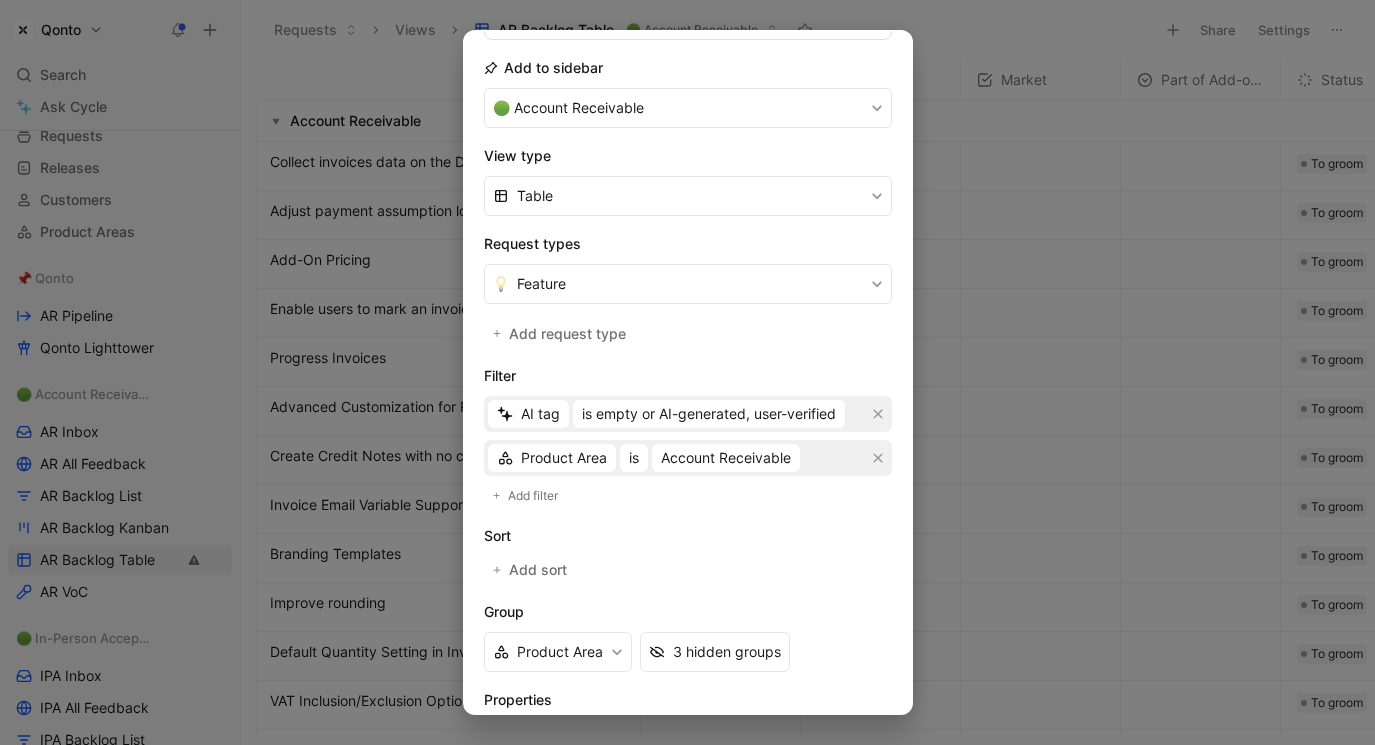 scroll, scrollTop: 347, scrollLeft: 0, axis: vertical 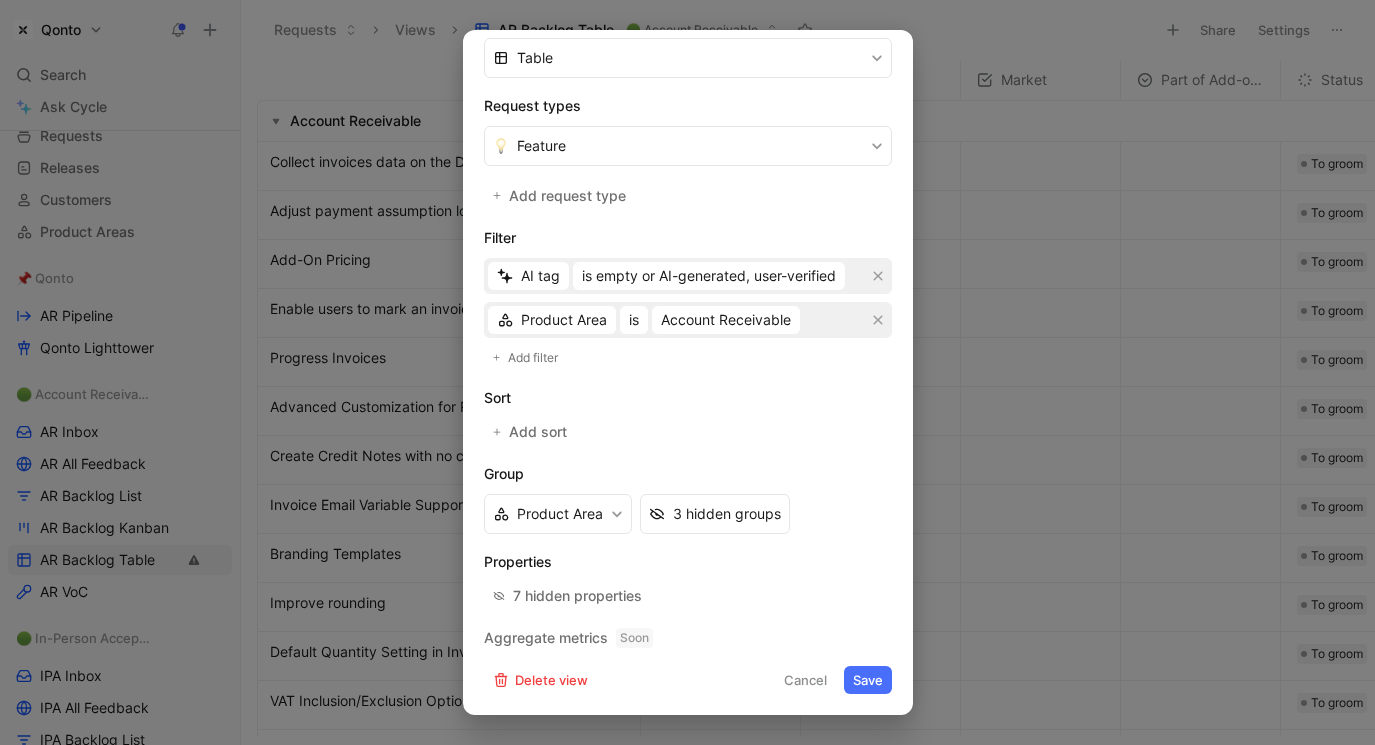 click on "Properties 7 hidden properties" at bounding box center [688, 580] 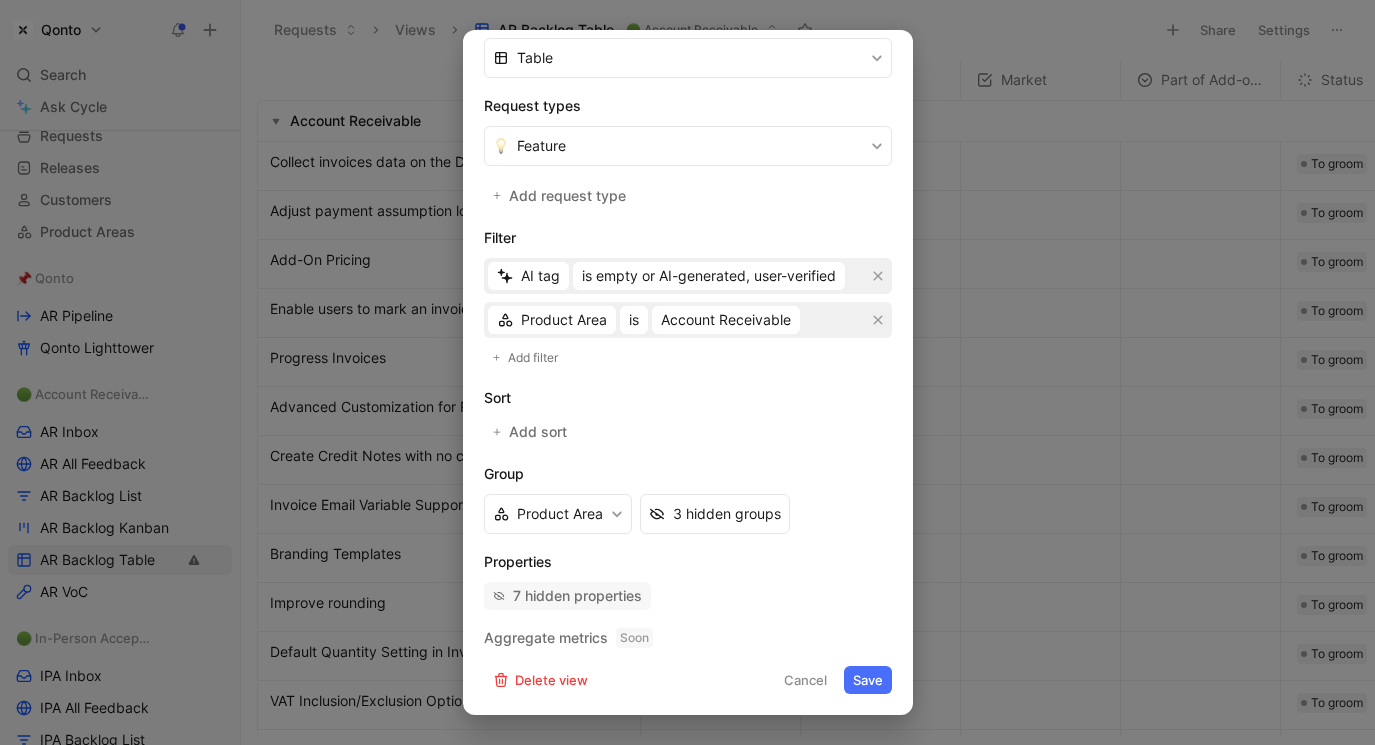 click on "7 hidden properties" at bounding box center [577, 596] 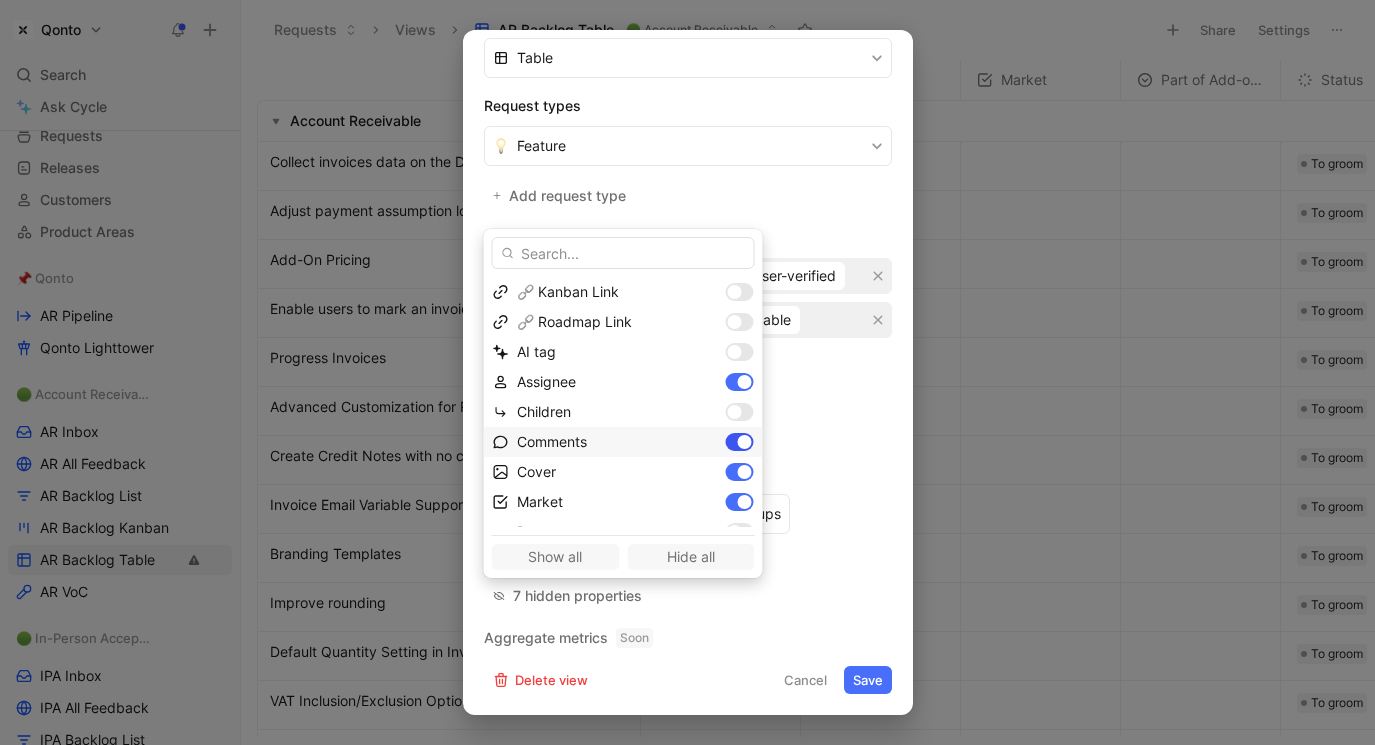 click at bounding box center (740, 442) 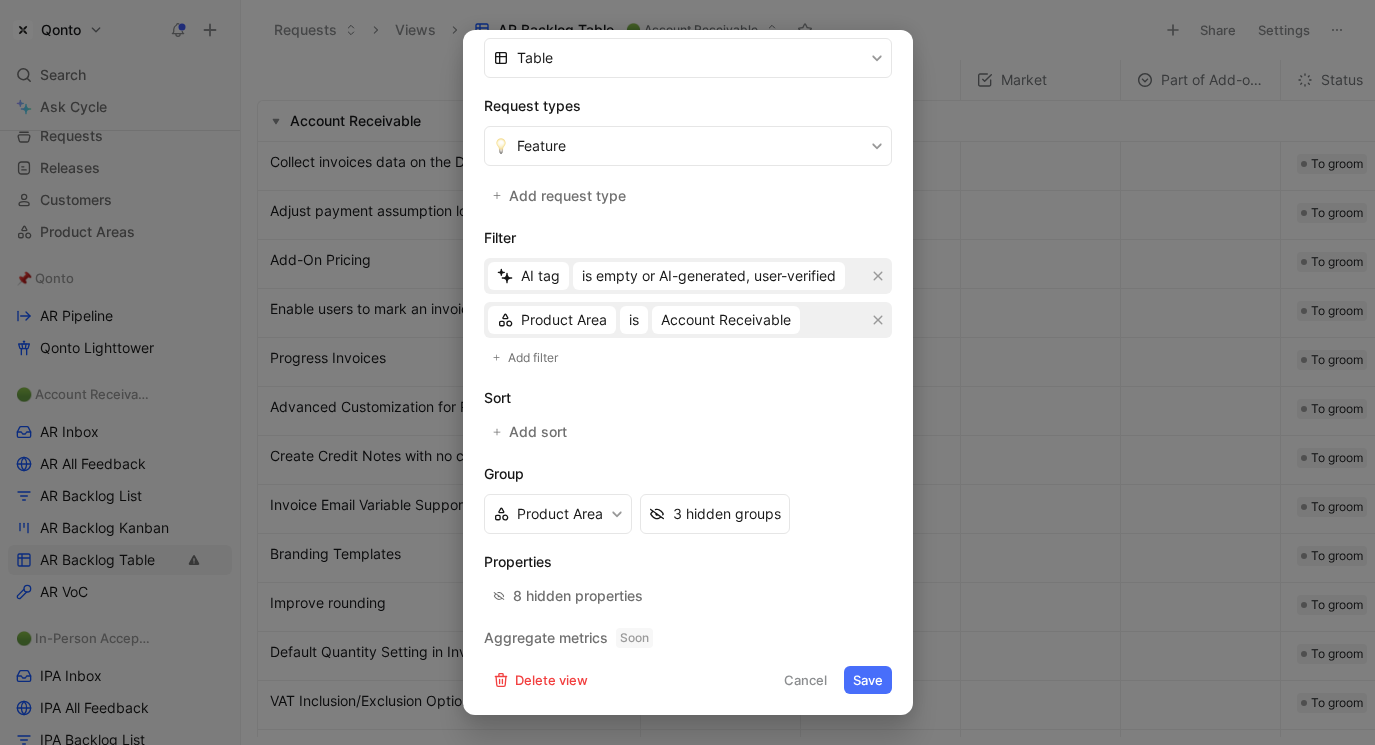 click on "Save" at bounding box center (868, 680) 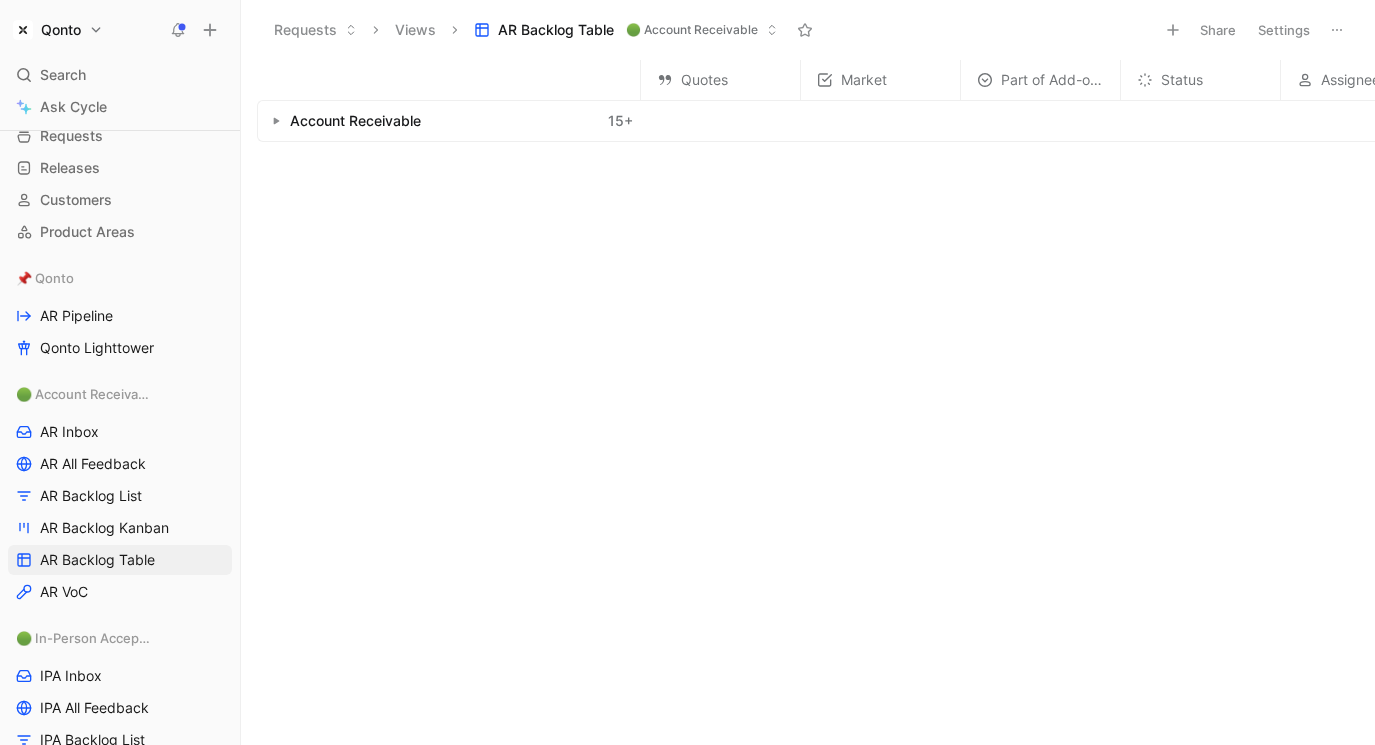 click on "Account Receivable 15 +" at bounding box center (449, 121) 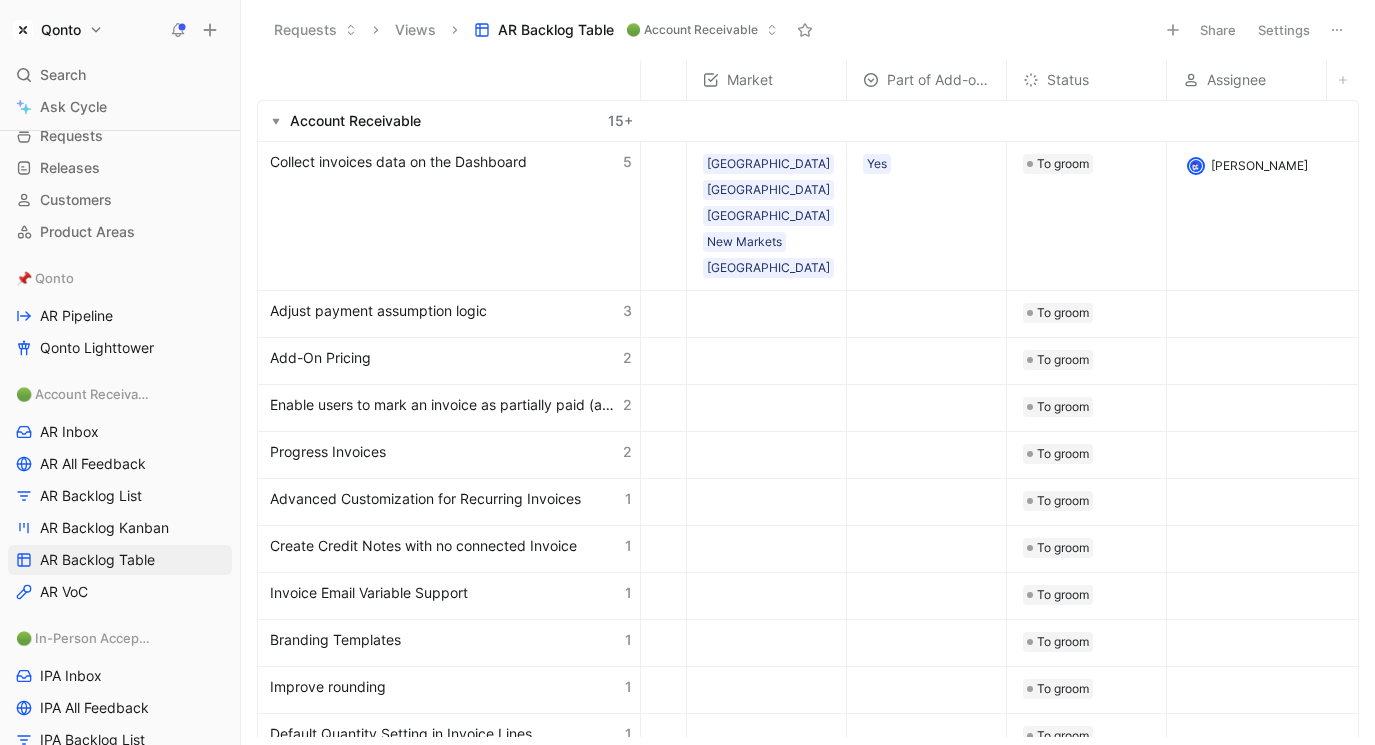scroll, scrollTop: 0, scrollLeft: 0, axis: both 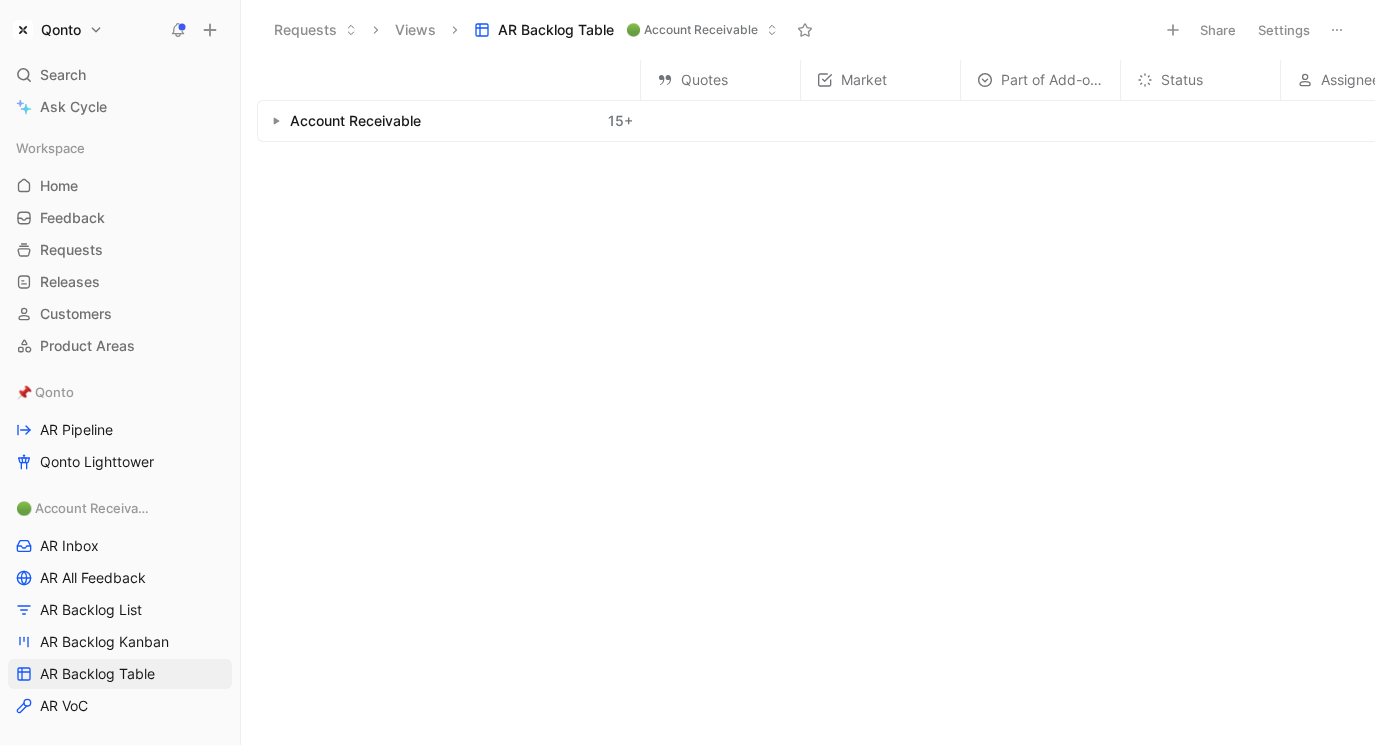 click at bounding box center [276, 121] 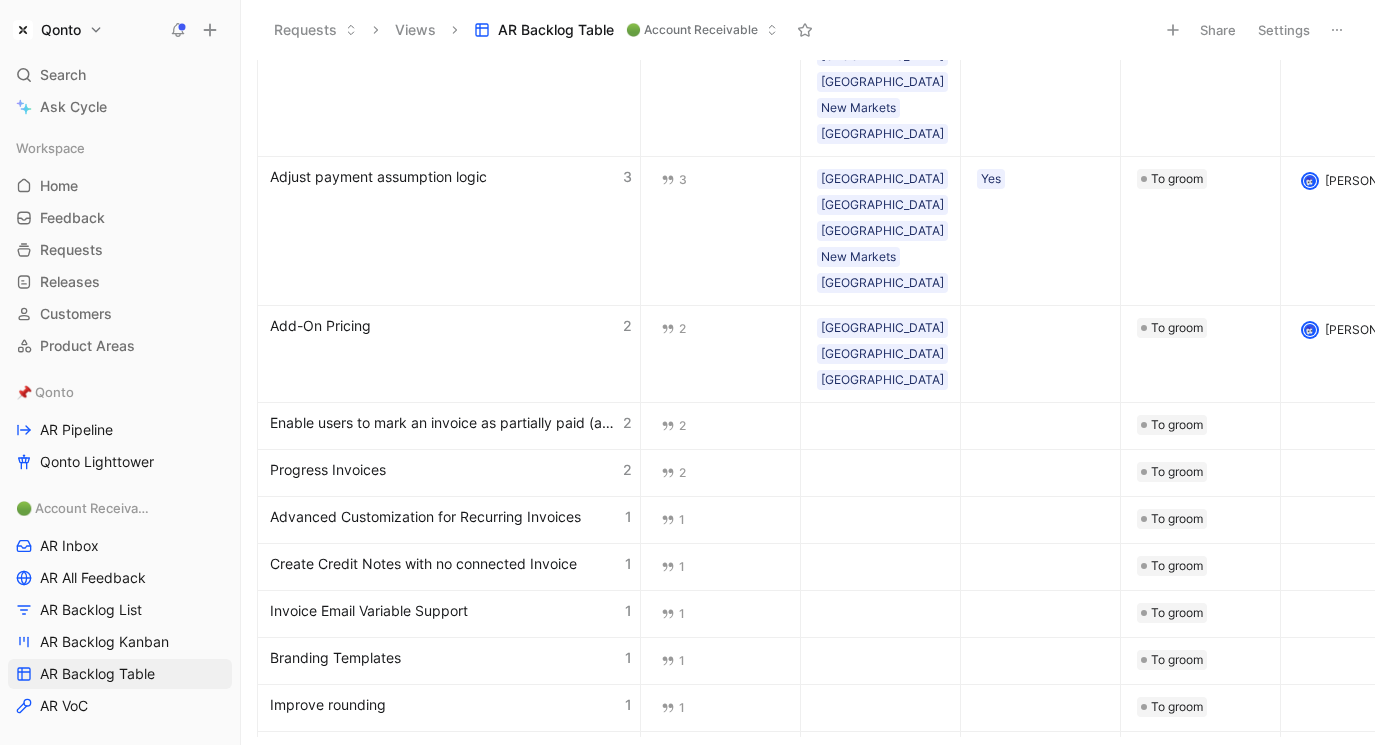 scroll, scrollTop: 0, scrollLeft: 0, axis: both 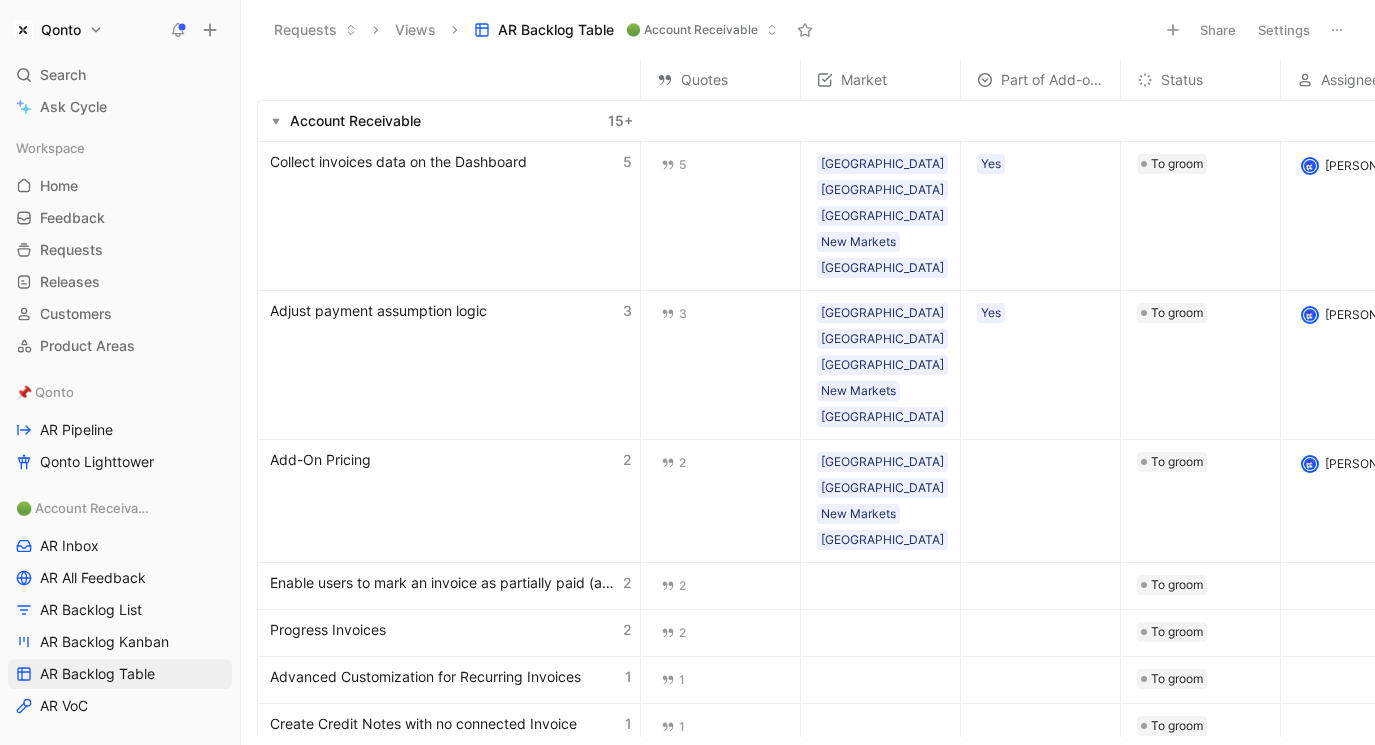click at bounding box center [276, 121] 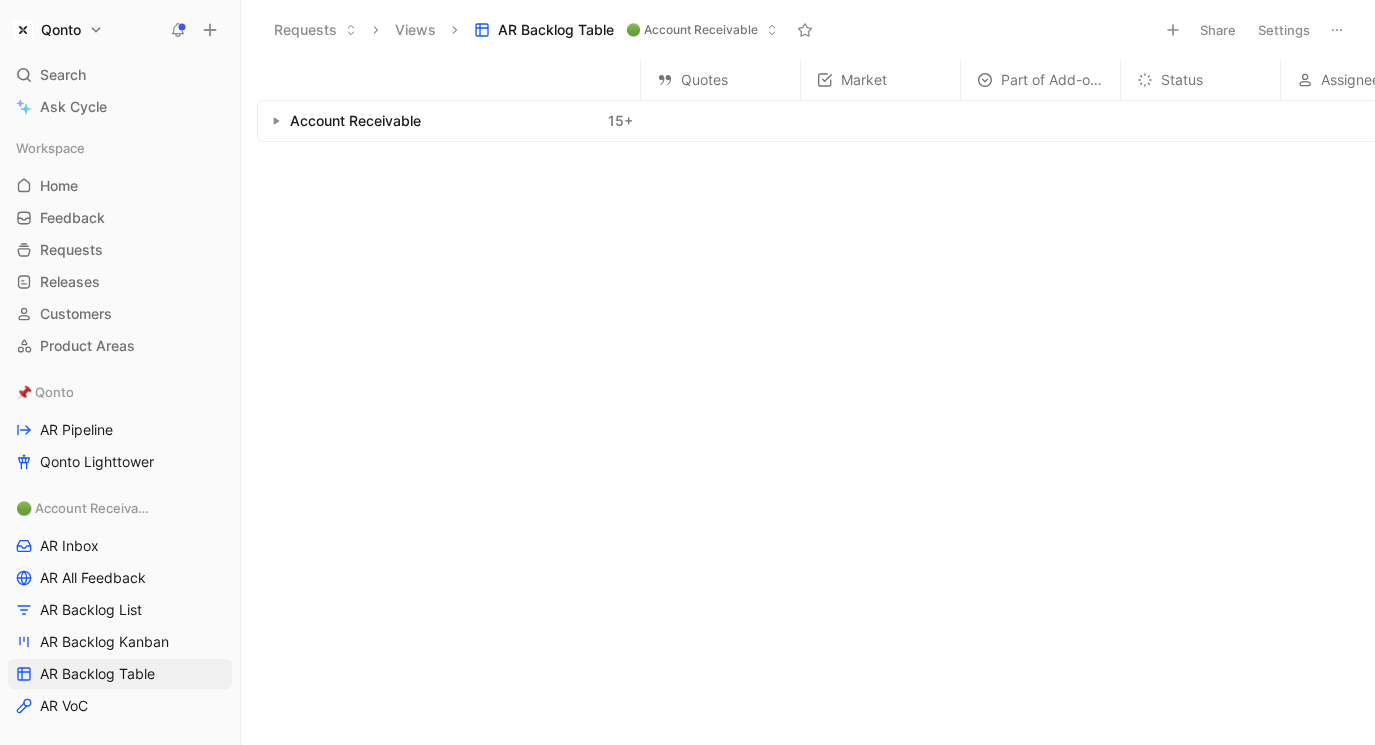 click at bounding box center [276, 121] 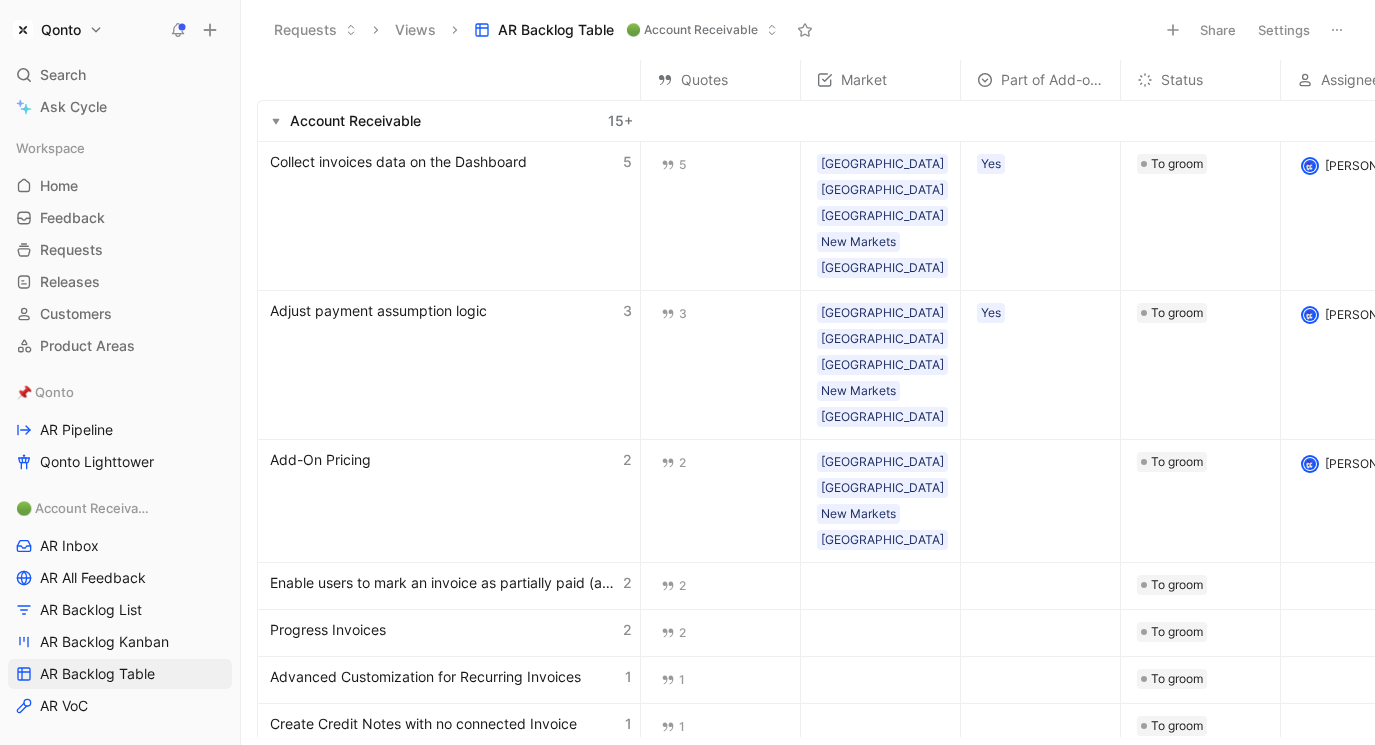 click on "Account Receivable" at bounding box center [355, 121] 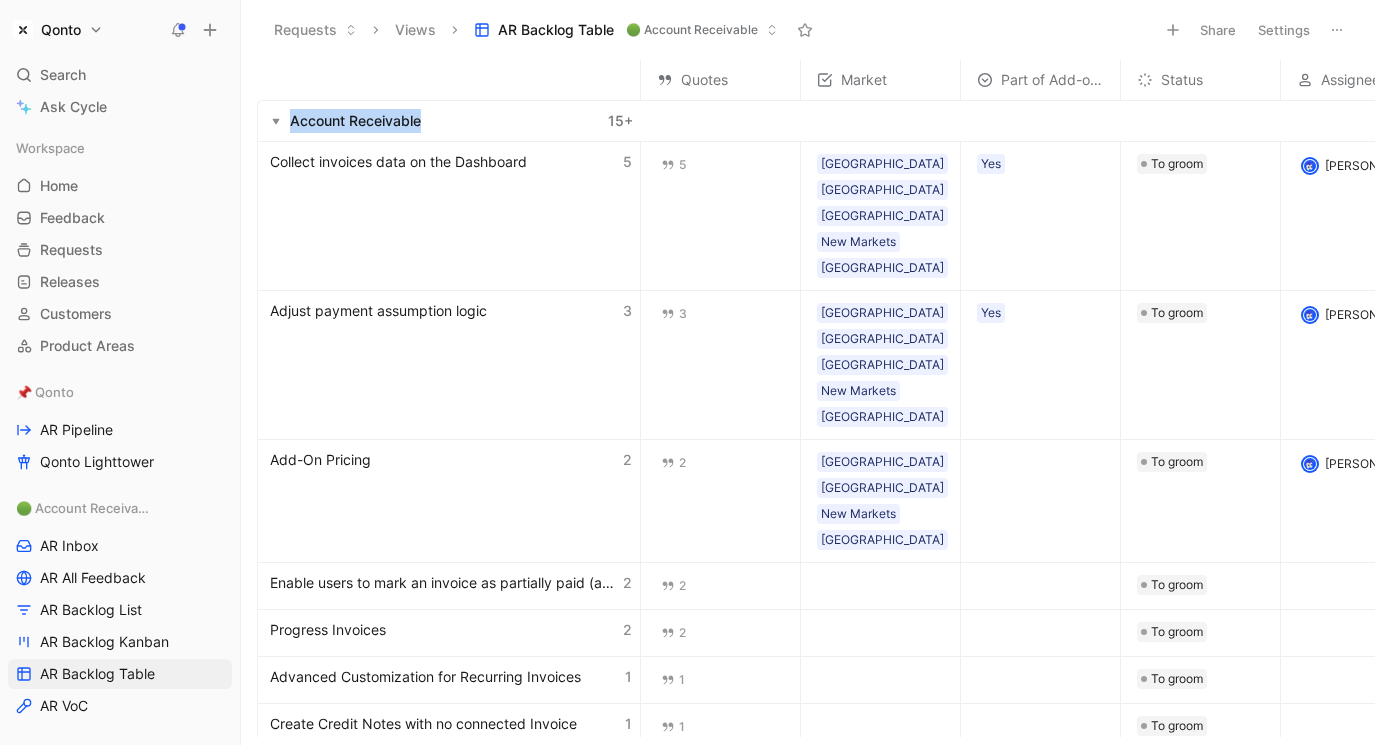 drag, startPoint x: 339, startPoint y: 122, endPoint x: 397, endPoint y: 122, distance: 58 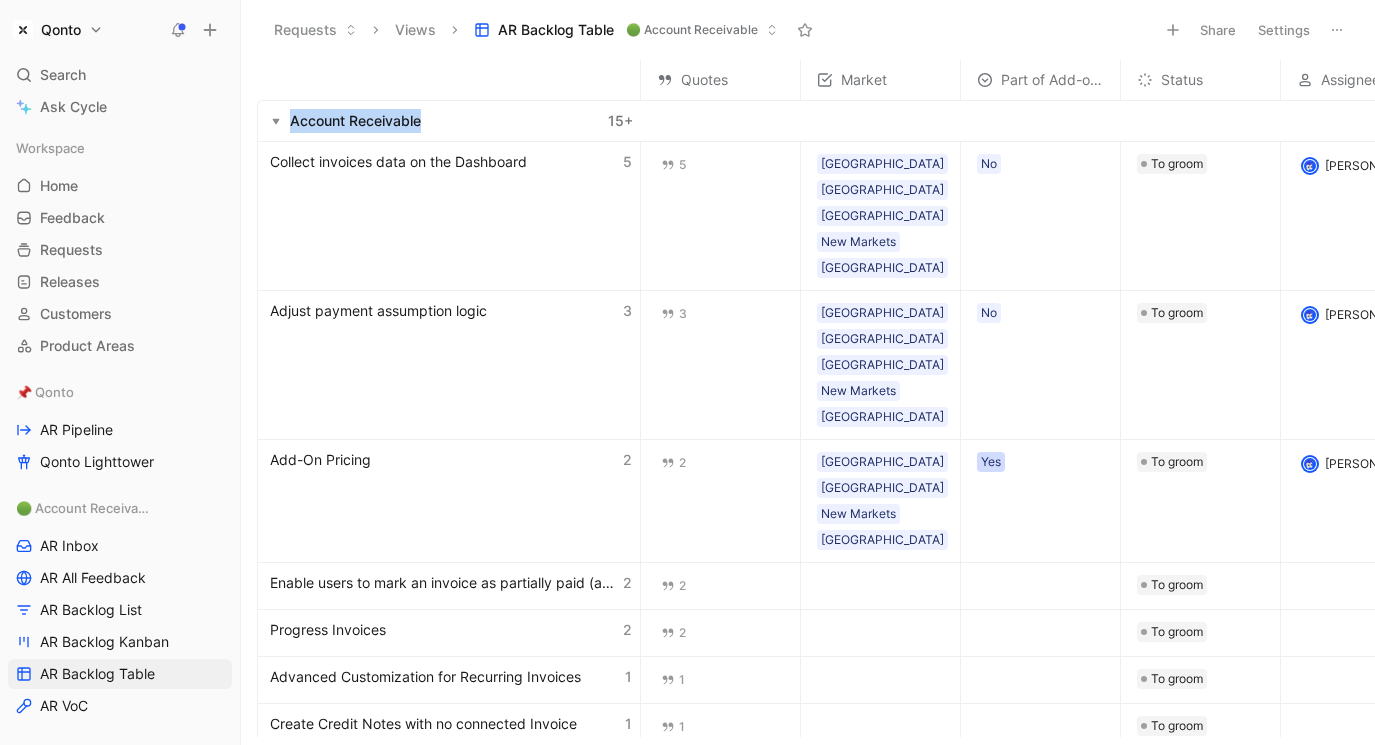 click on "Yes" at bounding box center [991, 462] 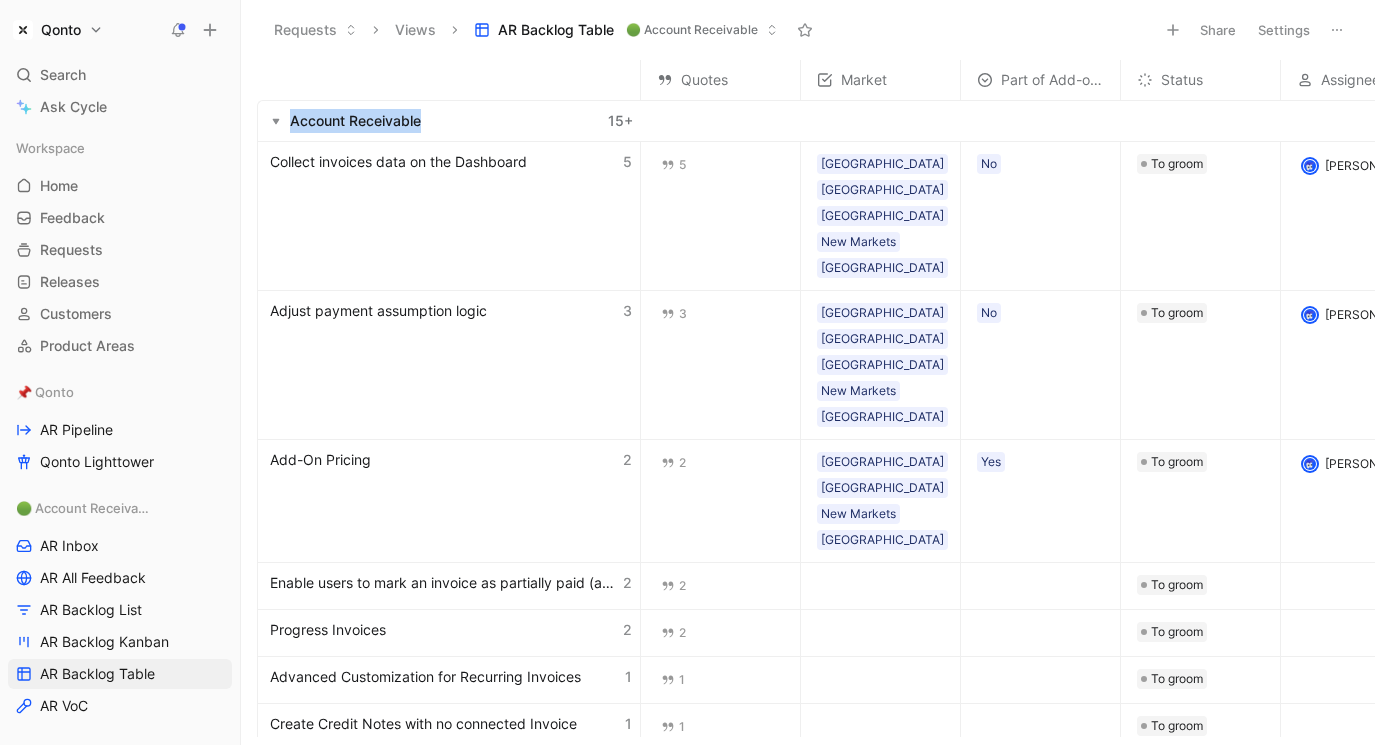 click on "Collect invoices data on the Dashboard" at bounding box center [398, 162] 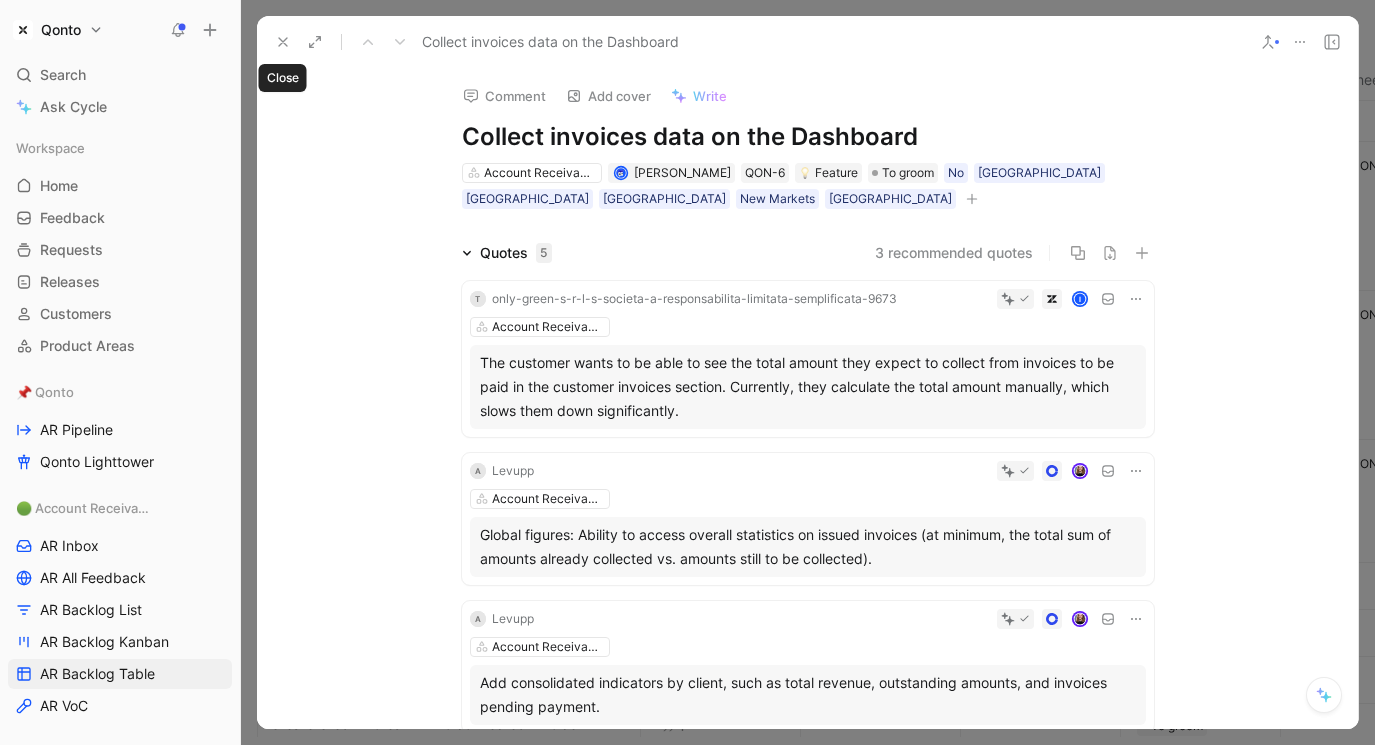click 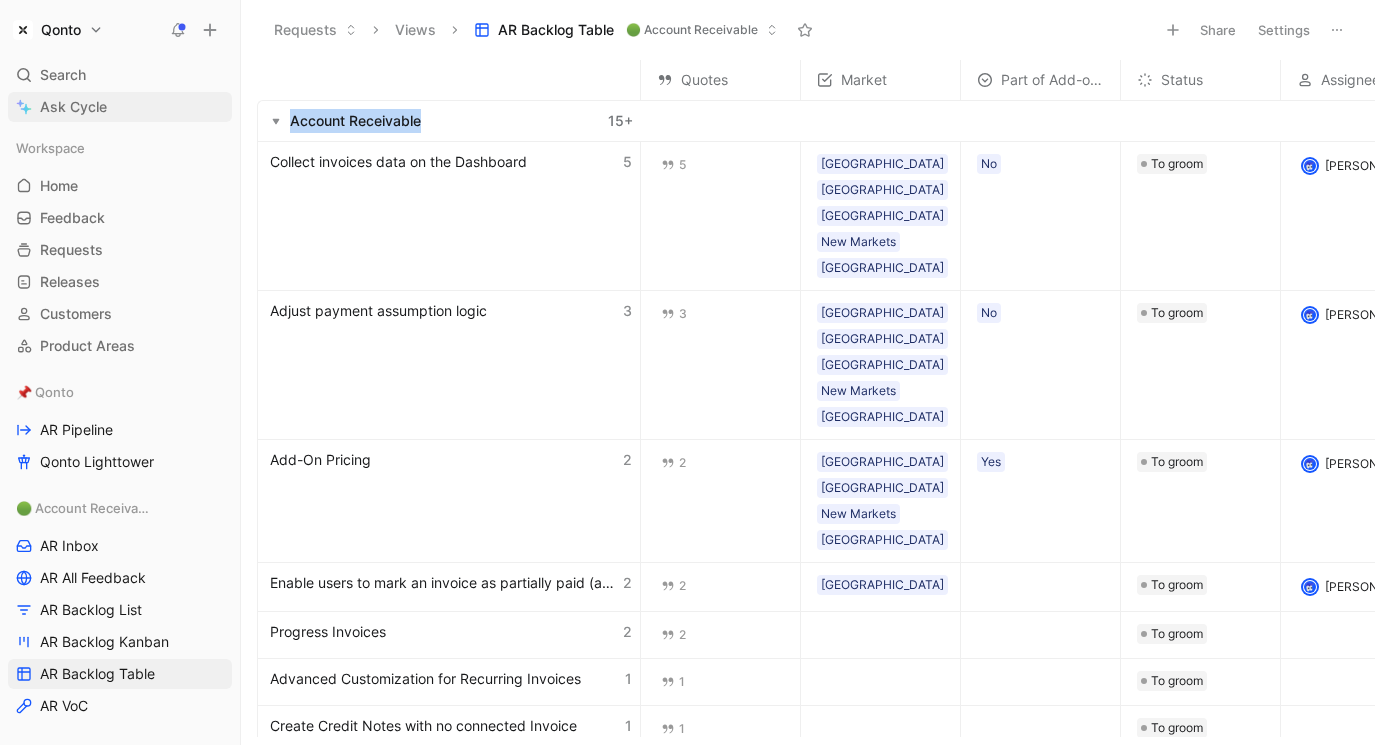 click on "Ask Cycle" at bounding box center (73, 107) 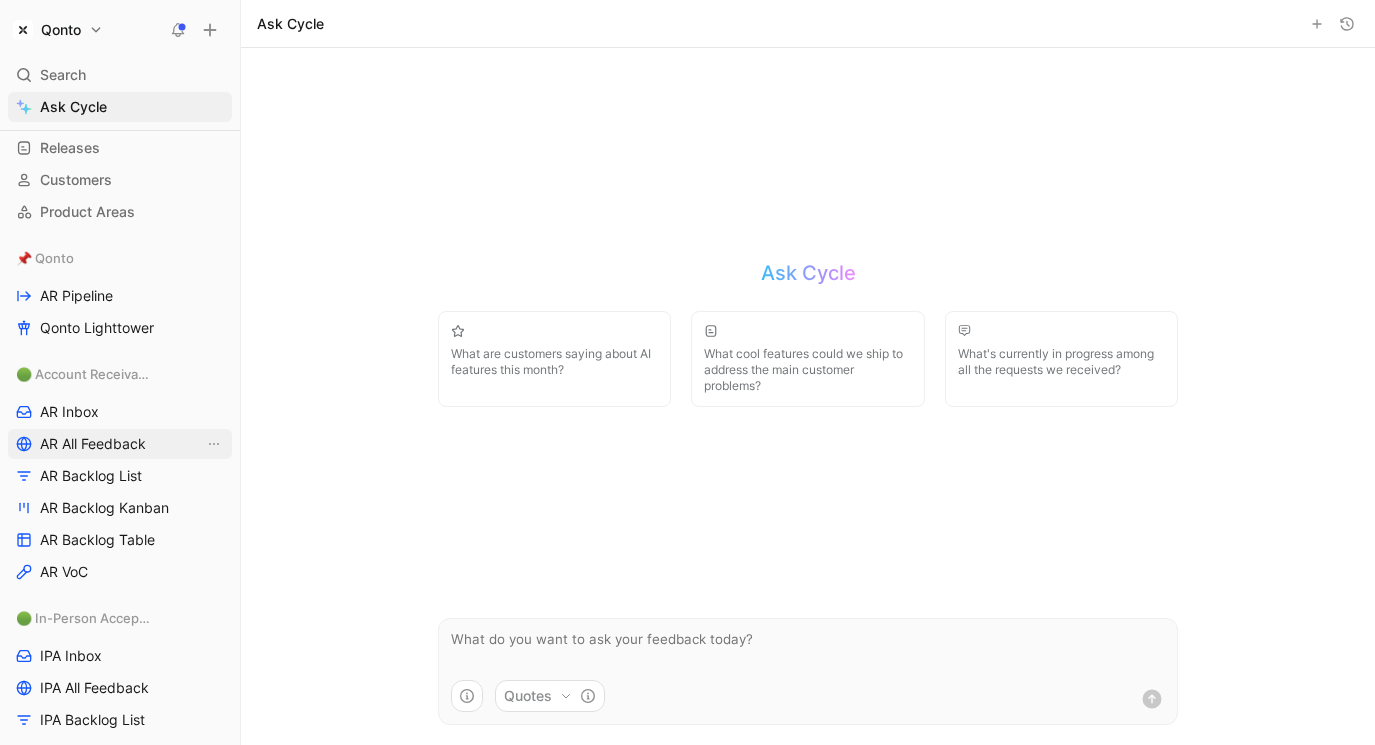 scroll, scrollTop: 169, scrollLeft: 0, axis: vertical 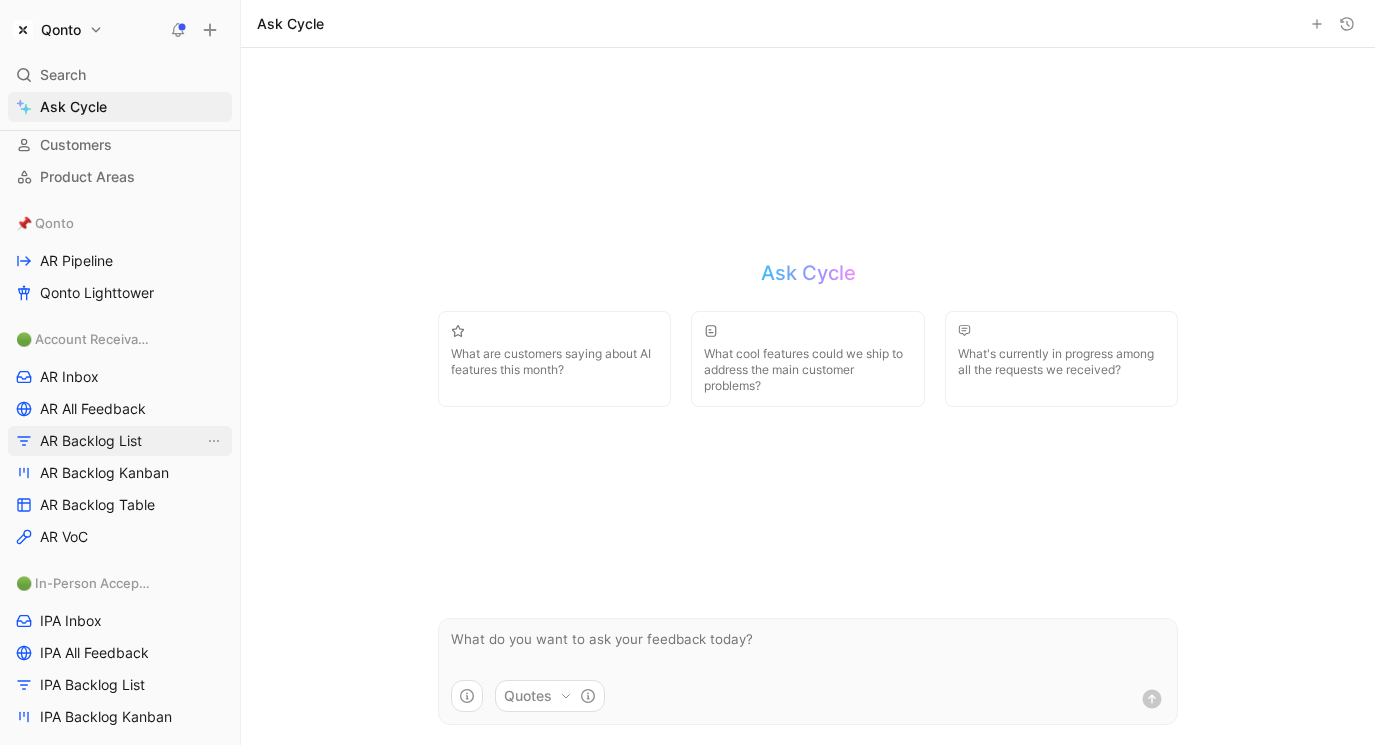 click on "AR Backlog List" at bounding box center [91, 441] 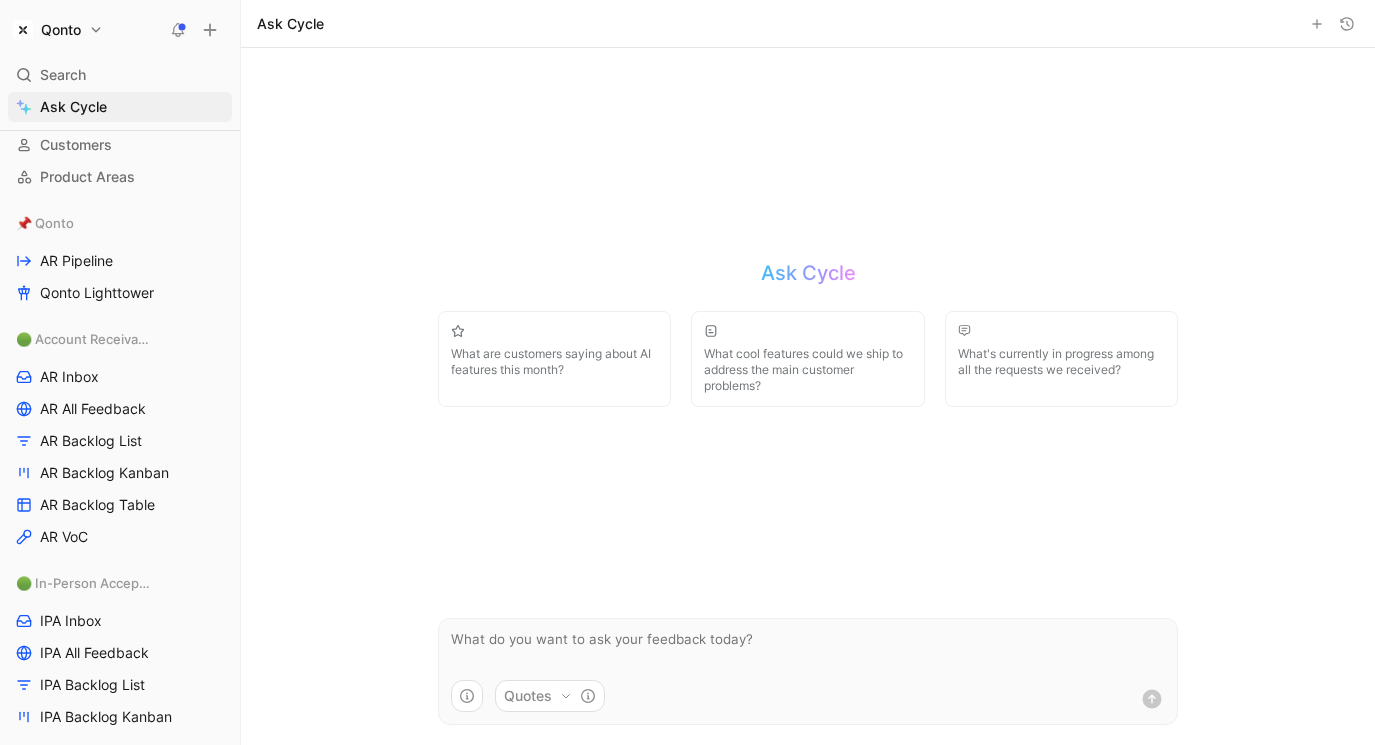 click on "Quotes" at bounding box center (550, 696) 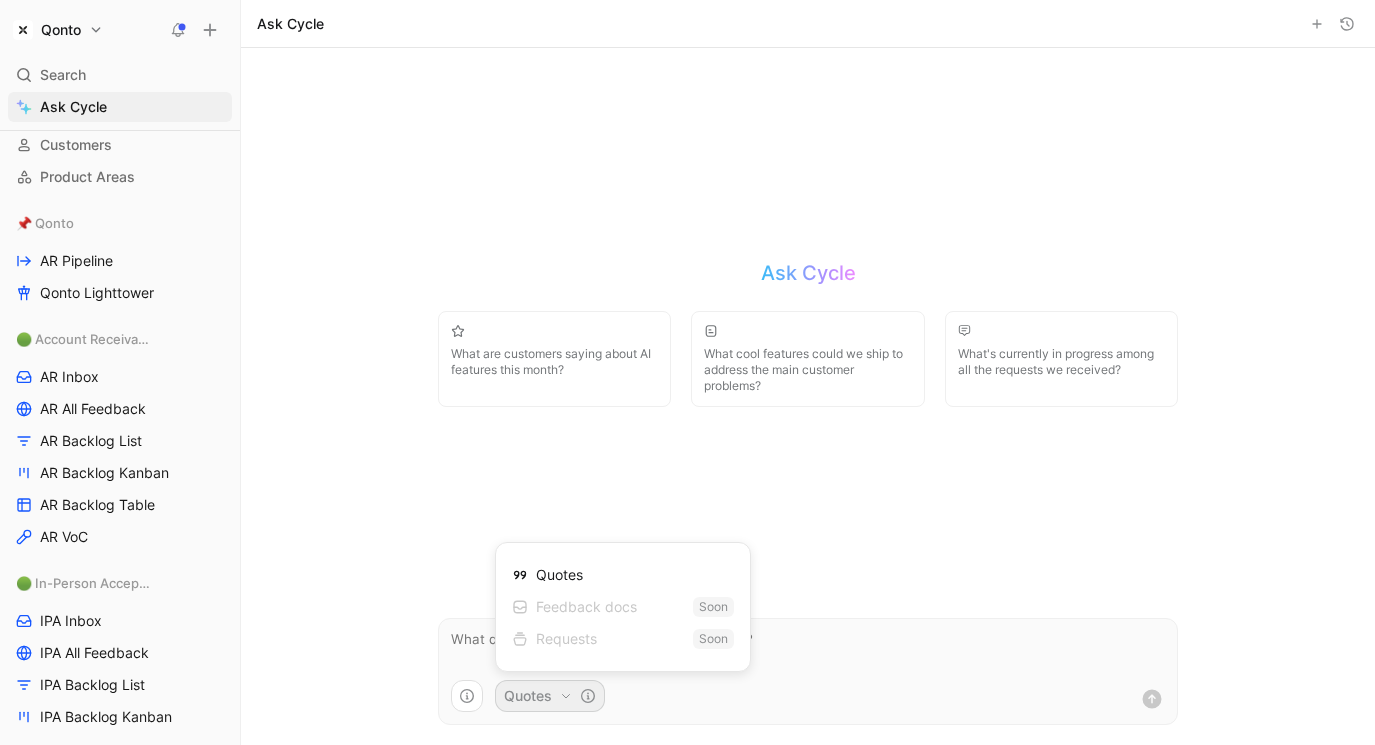 click on "Qonto Search ⌘ K Ask Cycle Workspace Home G then H Feedback G then F Requests G then R Releases G then L Customers Product Areas 📌 Qonto AR Pipeline Qonto Lighttower 🟢 Account Receivable AR Inbox AR All Feedback AR Backlog List AR Backlog Kanban AR Backlog Table AR VoC 🟢 In-Person Acceptance IPA Inbox IPA All Feedback IPA Backlog List IPA Backlog Kanban 🛠️ Tools Inbox to dispatch All feedback
To pick up a draggable item, press the space bar.
While dragging, use the arrow keys to move the item.
Press space again to drop the item in its new position, or press escape to cancel.
Help center Invite member Ask Cycle Ask Cycle What are customers saying about AI features this month? What cool features could we ship to address the main customer problems? What's currently in progress among all the requests we received? Quotes Quotes Feedback docs Soon Requests Soon" at bounding box center [687, 372] 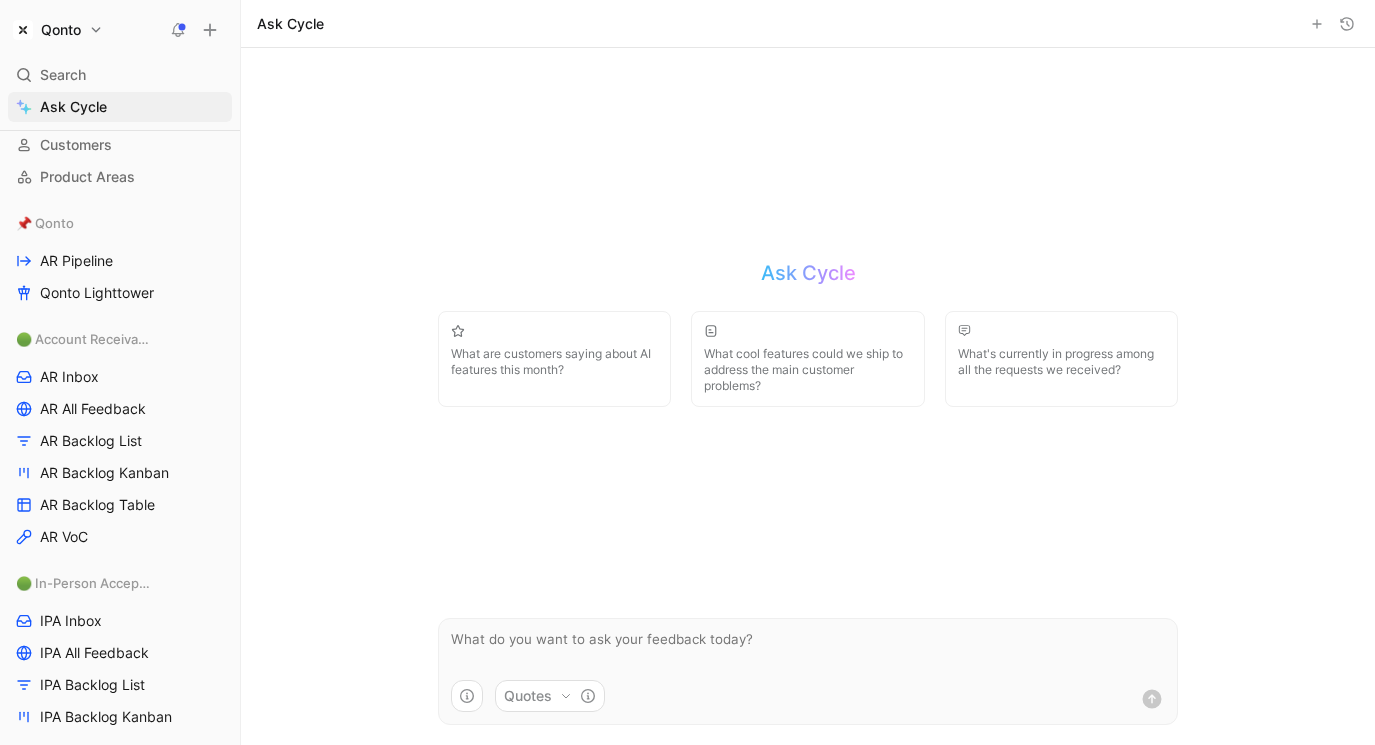 click at bounding box center [808, 649] 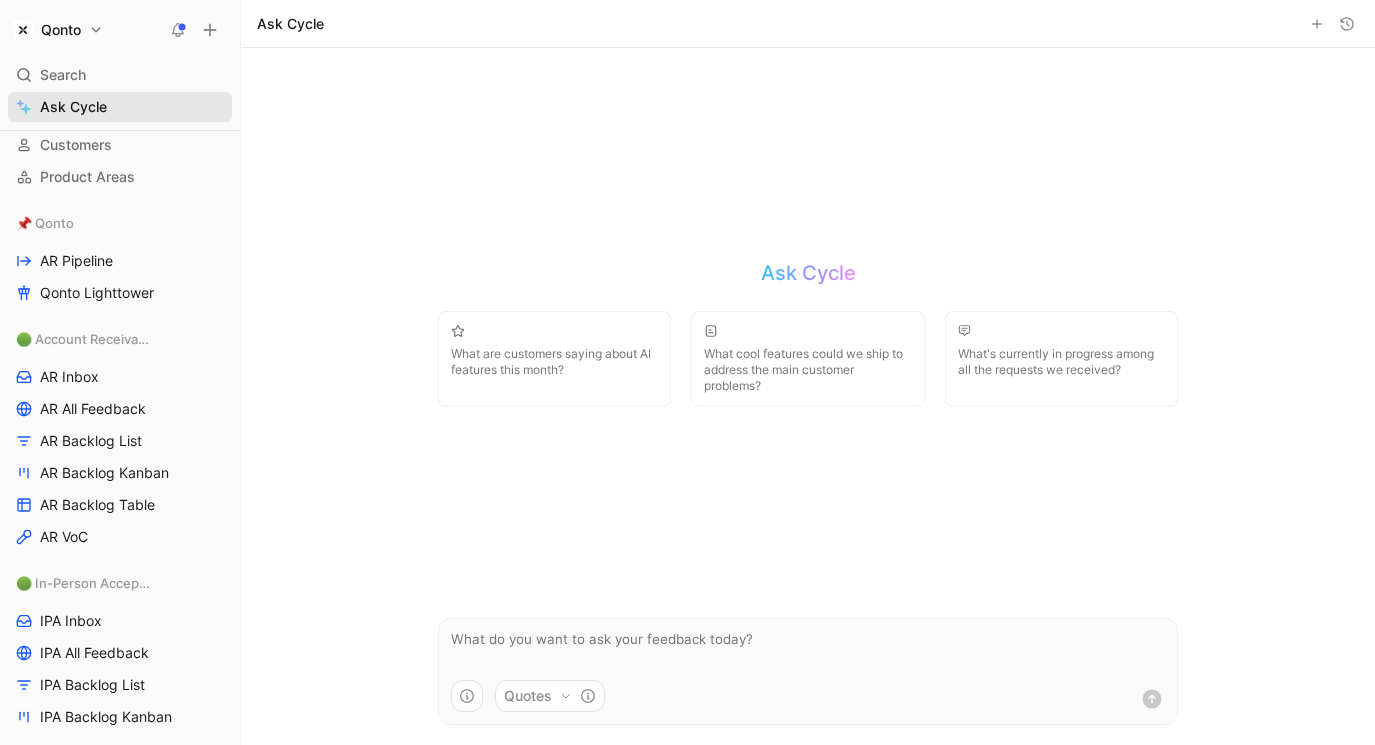 click on "Ask Cycle" at bounding box center (73, 107) 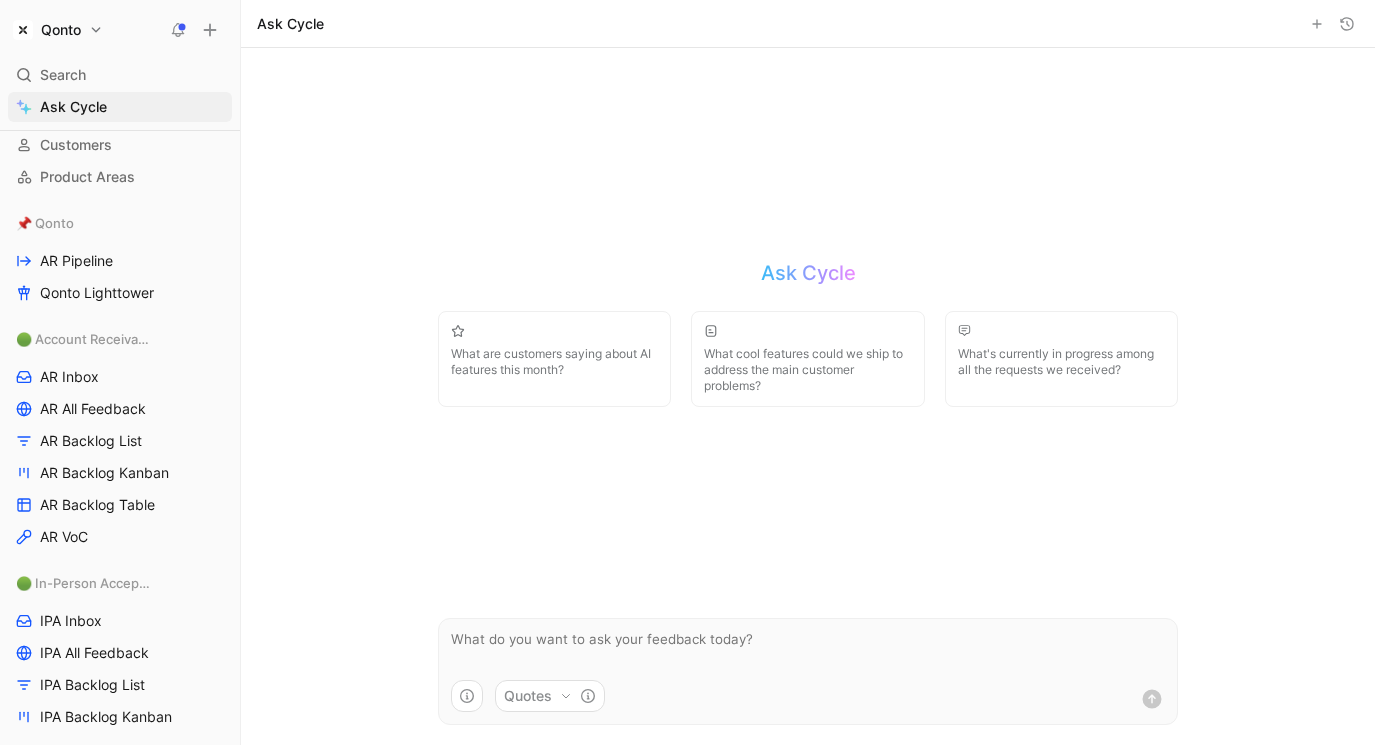 click on "Quotes" at bounding box center (550, 696) 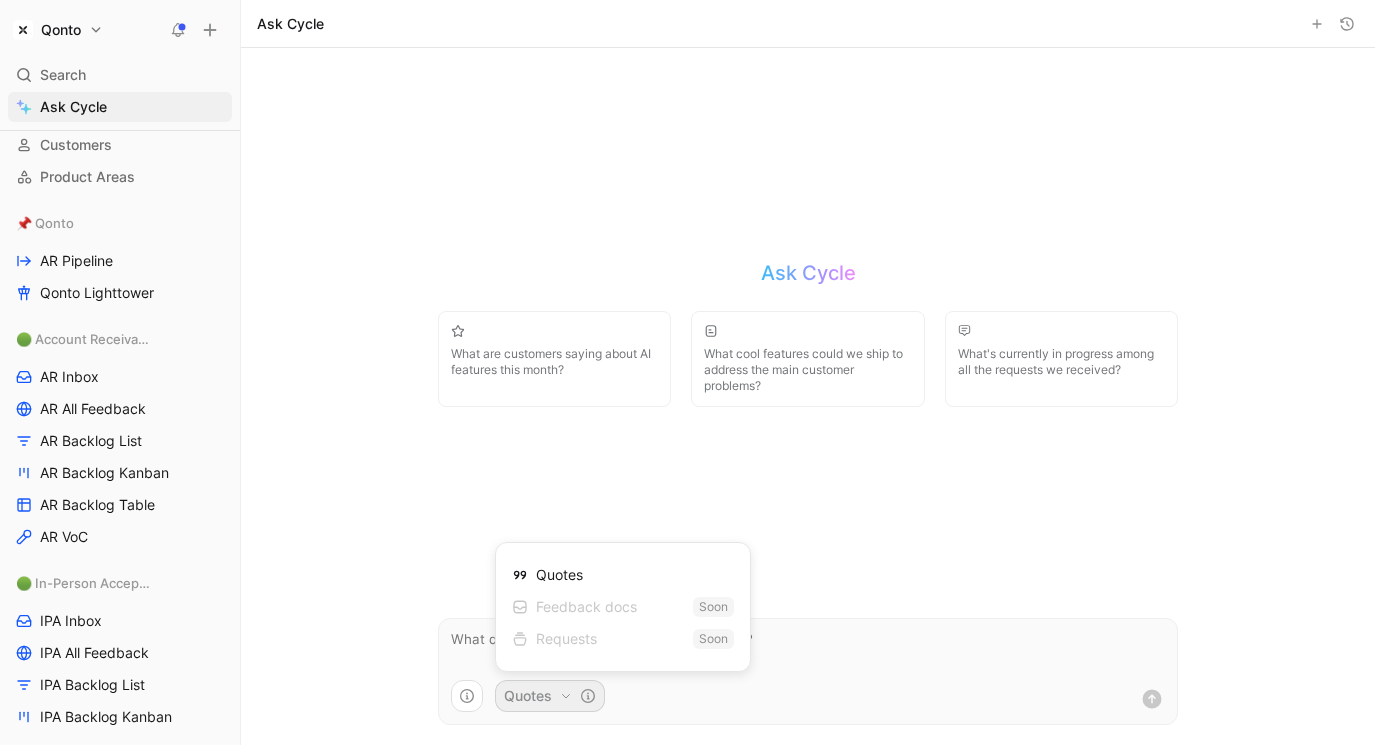 click on "Quotes" at bounding box center [547, 575] 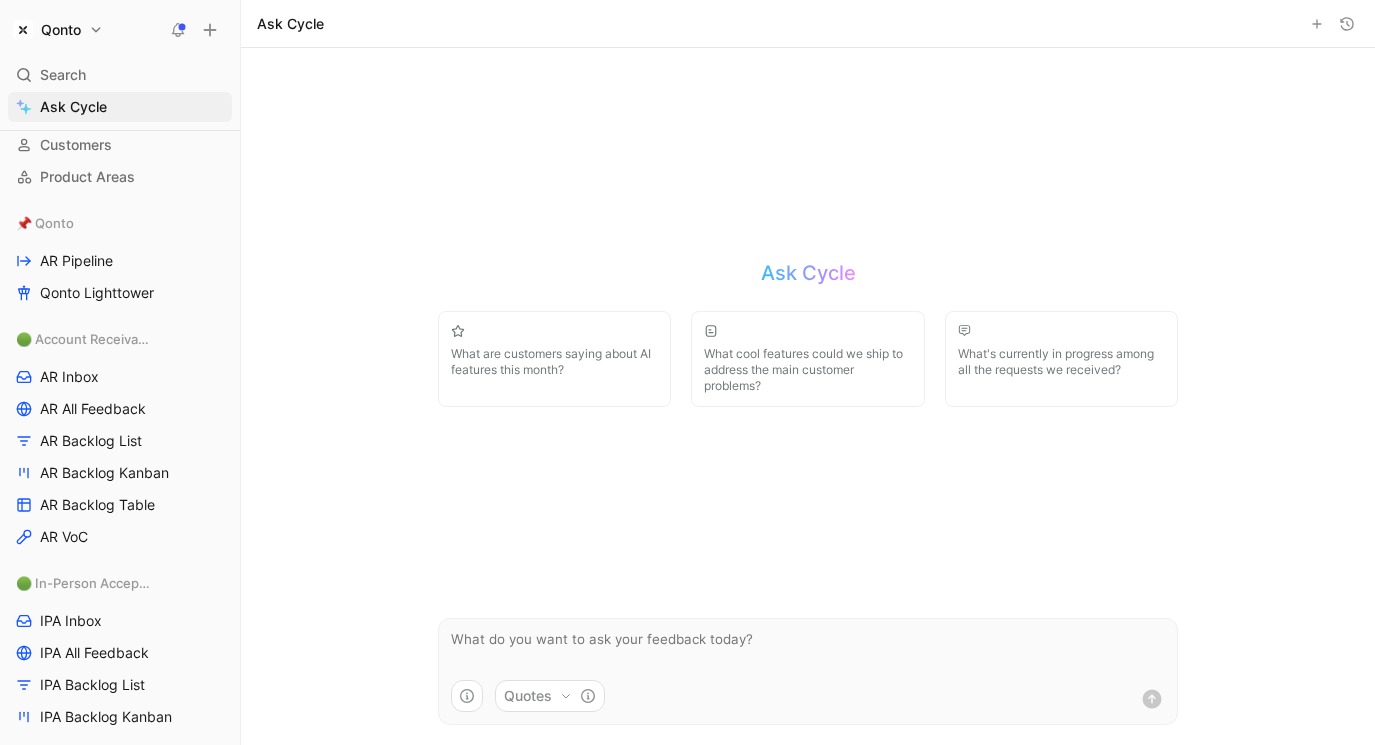 click at bounding box center (808, 649) 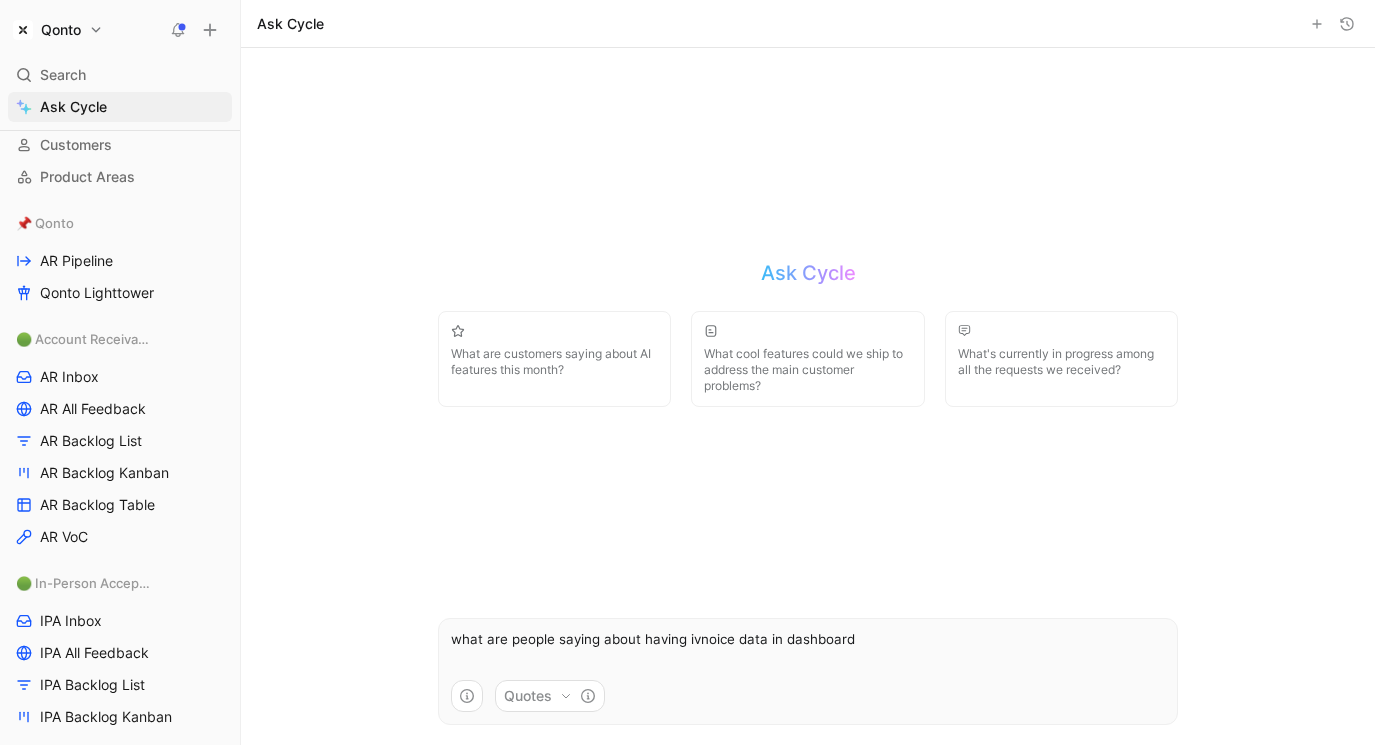 type on "what are people saying about having ivnoice data in dashboards" 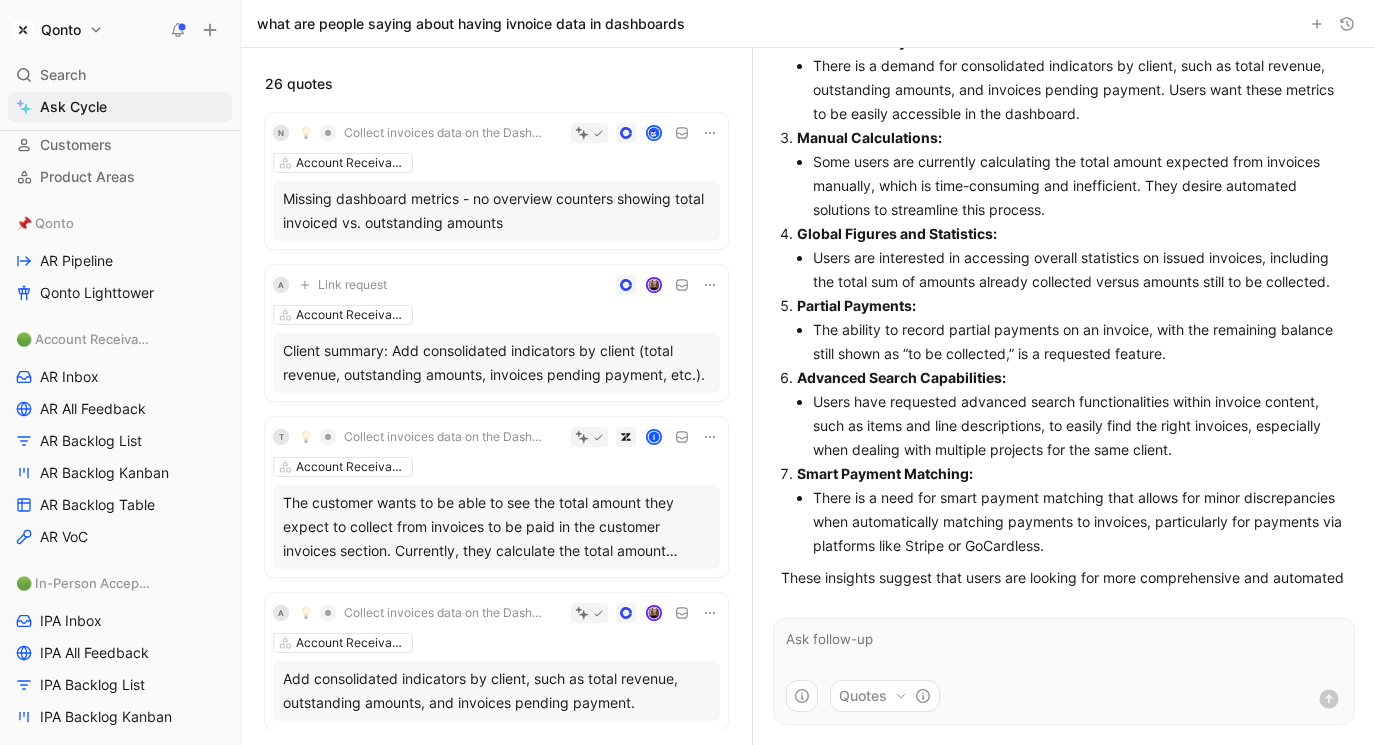 scroll, scrollTop: 290, scrollLeft: 0, axis: vertical 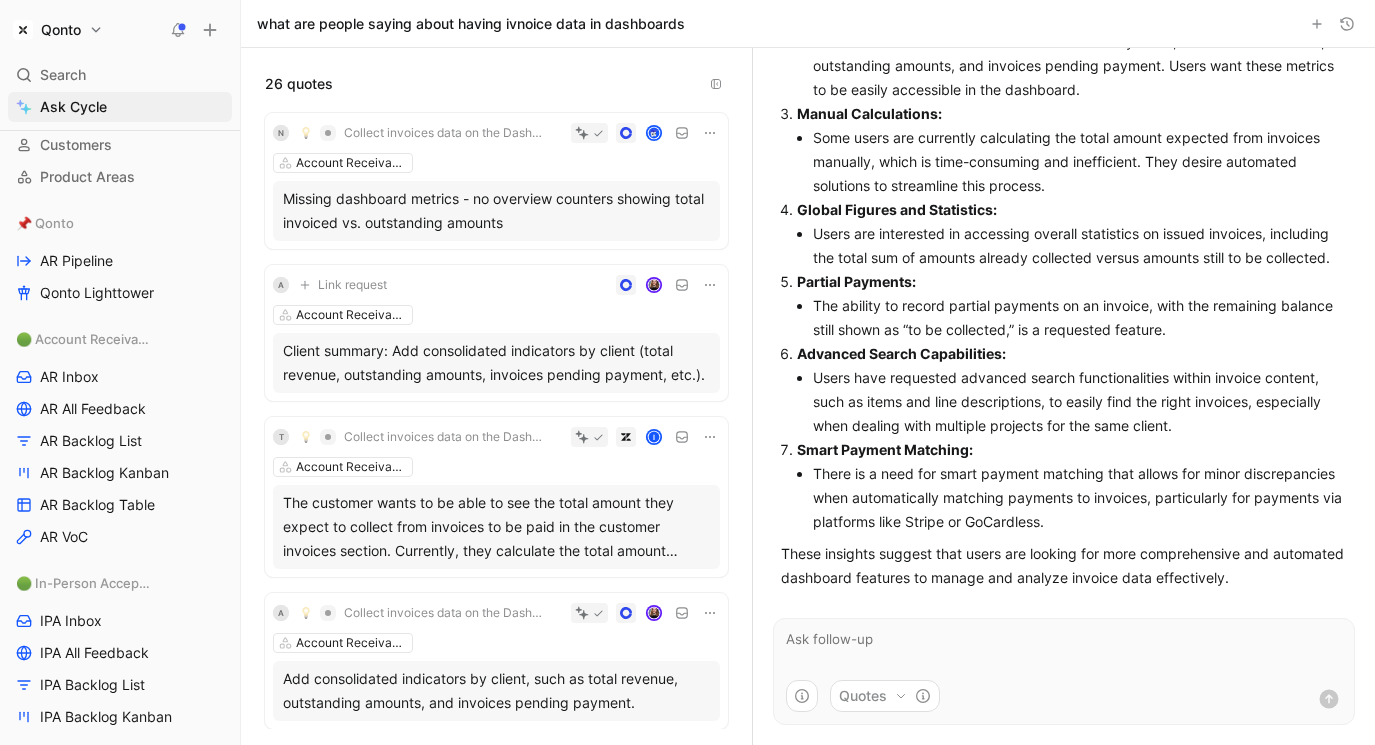 click 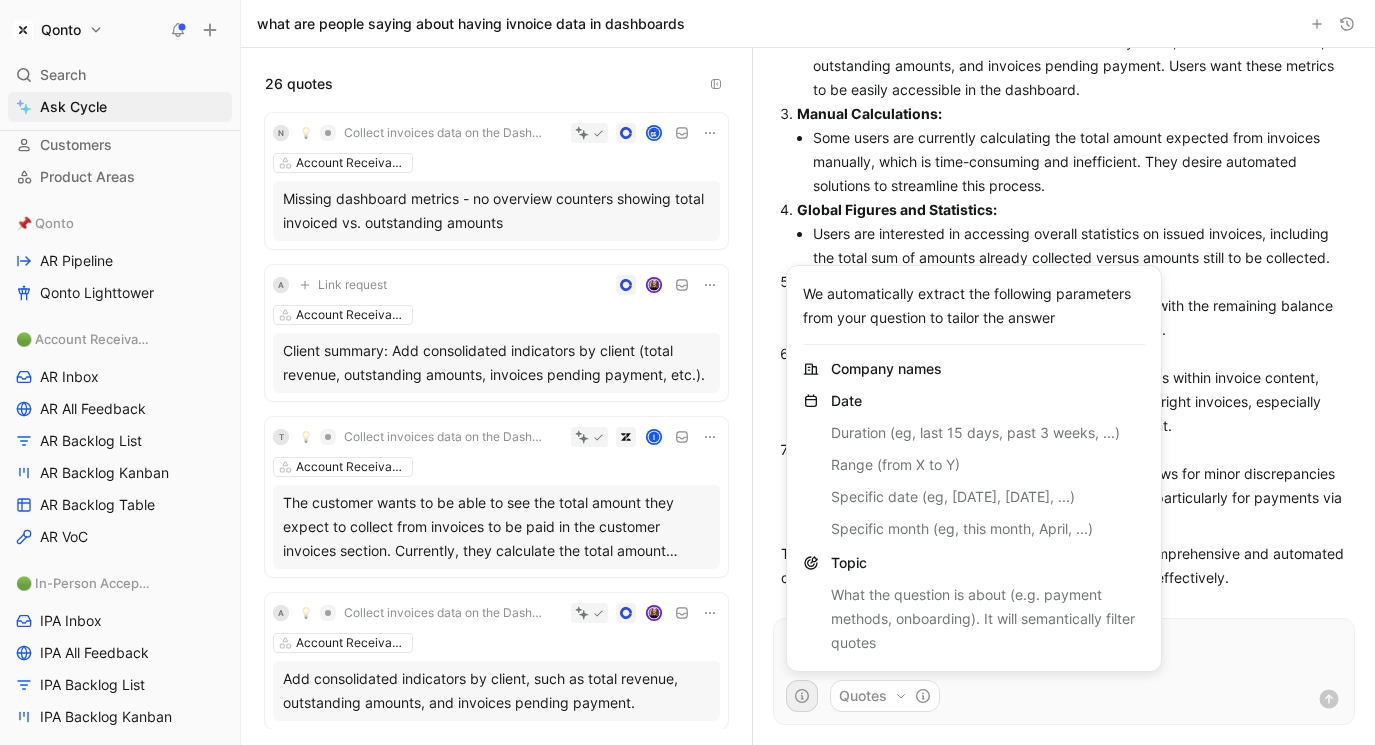 click on "Qonto Search ⌘ K Ask Cycle Workspace Home G then H Feedback G then F Requests G then R Releases G then L Customers Product Areas 📌 Qonto AR Pipeline Qonto Lighttower 🟢 Account Receivable AR Inbox AR All Feedback AR Backlog List AR Backlog Kanban AR Backlog Table AR VoC 🟢 In-Person Acceptance IPA Inbox IPA All Feedback IPA Backlog List IPA Backlog Kanban 🛠️ Tools Inbox to dispatch All feedback
To pick up a draggable item, press the space bar.
While dragging, use the arrow keys to move the item.
Press space again to drop the item in its new position, or press escape to cancel.
Help center Invite member what are people saying about having ivnoice data in dashboards 26   quotes N Collect invoices data on the Dashboard Account Receivable Missing dashboard metrics - no overview counters showing total invoiced vs. outstanding amounts A Link request Account Receivable T Collect invoices data on the Dashboard i Account Receivable A Collect invoices data on the Dashboard" at bounding box center [687, 372] 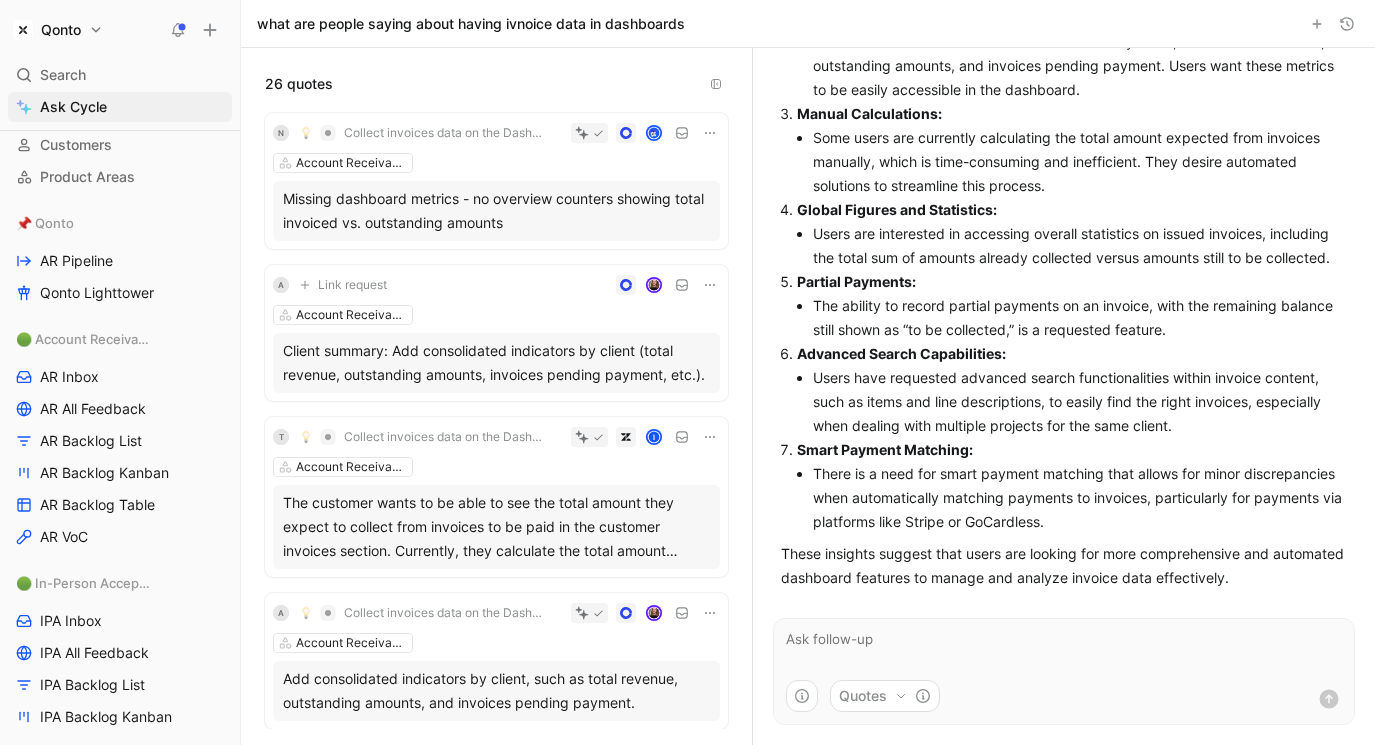 click on "Quotes" at bounding box center [885, 696] 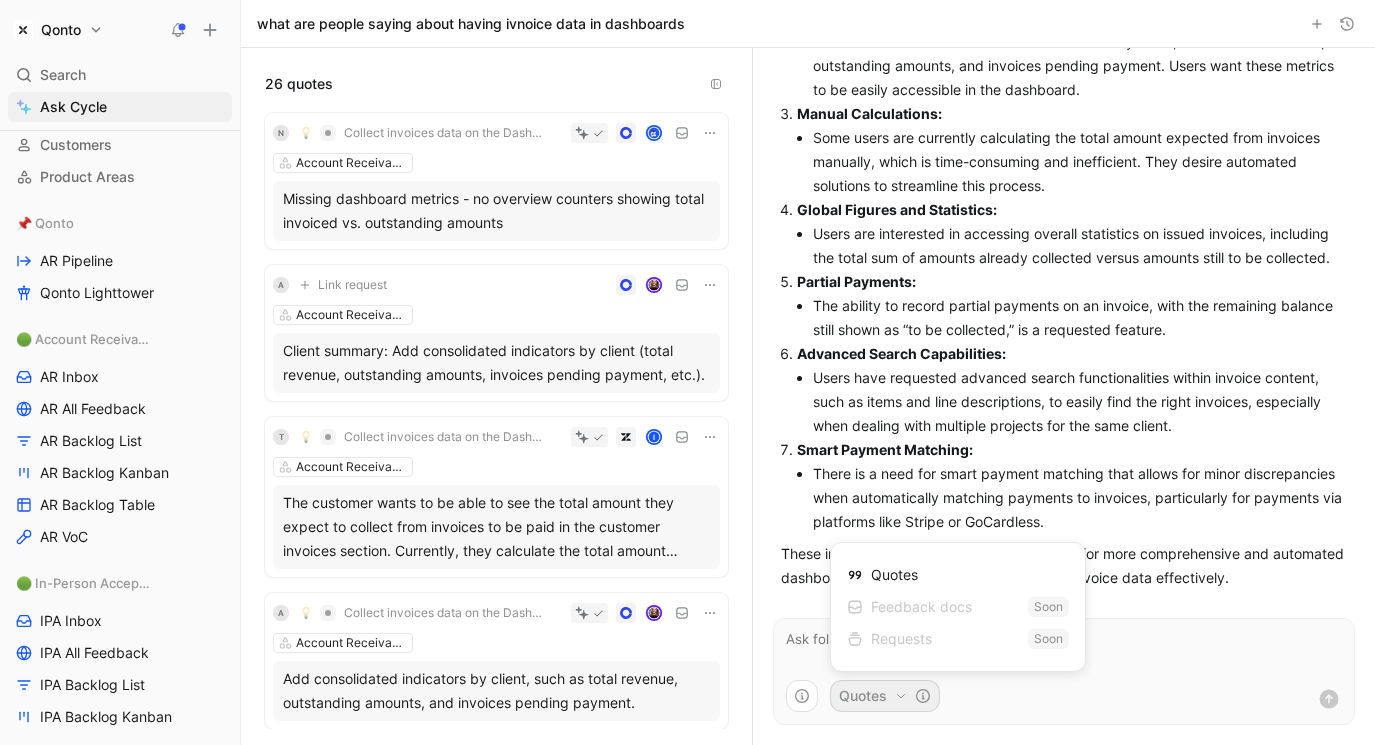 click on "Qonto Search ⌘ K Ask Cycle Workspace Home G then H Feedback G then F Requests G then R Releases G then L Customers Product Areas 📌 Qonto AR Pipeline Qonto Lighttower 🟢 Account Receivable AR Inbox AR All Feedback AR Backlog List AR Backlog Kanban AR Backlog Table AR VoC 🟢 In-Person Acceptance IPA Inbox IPA All Feedback IPA Backlog List IPA Backlog Kanban 🛠️ Tools Inbox to dispatch All feedback
To pick up a draggable item, press the space bar.
While dragging, use the arrow keys to move the item.
Press space again to drop the item in its new position, or press escape to cancel.
Help center Invite member what are people saying about having ivnoice data in dashboards 26   quotes N Collect invoices data on the Dashboard Account Receivable Missing dashboard metrics - no overview counters showing total invoiced vs. outstanding amounts A Link request Account Receivable T Collect invoices data on the Dashboard i Account Receivable A Collect invoices data on the Dashboard" at bounding box center [687, 372] 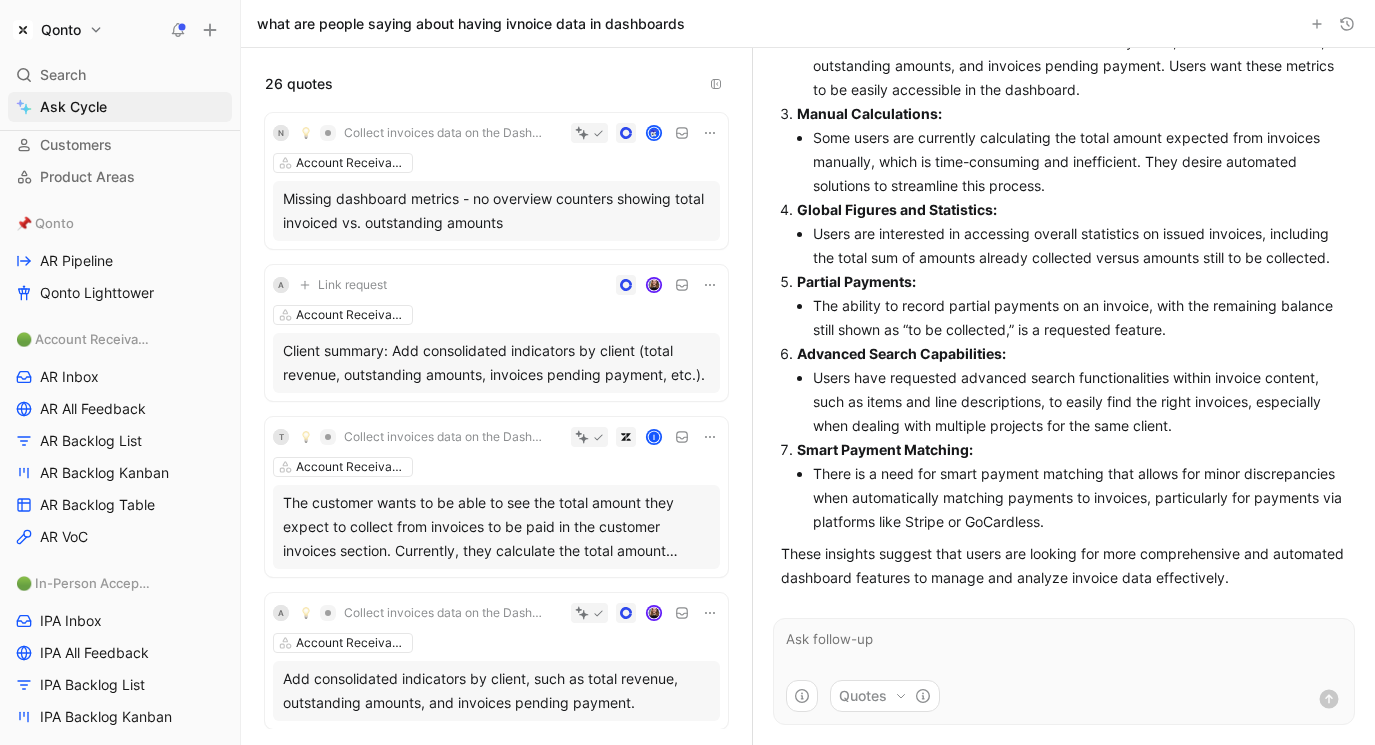 click 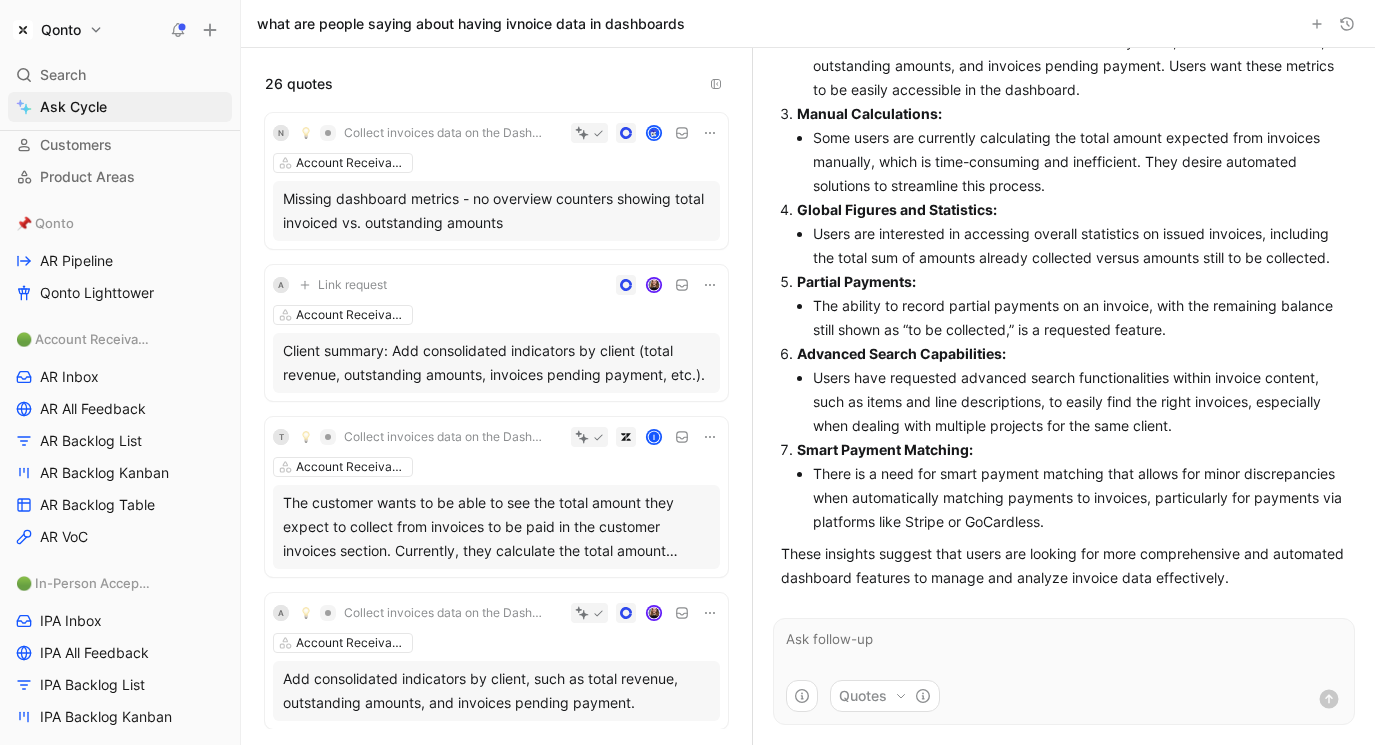 click on "Qonto Search ⌘ K Ask Cycle Workspace Home G then H Feedback G then F Requests G then R Releases G then L Customers Product Areas 📌 Qonto AR Pipeline Qonto Lighttower 🟢 Account Receivable AR Inbox AR All Feedback AR Backlog List AR Backlog Kanban AR Backlog Table AR VoC 🟢 In-Person Acceptance IPA Inbox IPA All Feedback IPA Backlog List IPA Backlog Kanban 🛠️ Tools Inbox to dispatch All feedback
To pick up a draggable item, press the space bar.
While dragging, use the arrow keys to move the item.
Press space again to drop the item in its new position, or press escape to cancel.
Help center Invite member what are people saying about having ivnoice data in dashboards 26   quotes N Collect invoices data on the Dashboard Account Receivable Missing dashboard metrics - no overview counters showing total invoiced vs. outstanding amounts A Link request Account Receivable T Collect invoices data on the Dashboard i Account Receivable A Collect invoices data on the Dashboard" at bounding box center [687, 372] 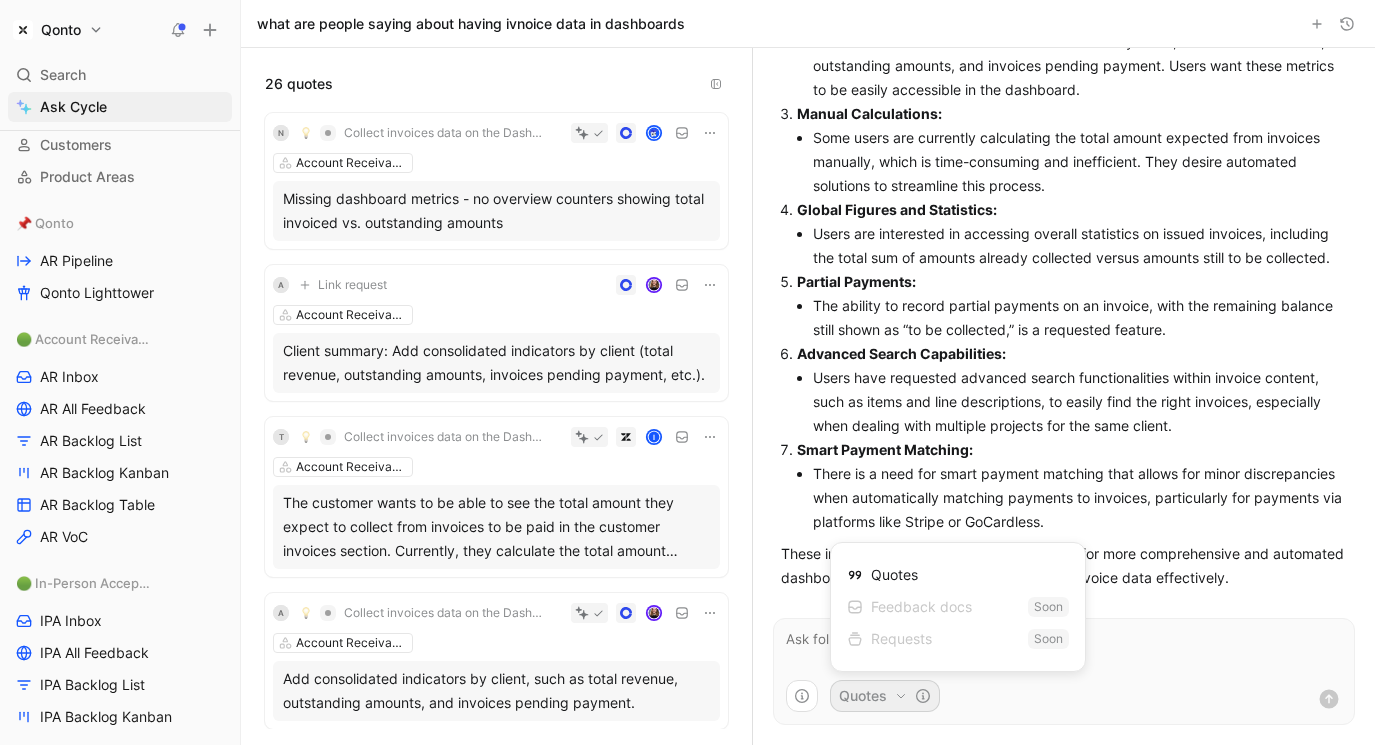 drag, startPoint x: 879, startPoint y: 640, endPoint x: 927, endPoint y: 640, distance: 48 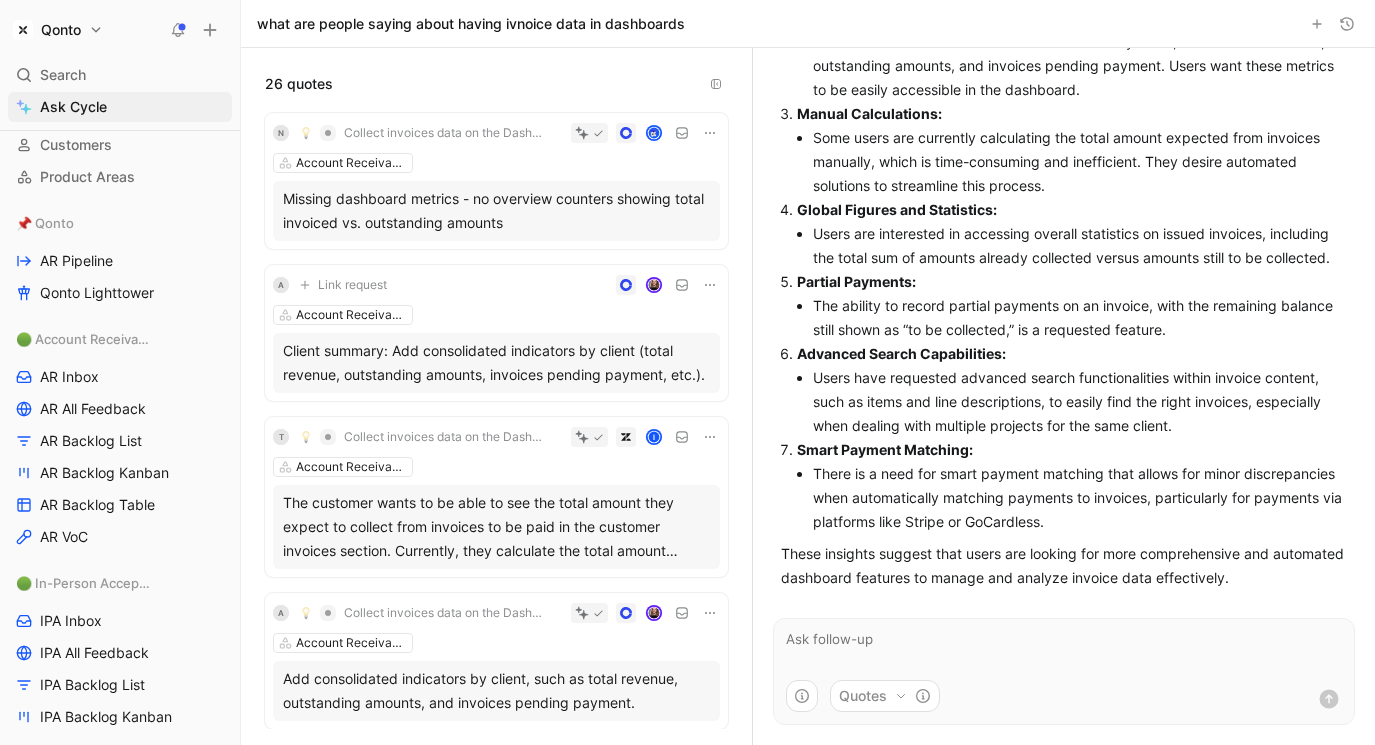 type 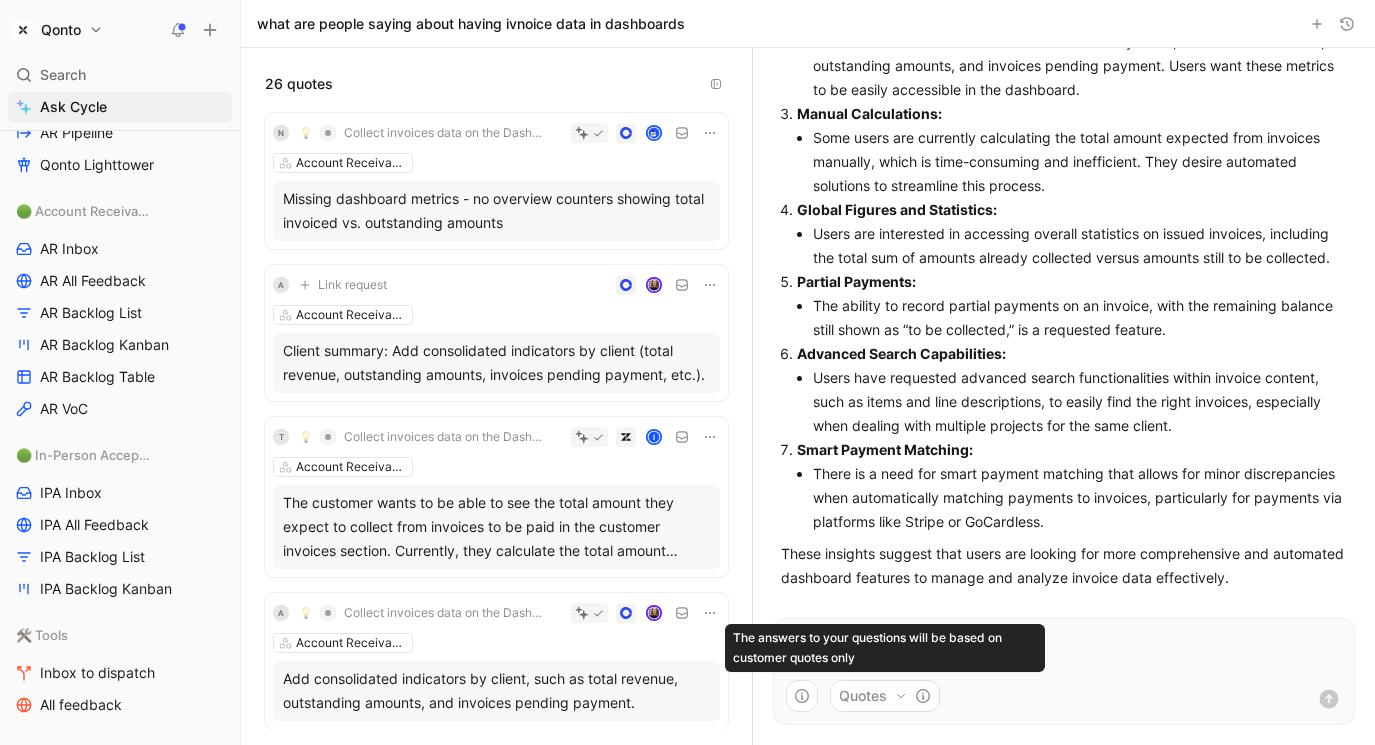 scroll, scrollTop: 315, scrollLeft: 0, axis: vertical 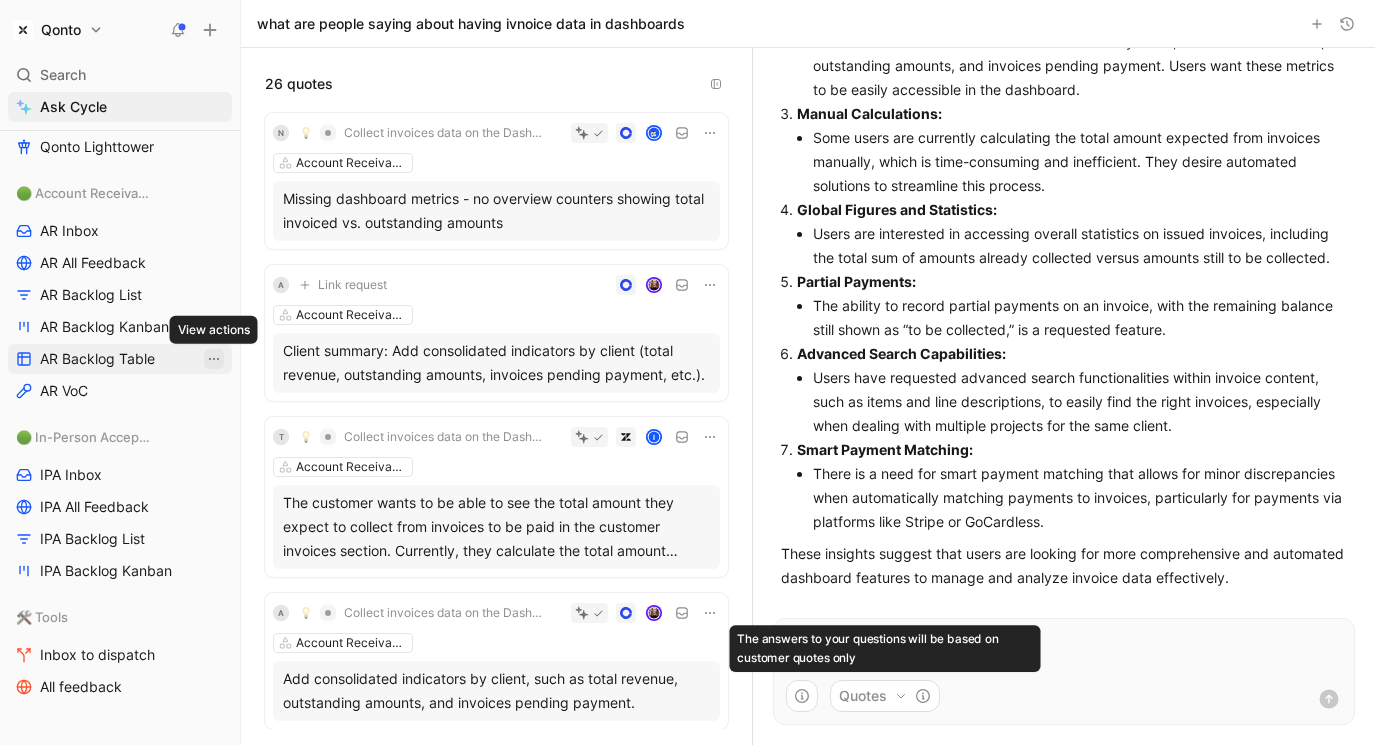 click 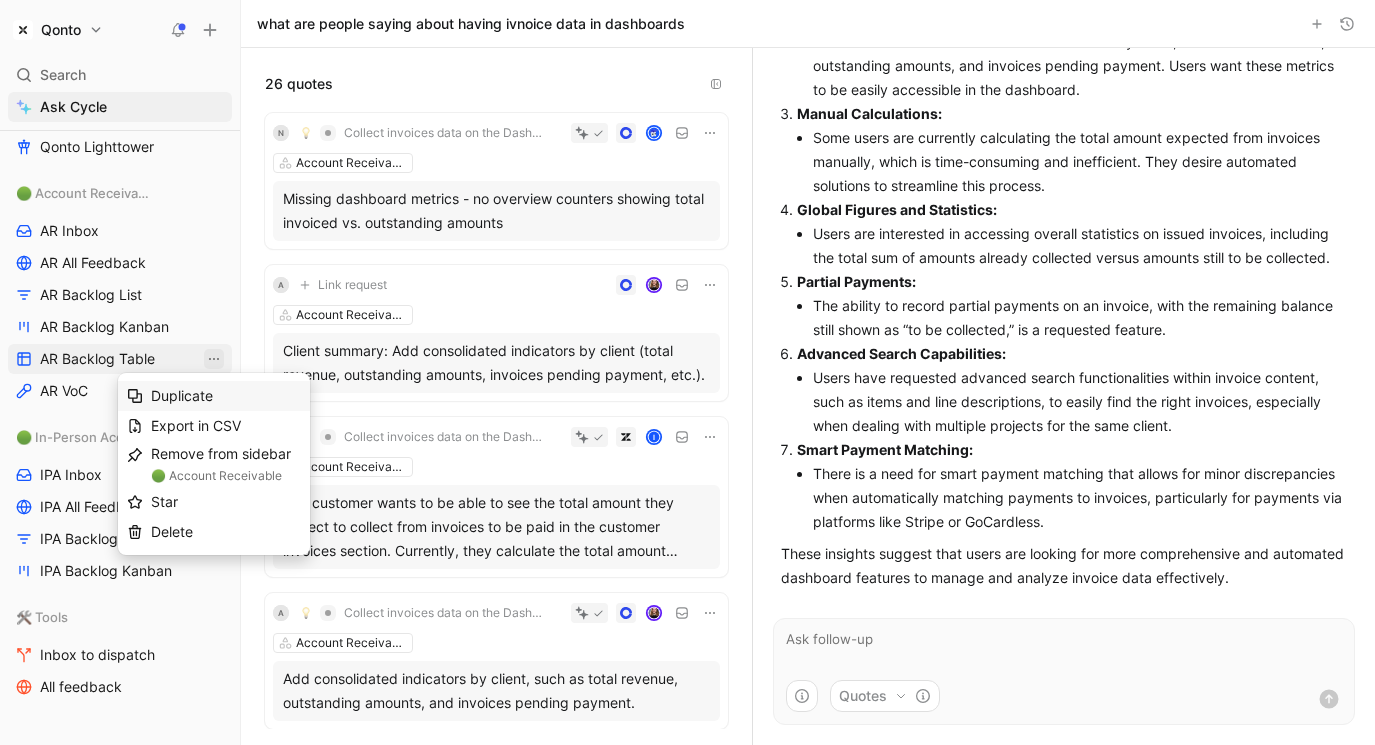 click on "Duplicate" at bounding box center [226, 396] 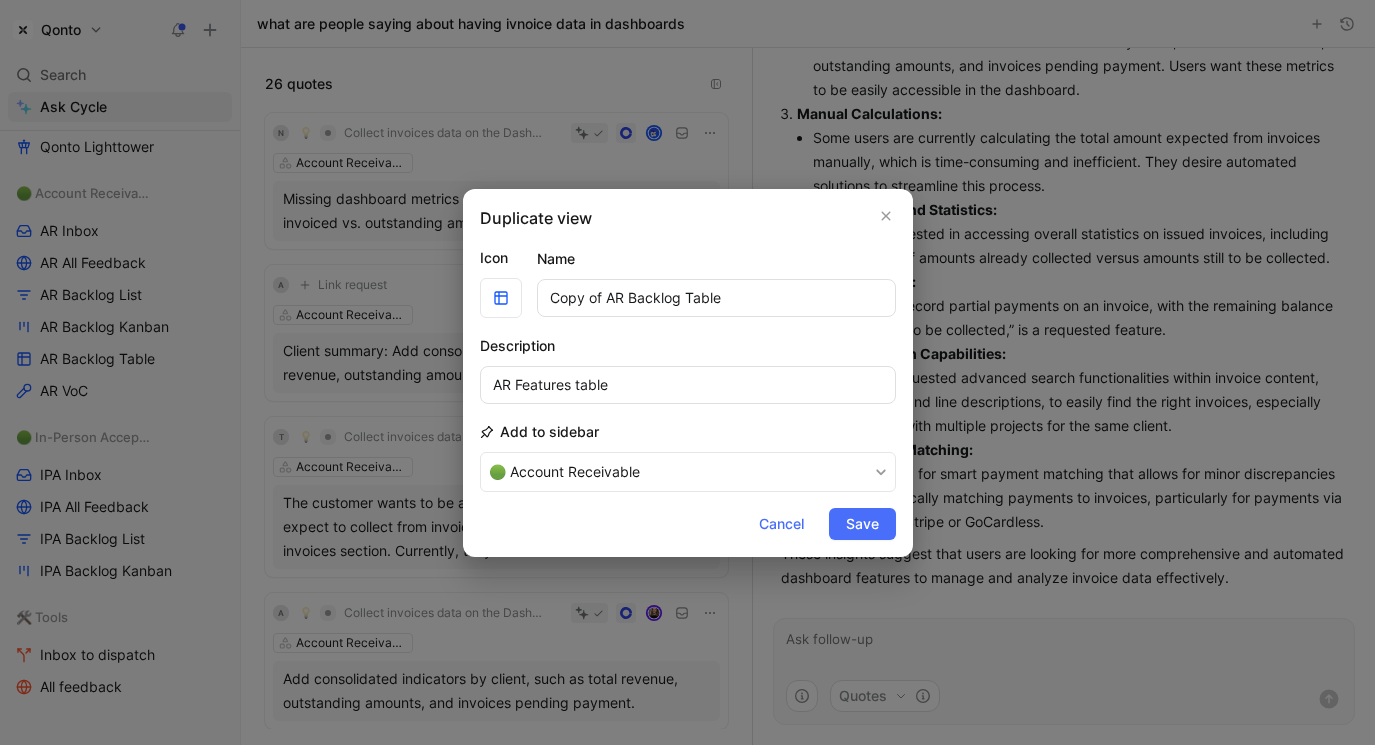 click on "Copy of AR Backlog Table" at bounding box center (716, 298) 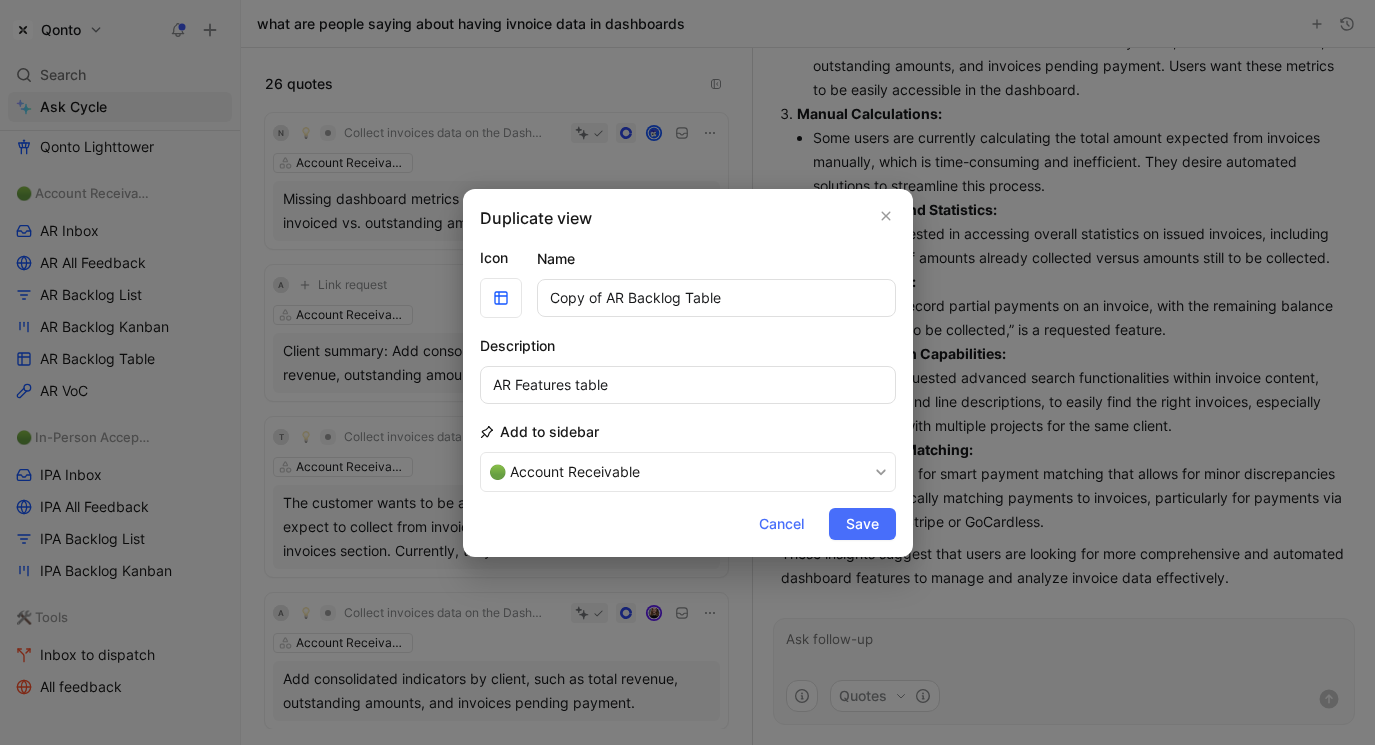 drag, startPoint x: 618, startPoint y: 302, endPoint x: 535, endPoint y: 302, distance: 83 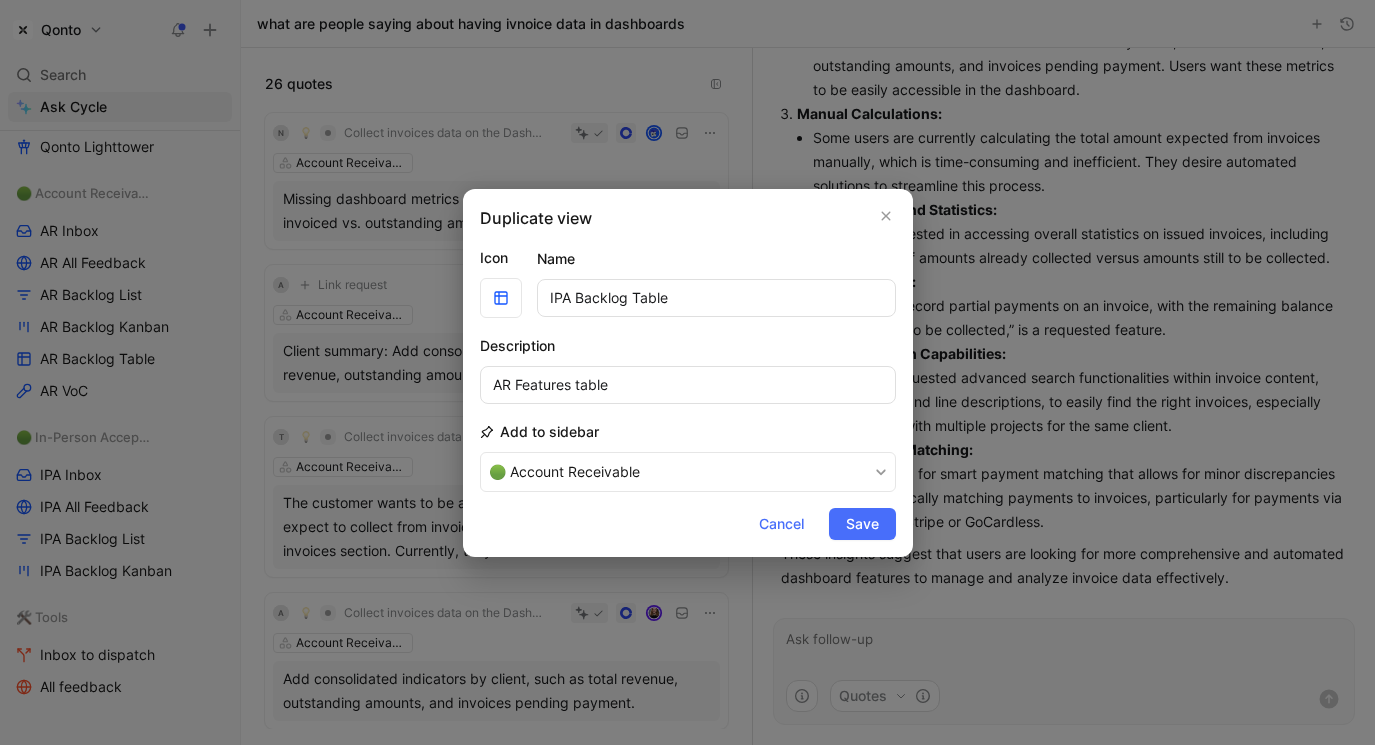 type on "IPA Backlog Table" 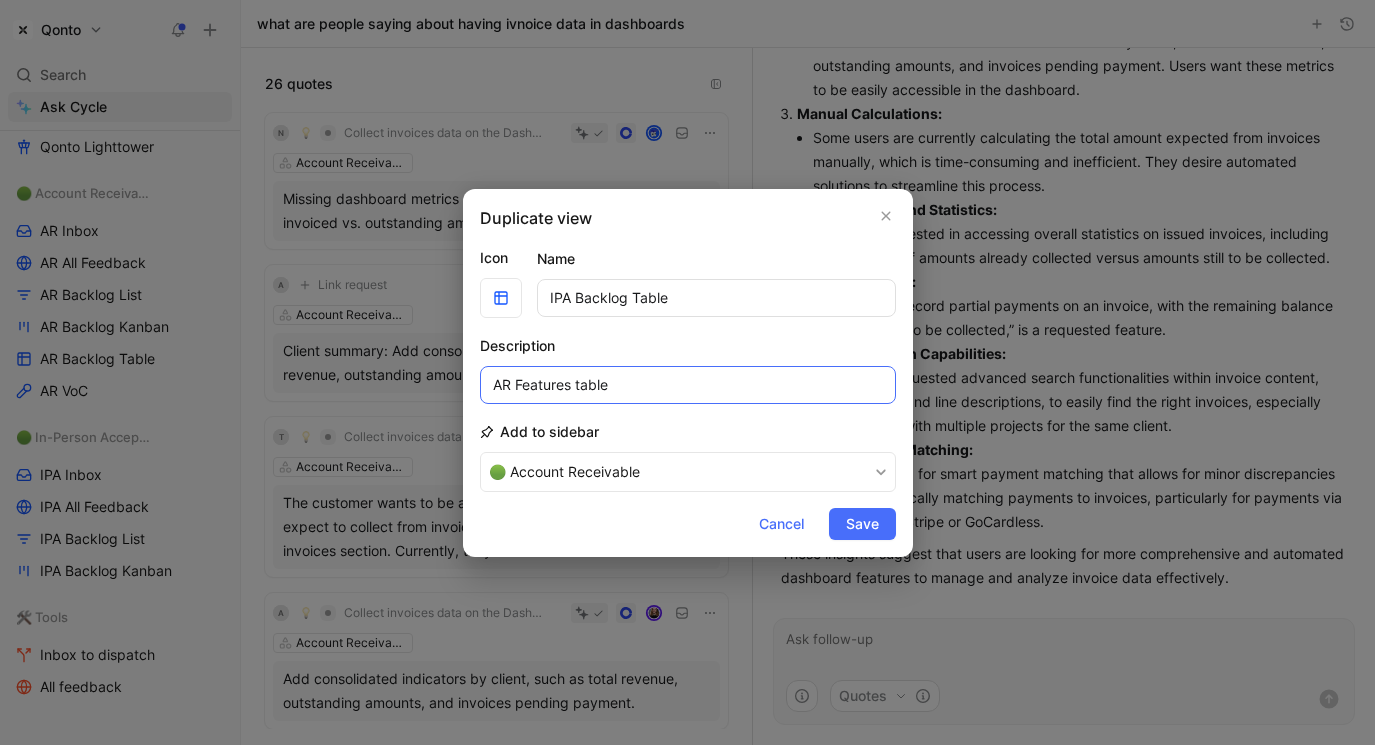click on "AR Features table" at bounding box center [688, 385] 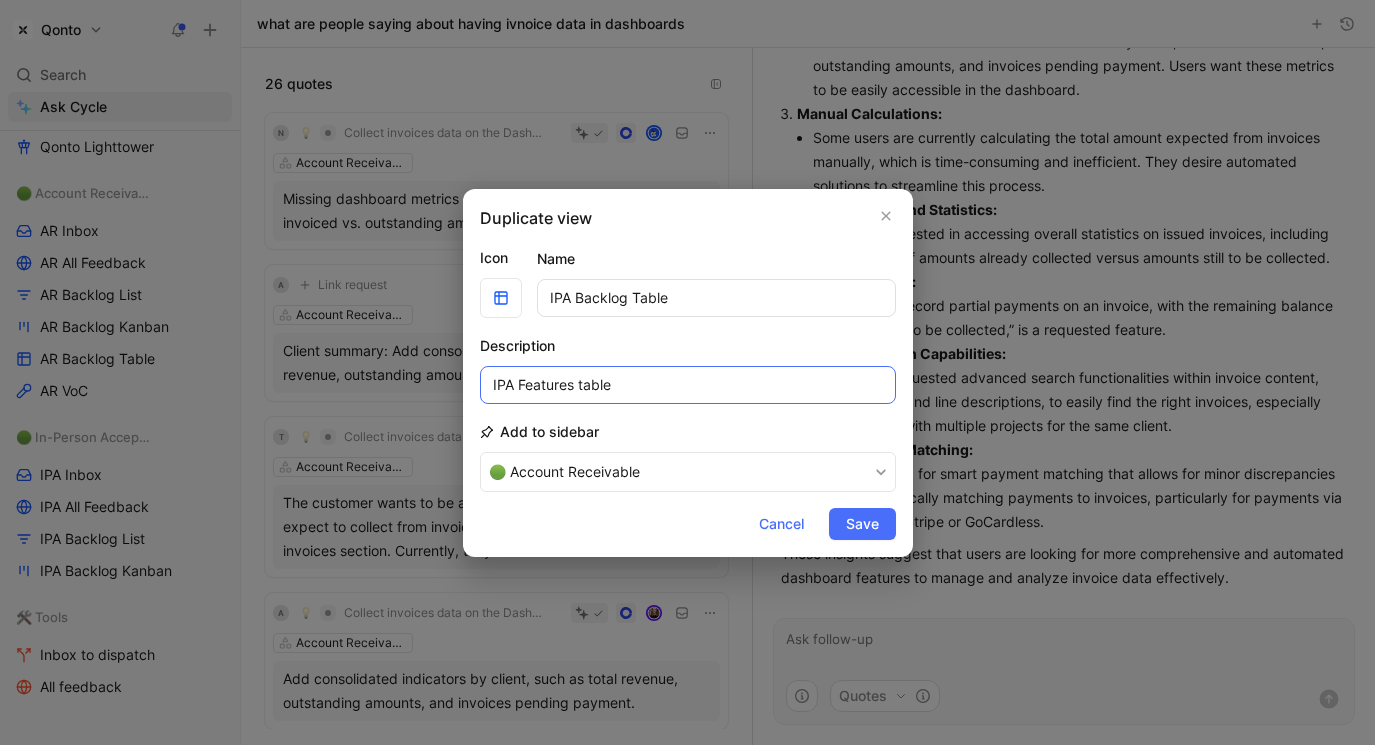 type on "IPA Features table" 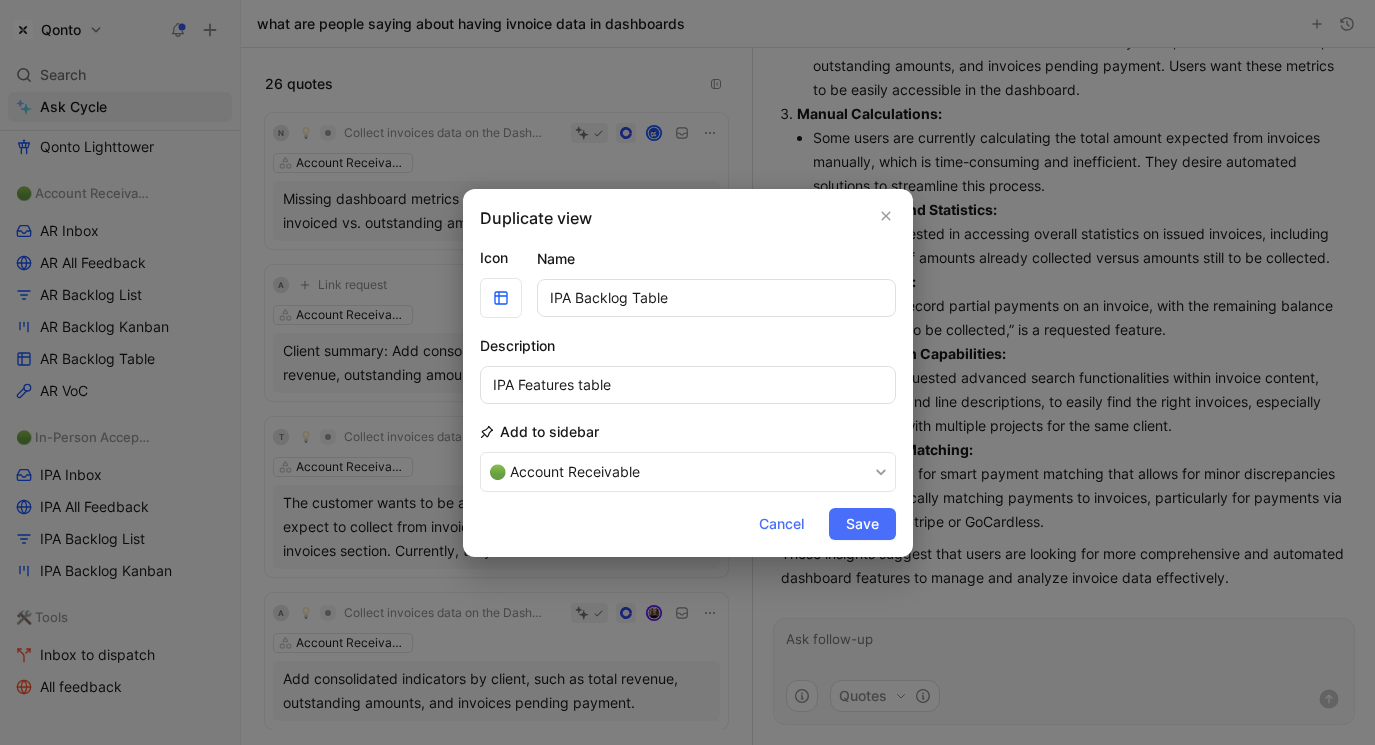 click on "Icon Name IPA Backlog Table Description IPA Features table Add to sidebar 🟢 Account Receivable Cancel Save" at bounding box center [688, 393] 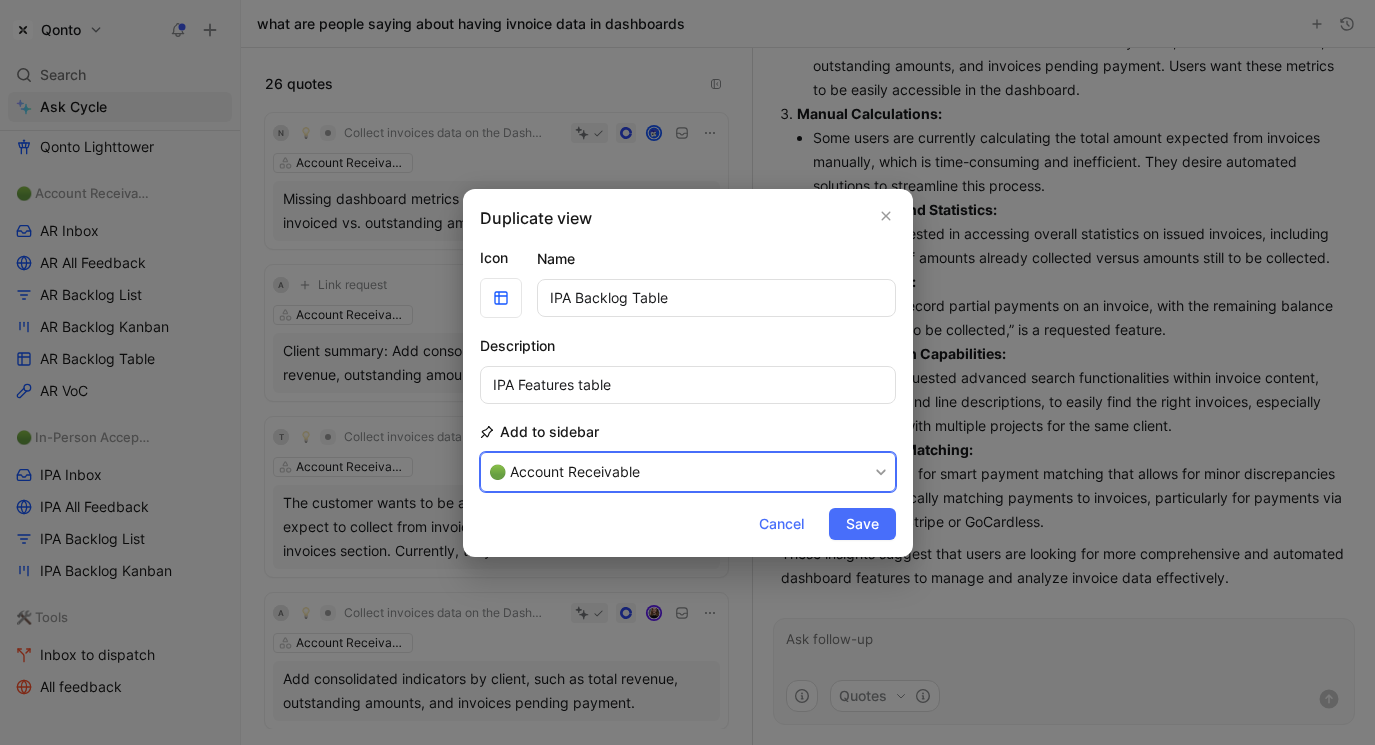 click on "🟢 Account Receivable" at bounding box center (688, 472) 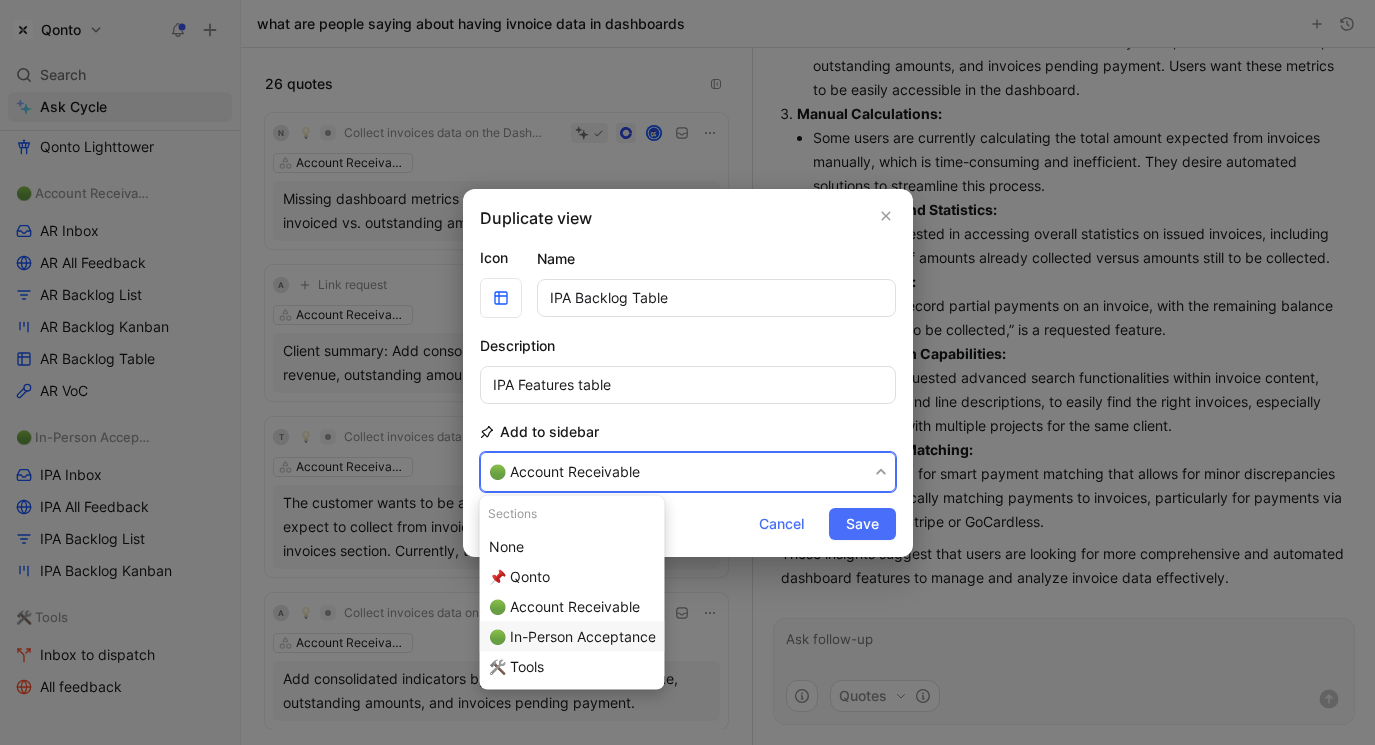 click on "🟢 In-Person Acceptance" at bounding box center [572, 636] 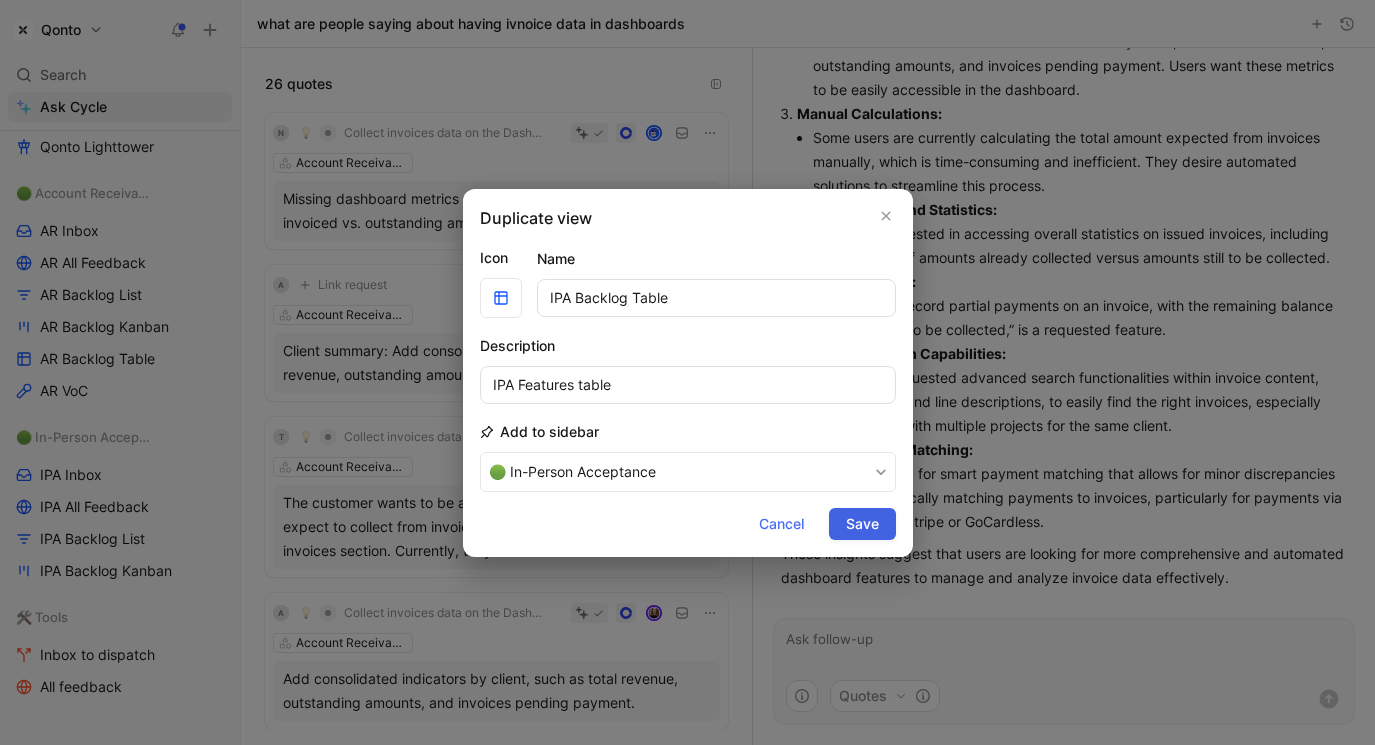 click on "Save" at bounding box center (862, 524) 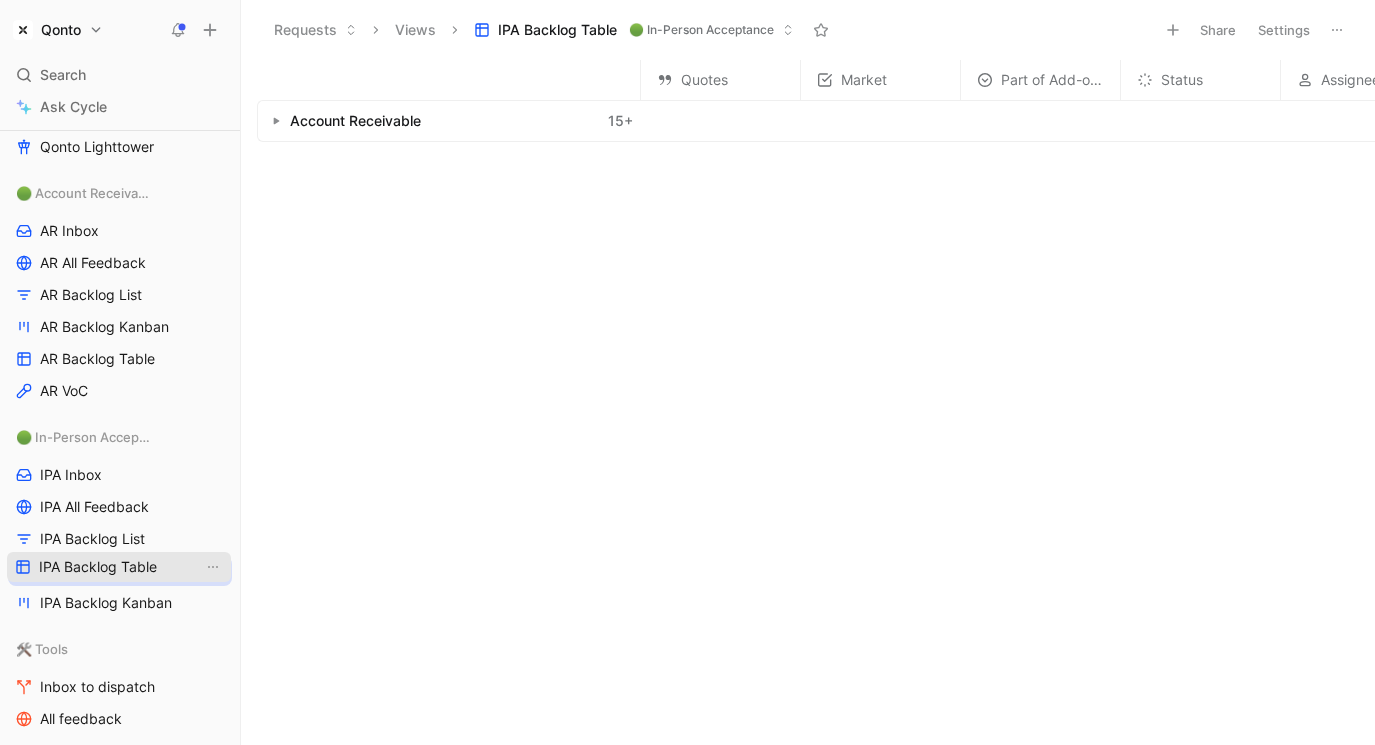 drag, startPoint x: 132, startPoint y: 472, endPoint x: 131, endPoint y: 564, distance: 92.00543 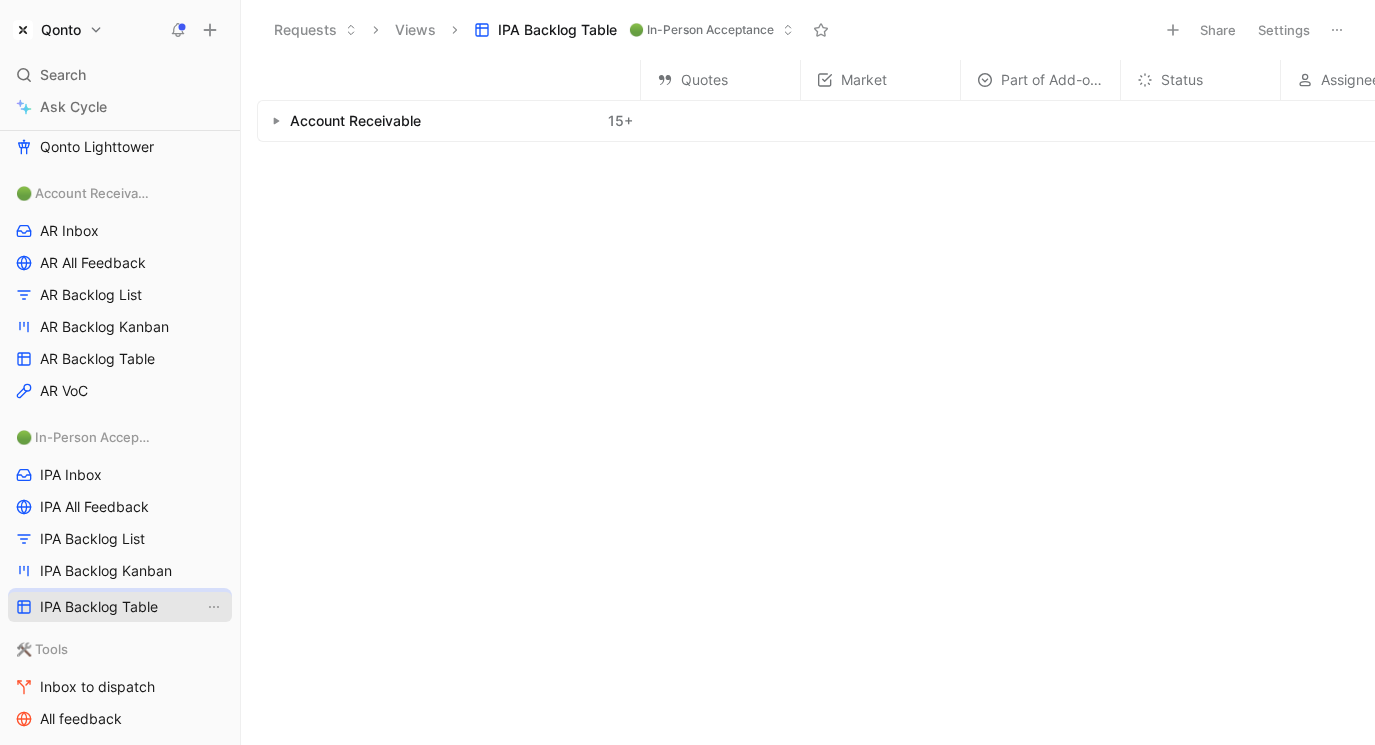 drag, startPoint x: 138, startPoint y: 579, endPoint x: 138, endPoint y: 615, distance: 36 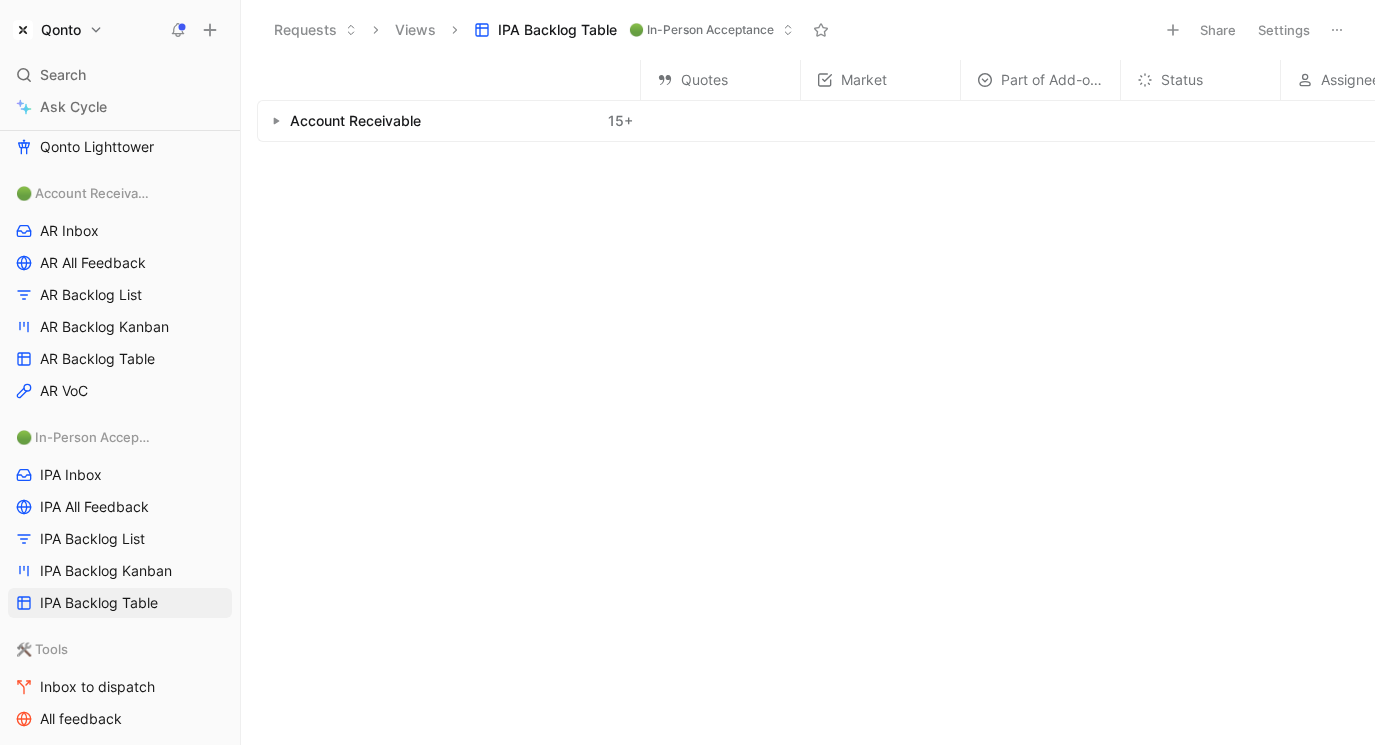 click on "Settings" at bounding box center [1284, 30] 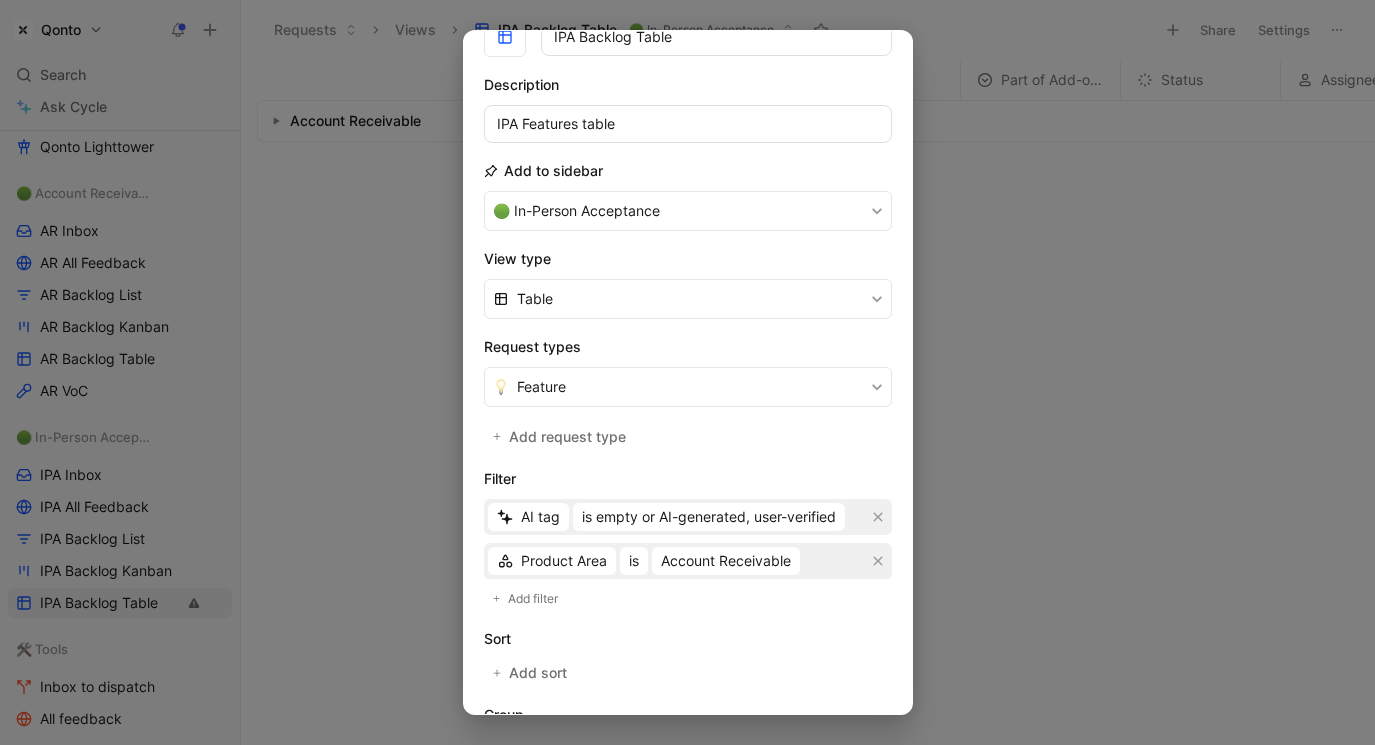 scroll, scrollTop: 113, scrollLeft: 0, axis: vertical 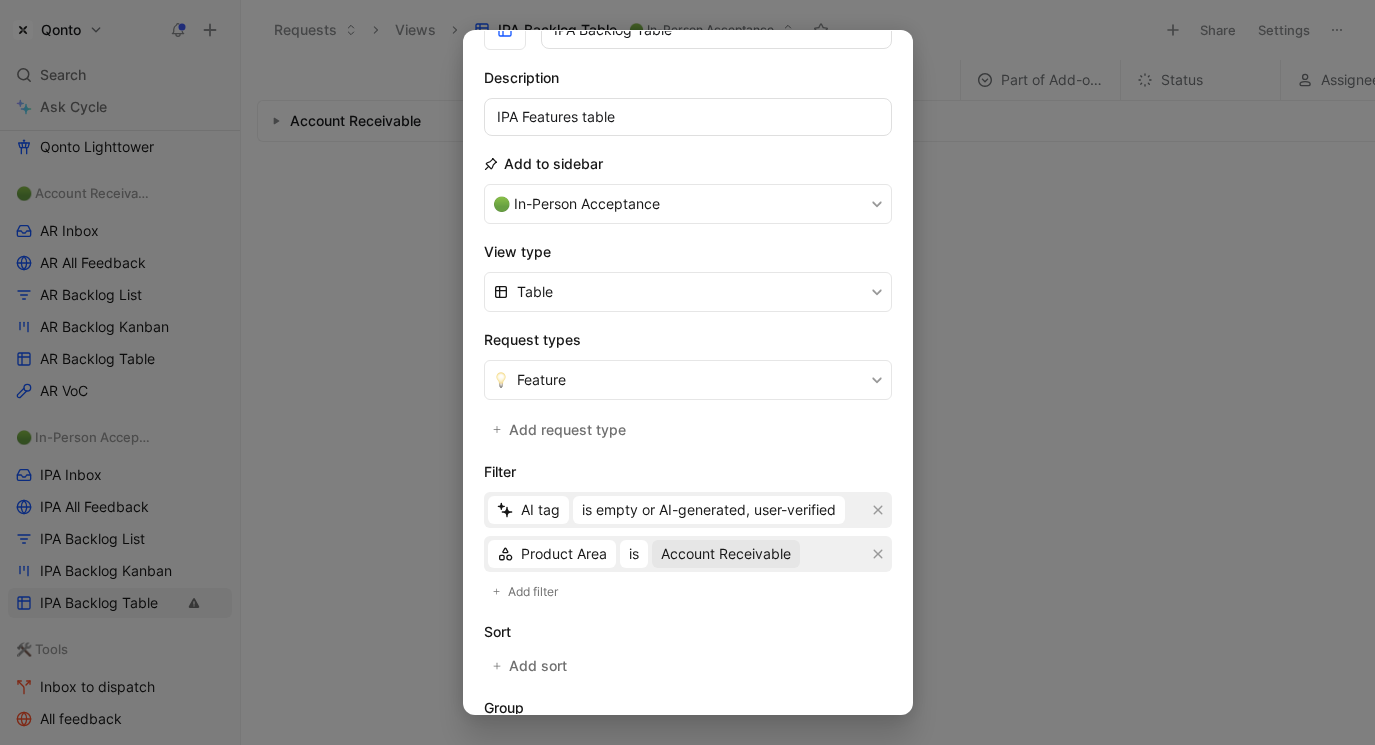 click on "Account Receivable" at bounding box center (726, 554) 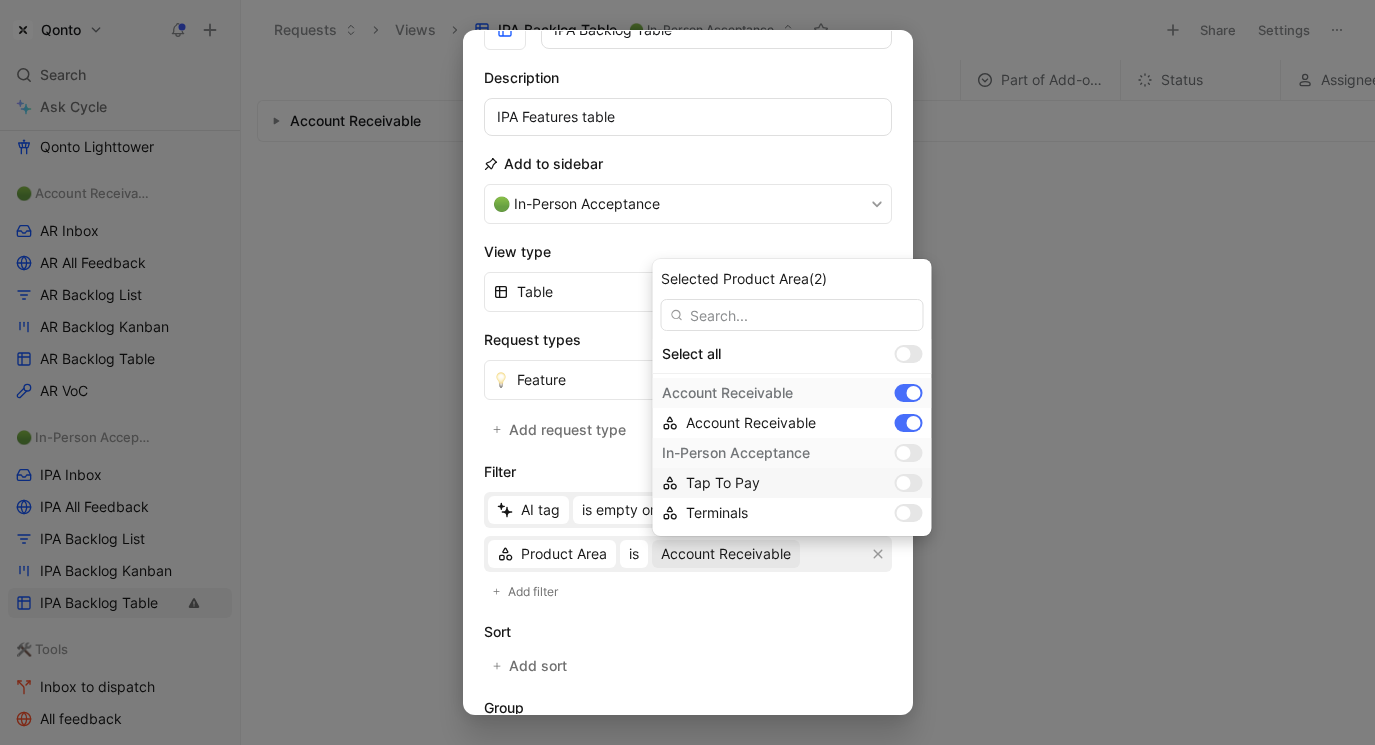click at bounding box center [909, 483] 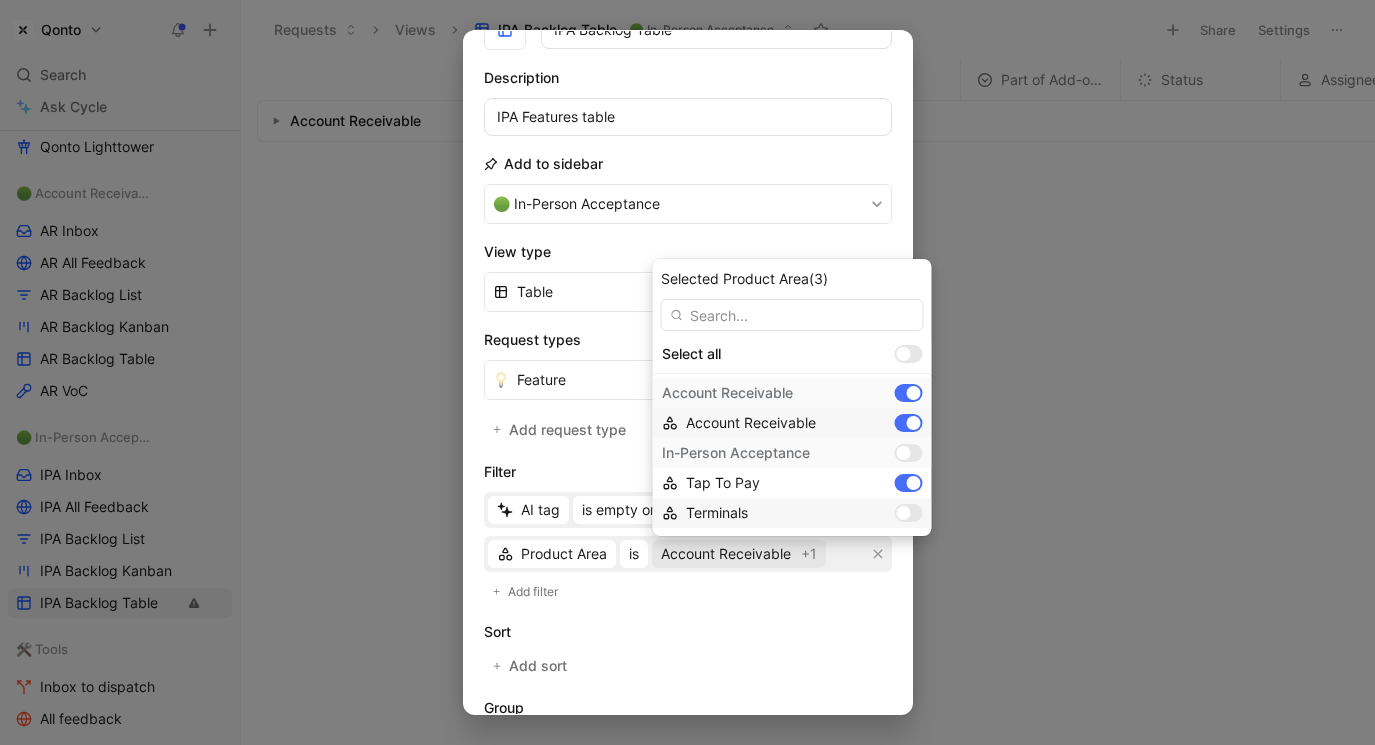 click at bounding box center [904, 513] 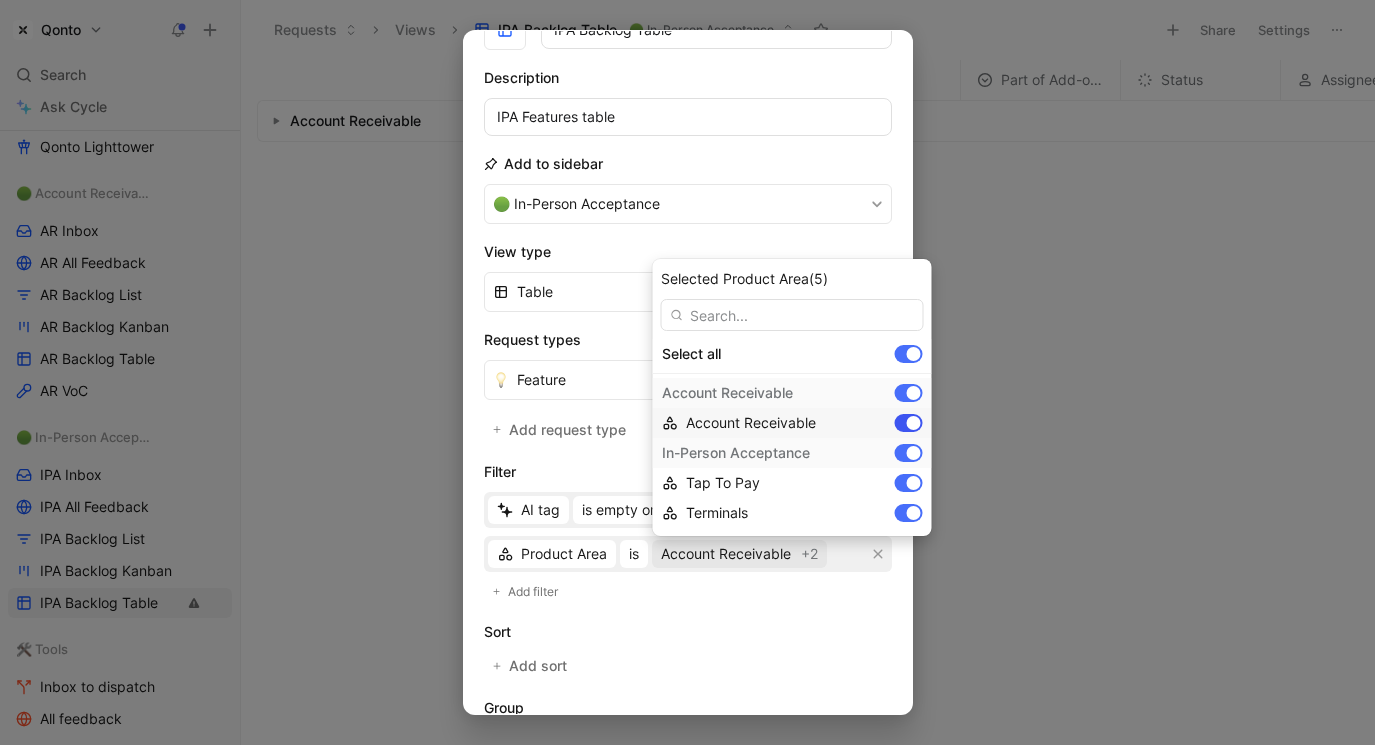 click at bounding box center [914, 423] 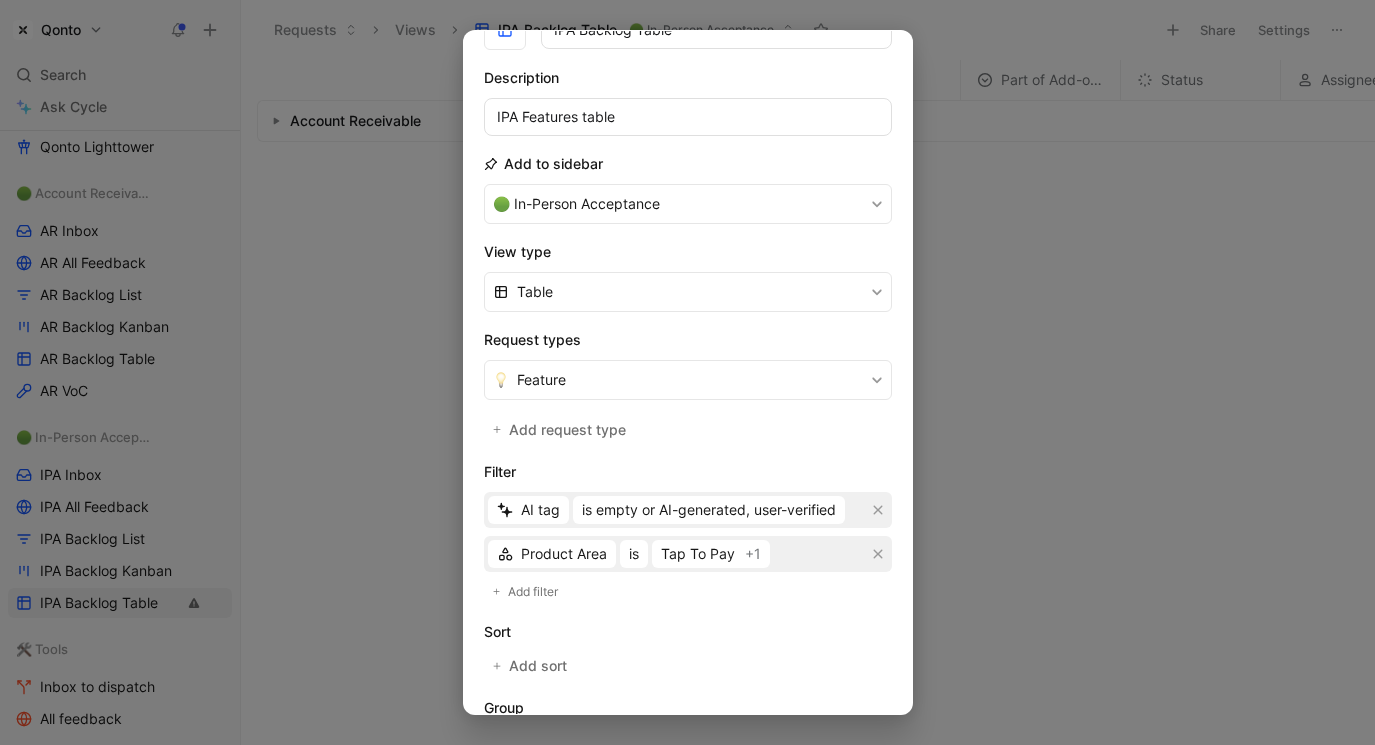 scroll, scrollTop: 347, scrollLeft: 0, axis: vertical 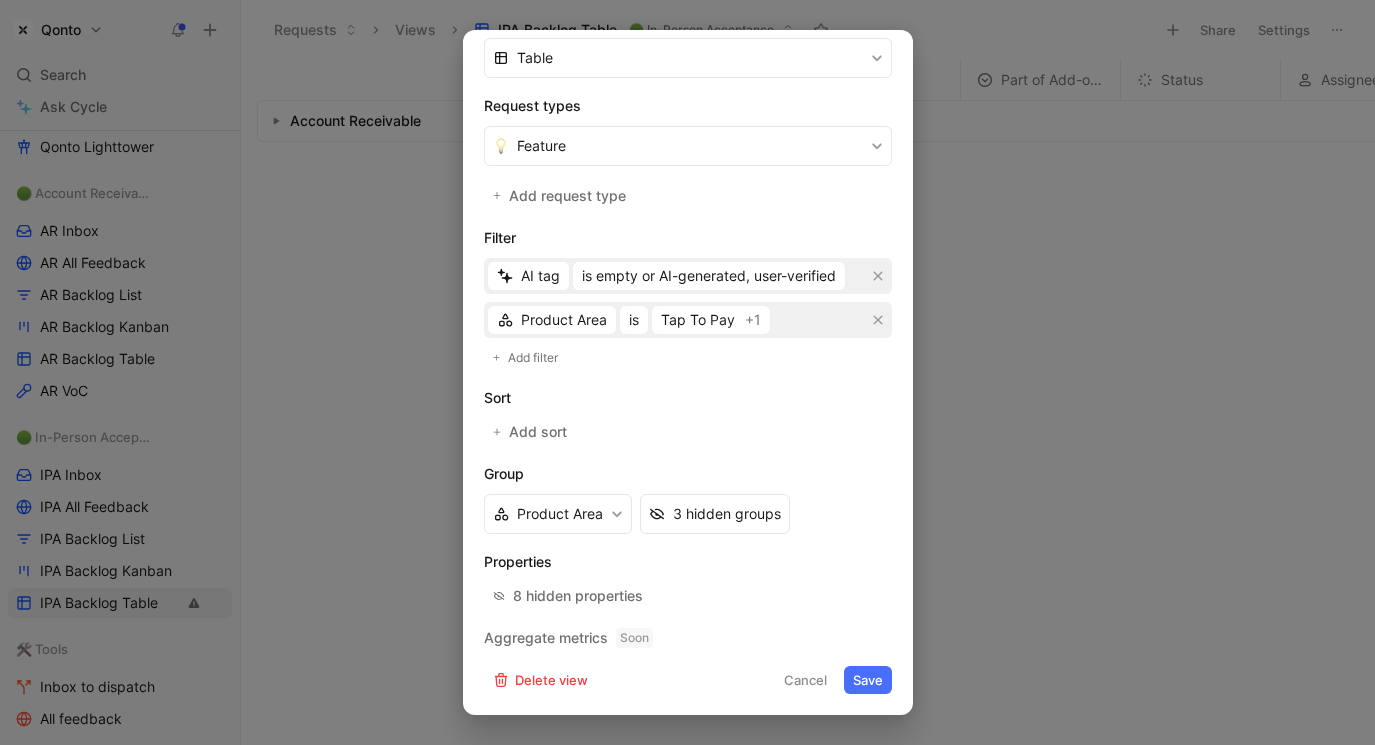 click on "Save" at bounding box center (868, 680) 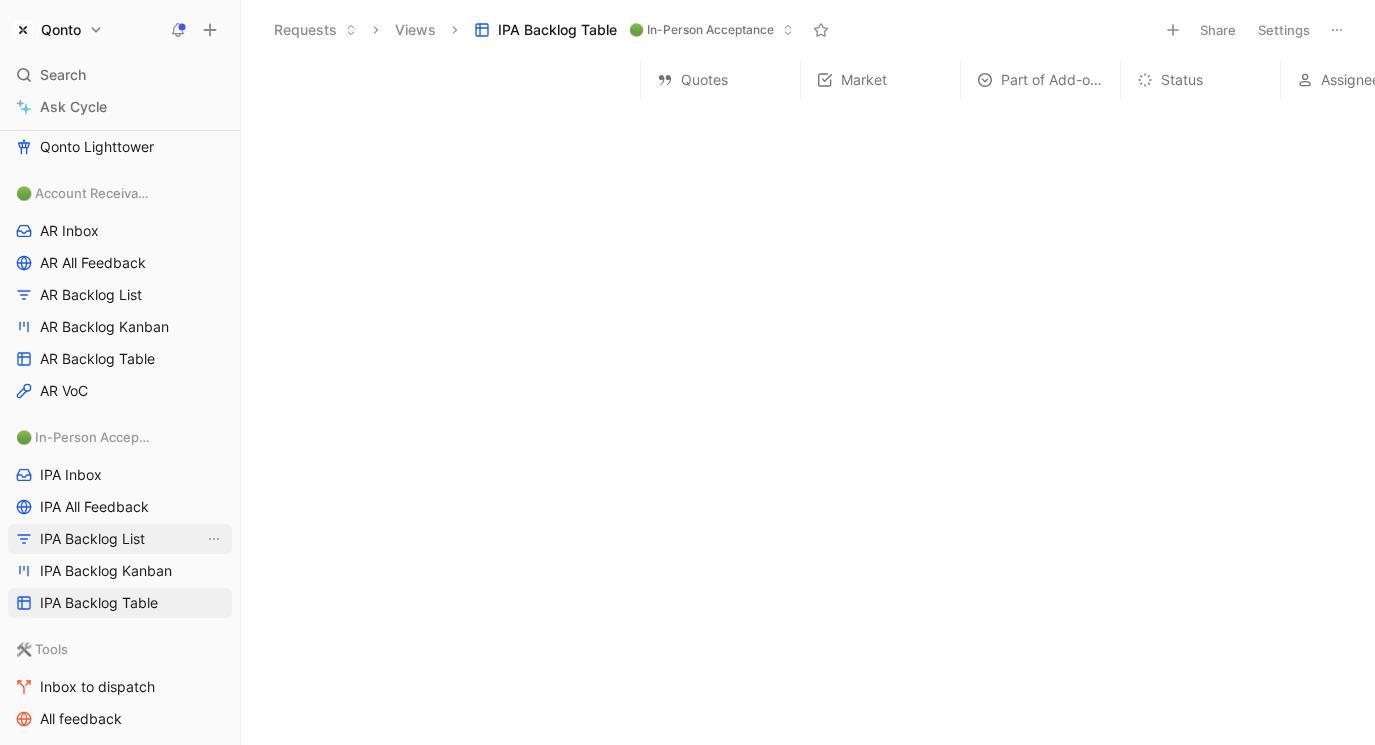 click on "IPA Backlog List" at bounding box center (92, 539) 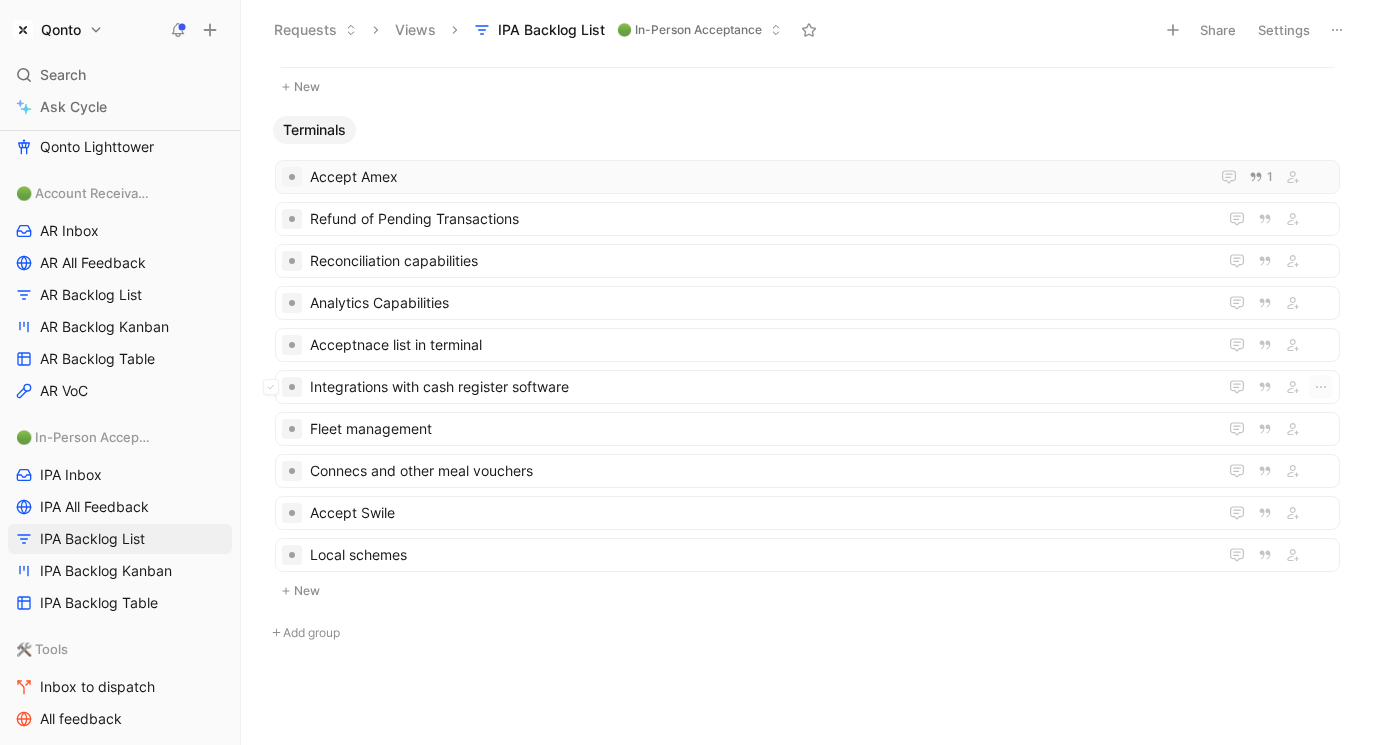 scroll, scrollTop: 0, scrollLeft: 0, axis: both 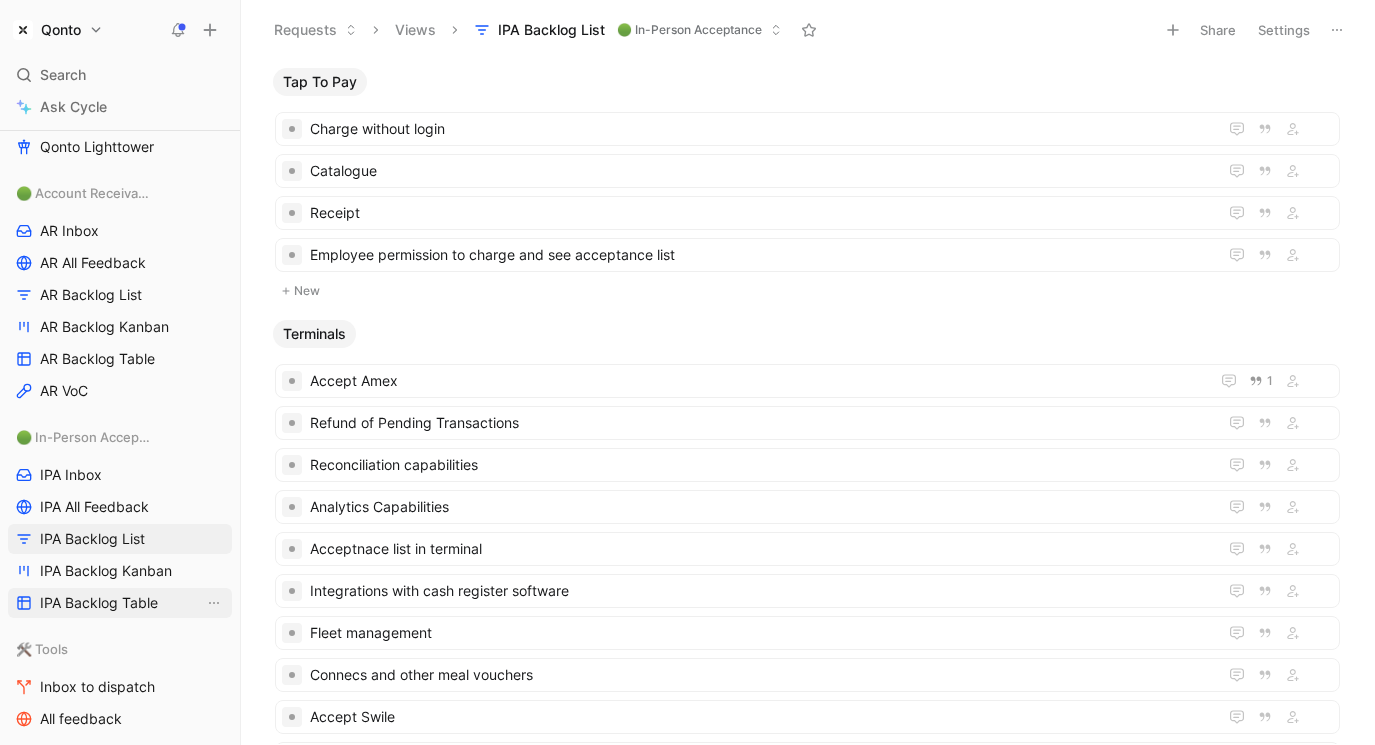 click on "IPA Backlog Table" at bounding box center [99, 603] 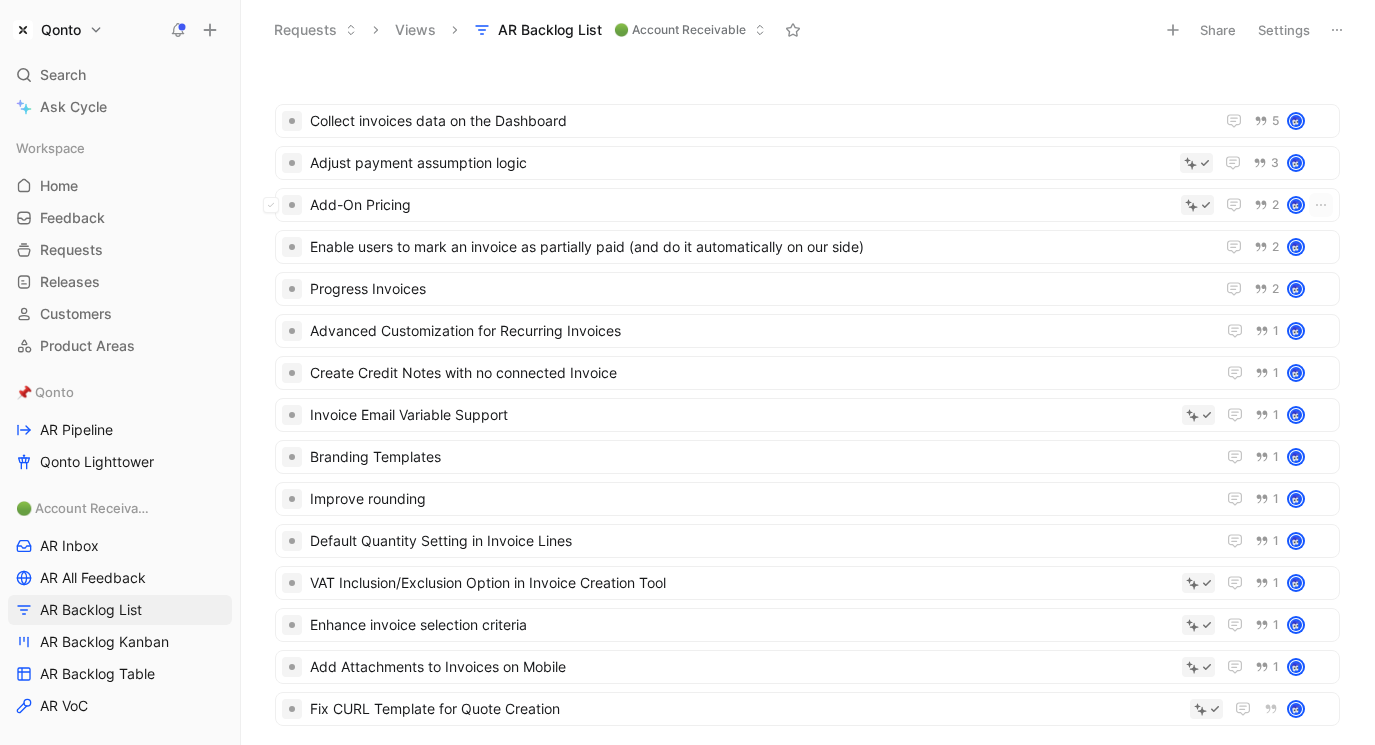 scroll, scrollTop: 0, scrollLeft: 0, axis: both 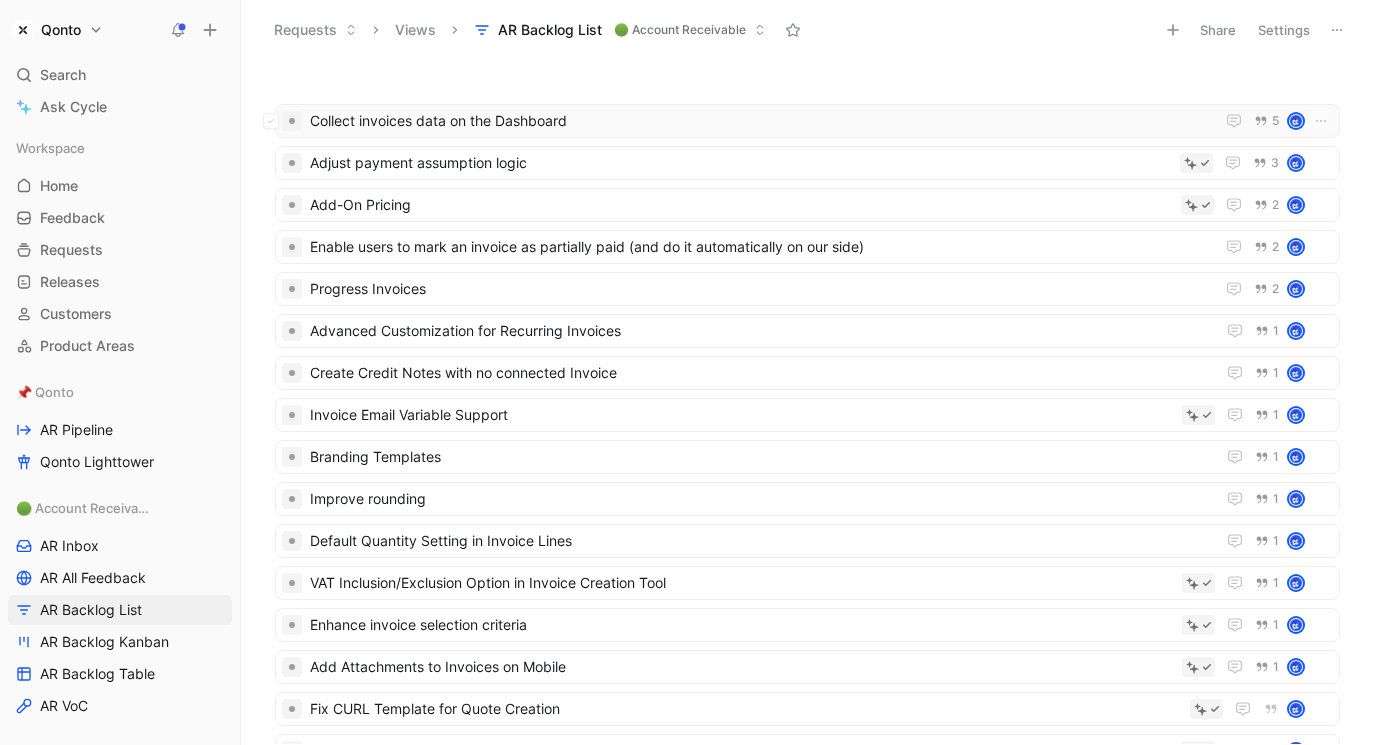 click on "Collect invoices data on the Dashboard" at bounding box center (758, 121) 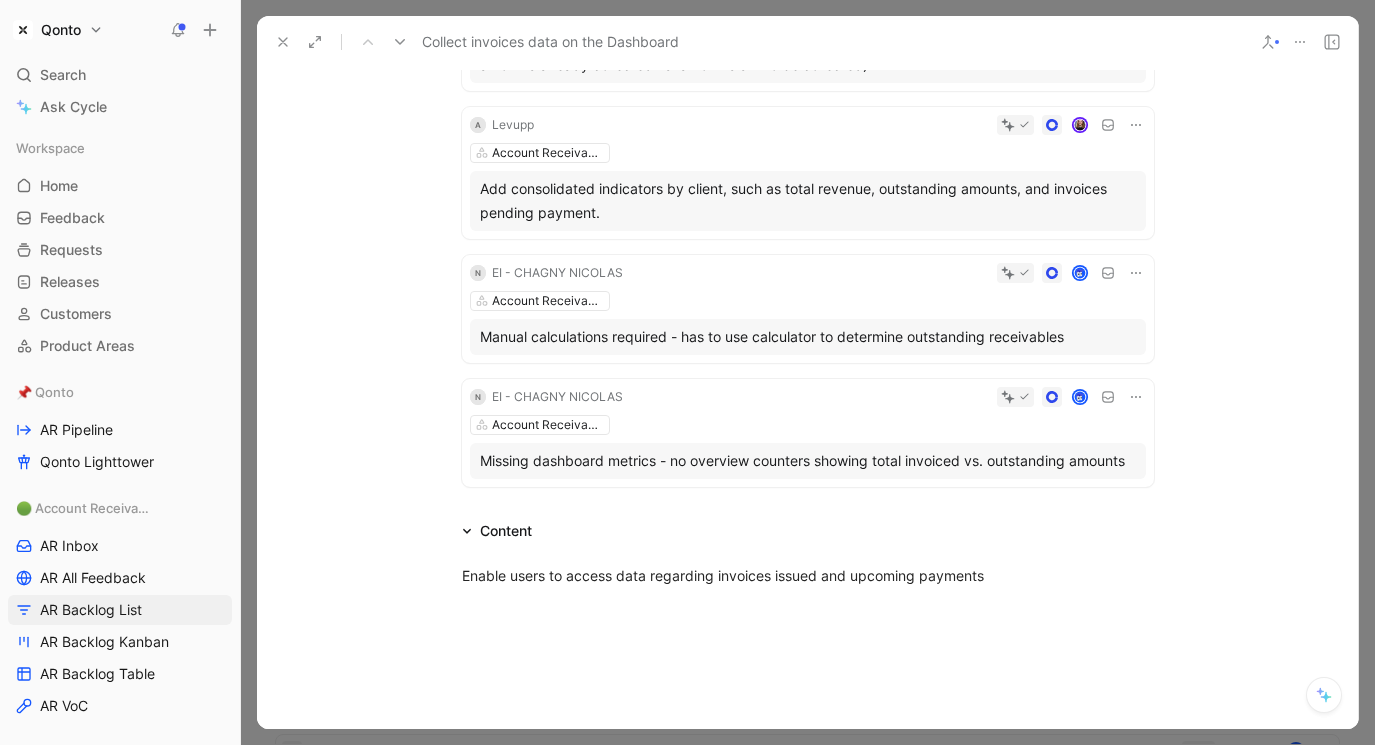 scroll, scrollTop: 0, scrollLeft: 0, axis: both 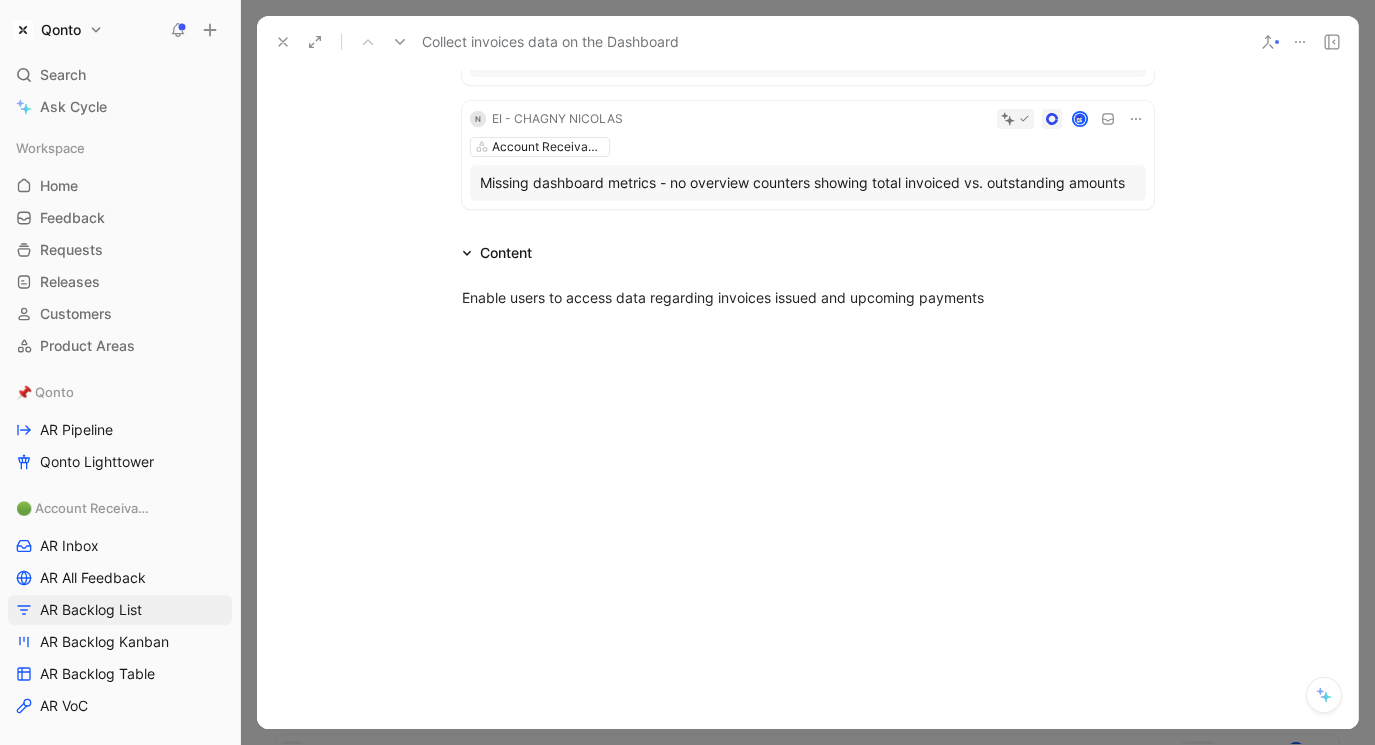 click at bounding box center (807, 442) 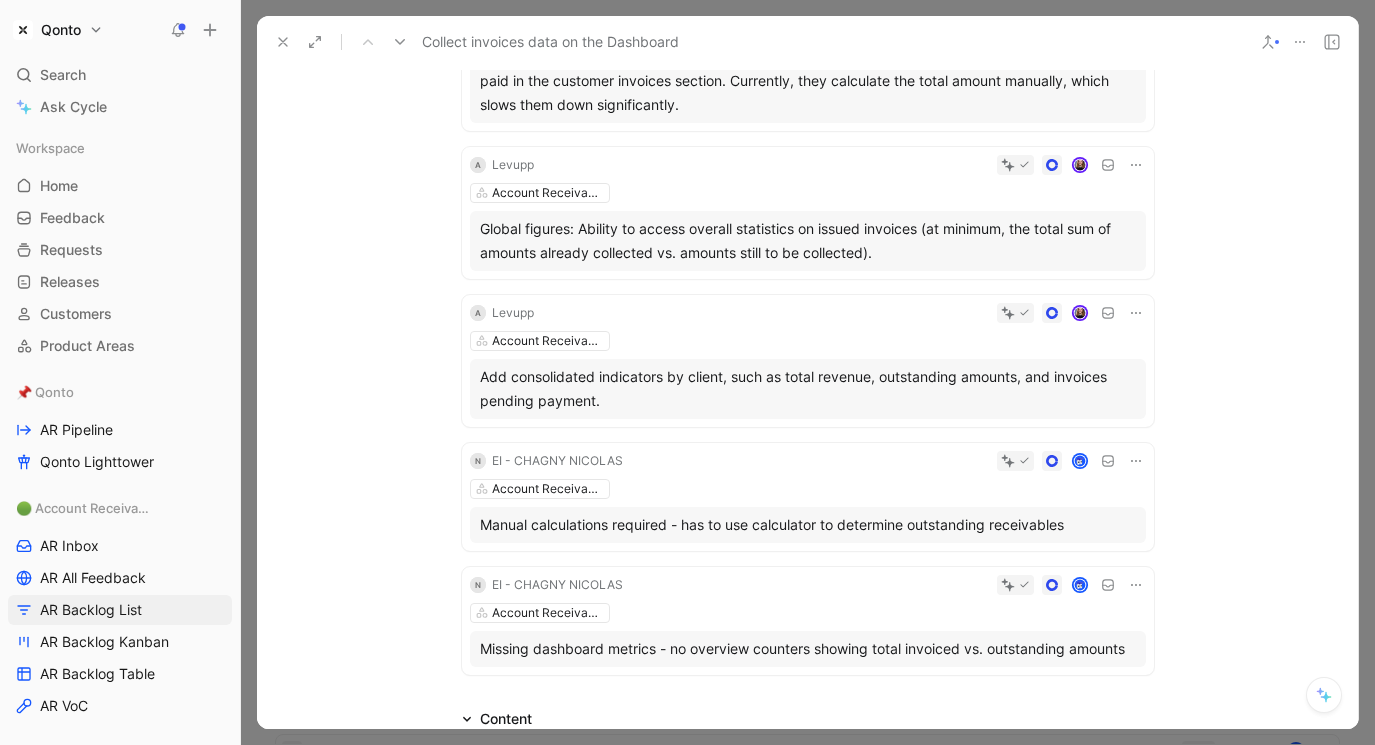 scroll, scrollTop: 0, scrollLeft: 0, axis: both 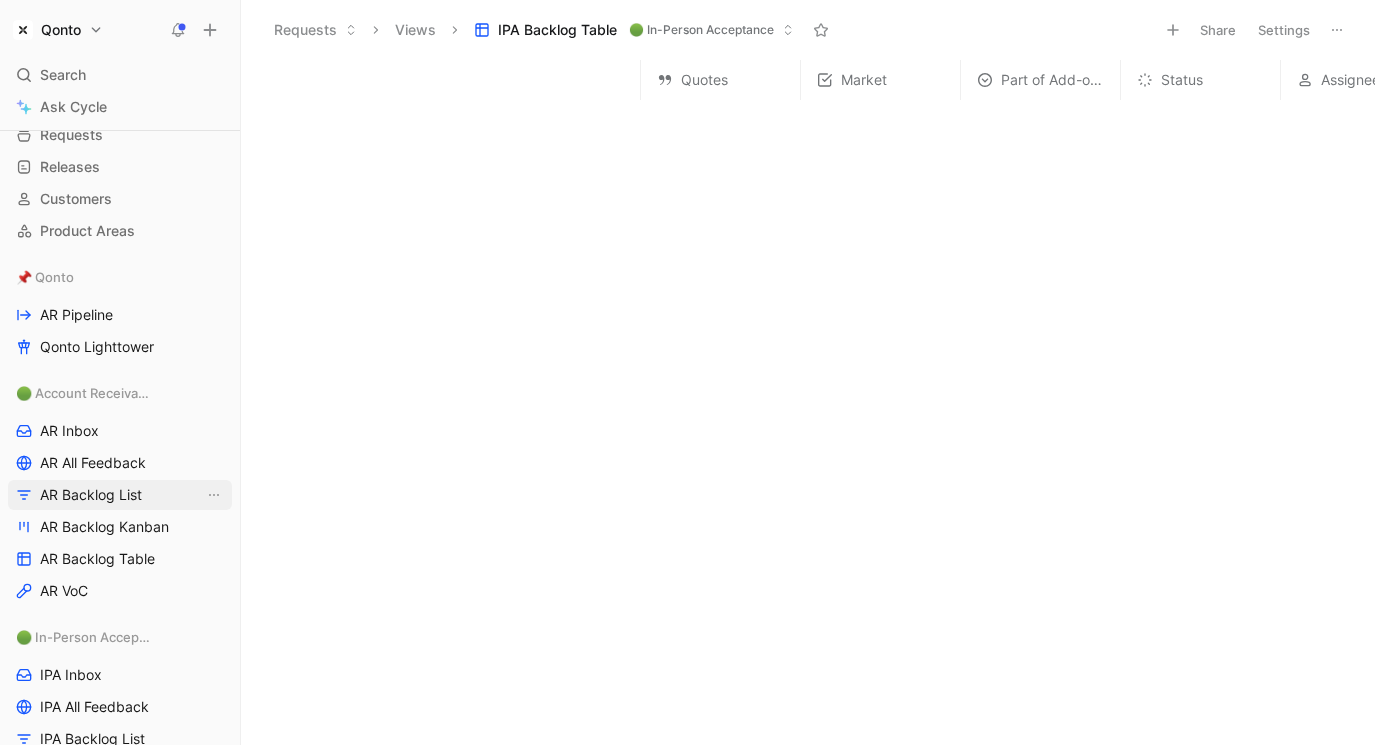 click on "AR Backlog List" at bounding box center [91, 495] 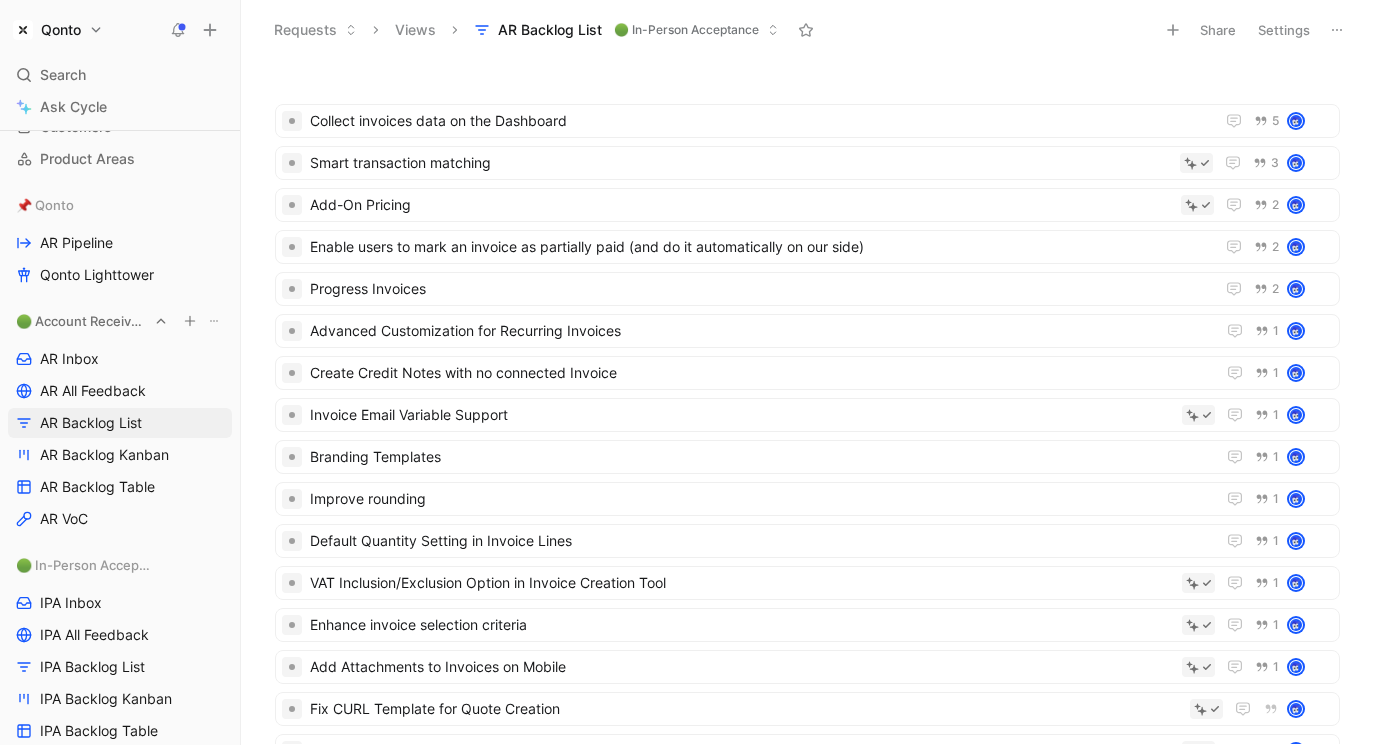 scroll, scrollTop: 0, scrollLeft: 0, axis: both 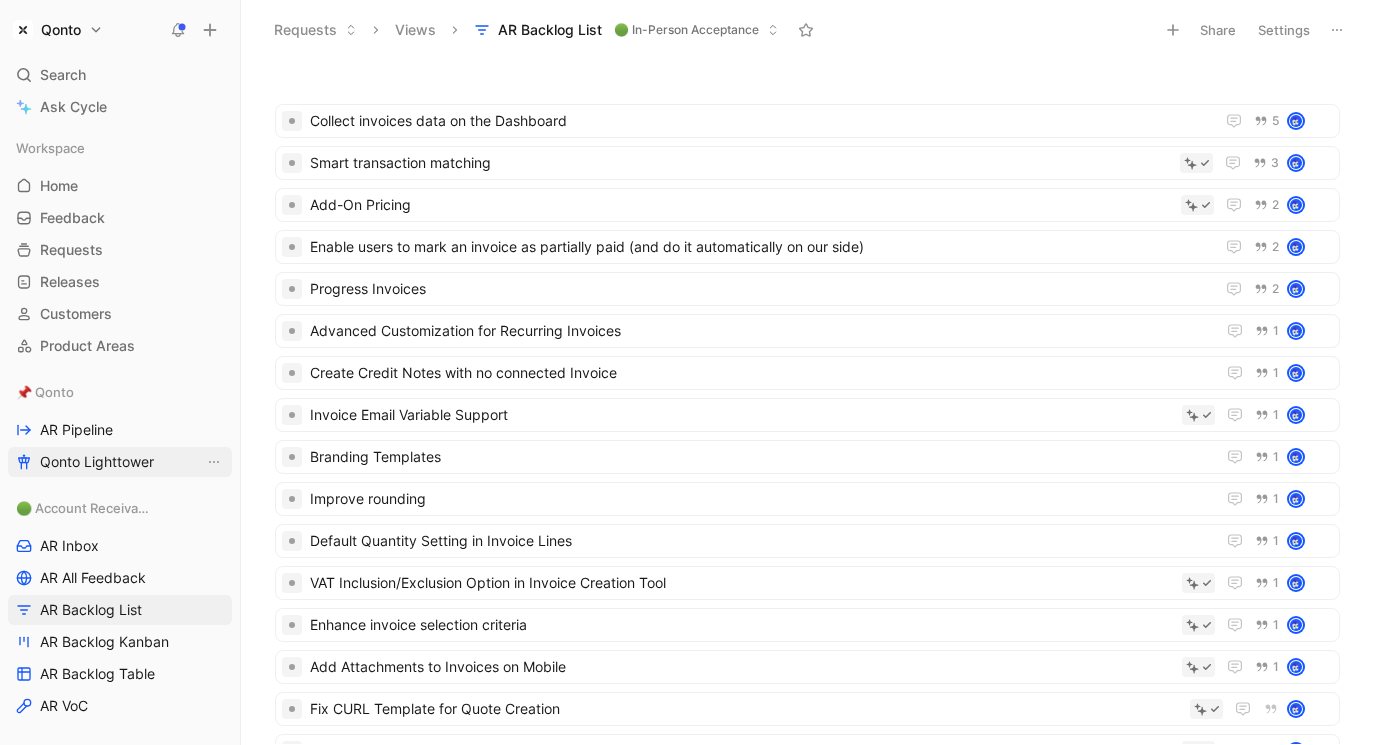 click on "Qonto Lighttower" at bounding box center [97, 462] 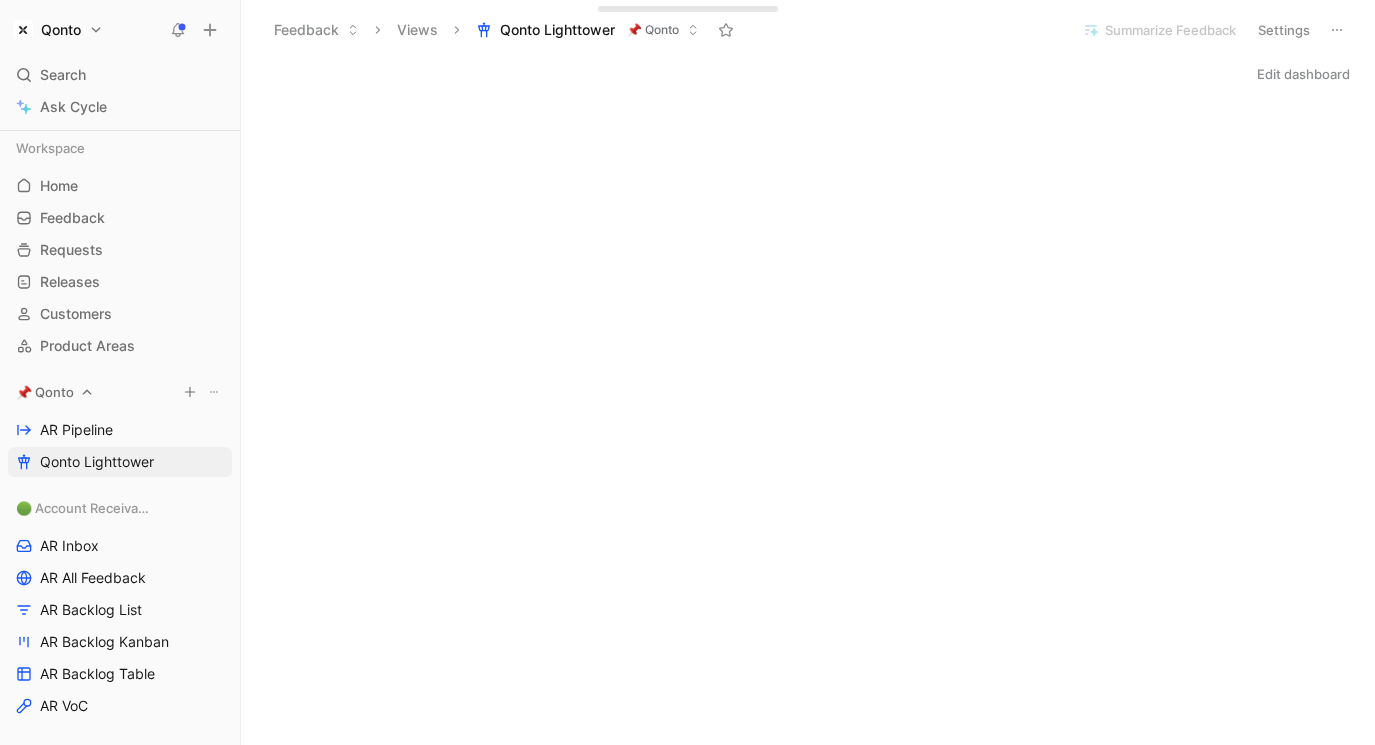 scroll, scrollTop: 29, scrollLeft: 0, axis: vertical 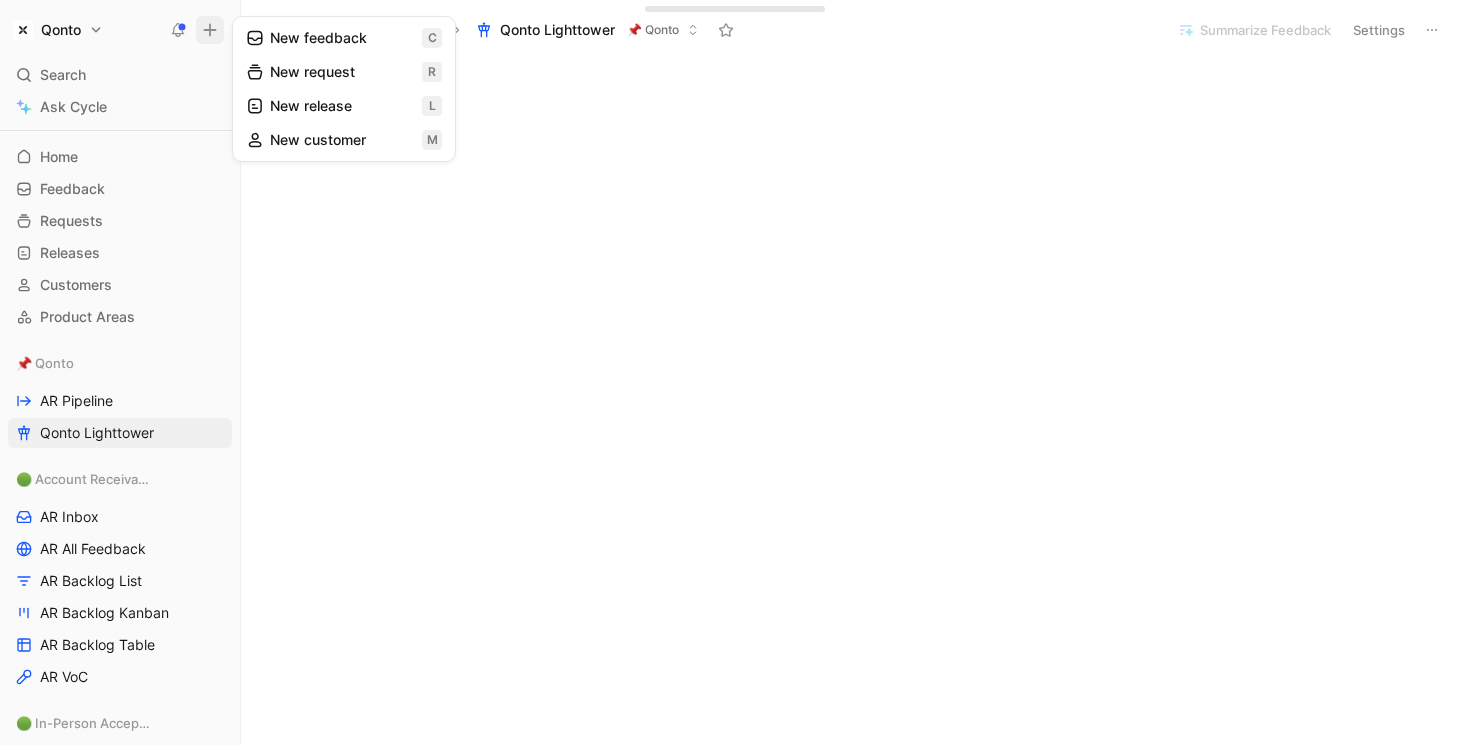 click on "New feedback c" at bounding box center [344, 38] 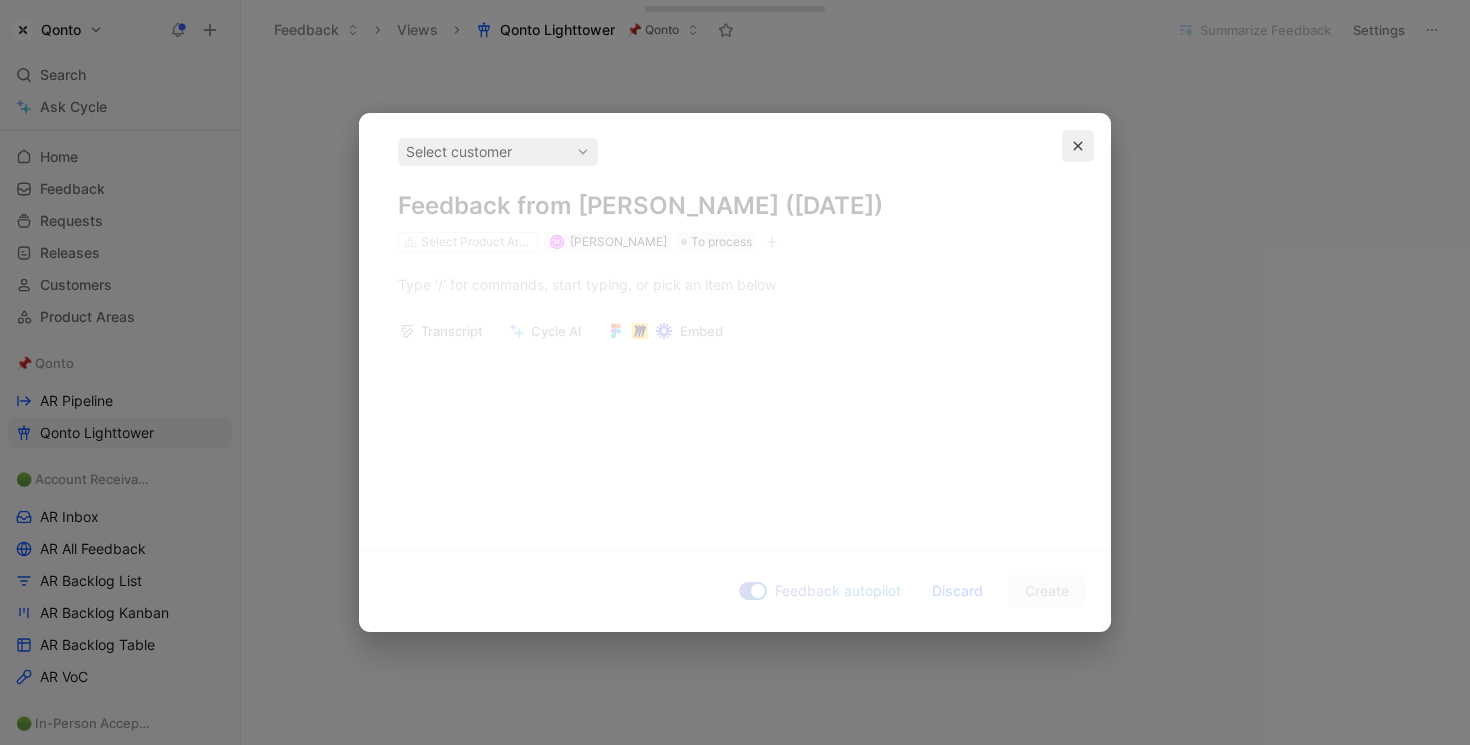 click 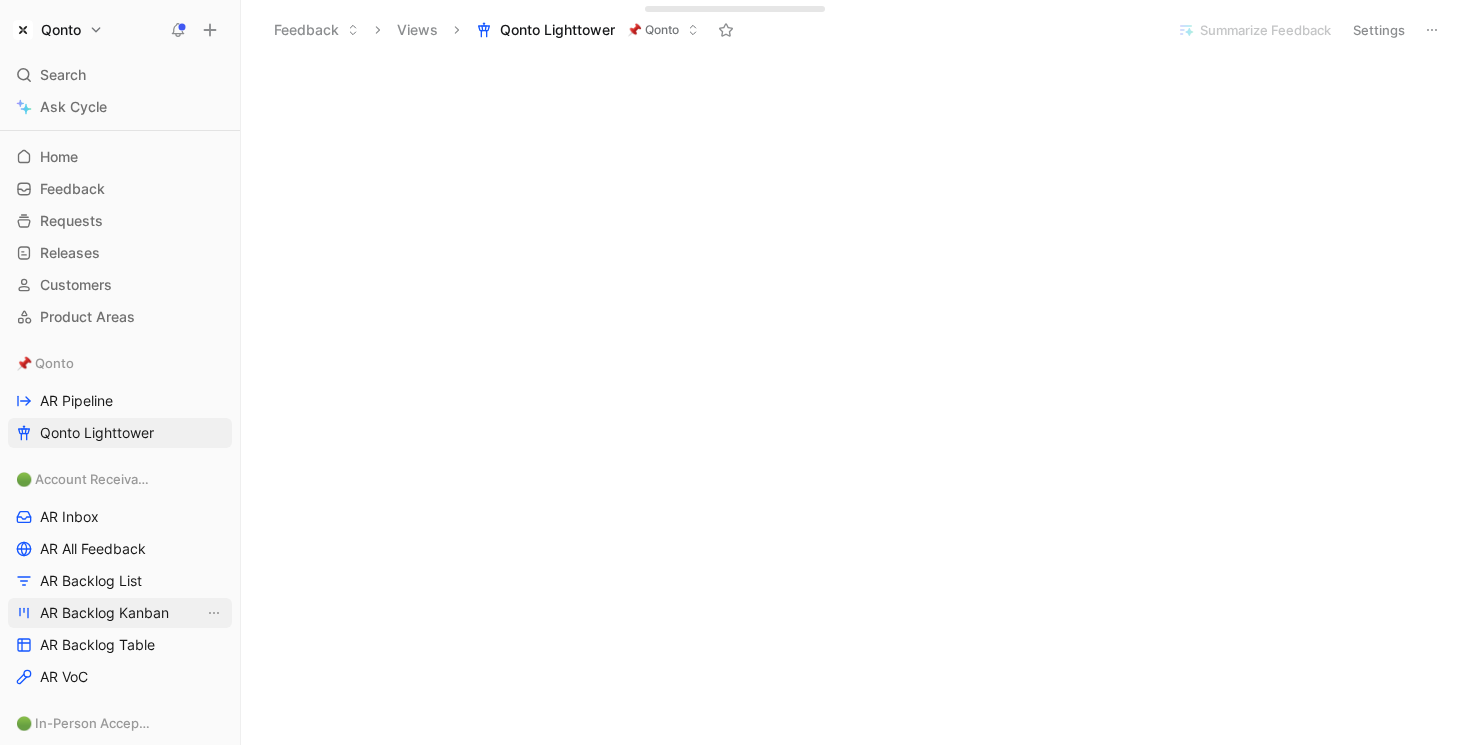 scroll, scrollTop: 78, scrollLeft: 0, axis: vertical 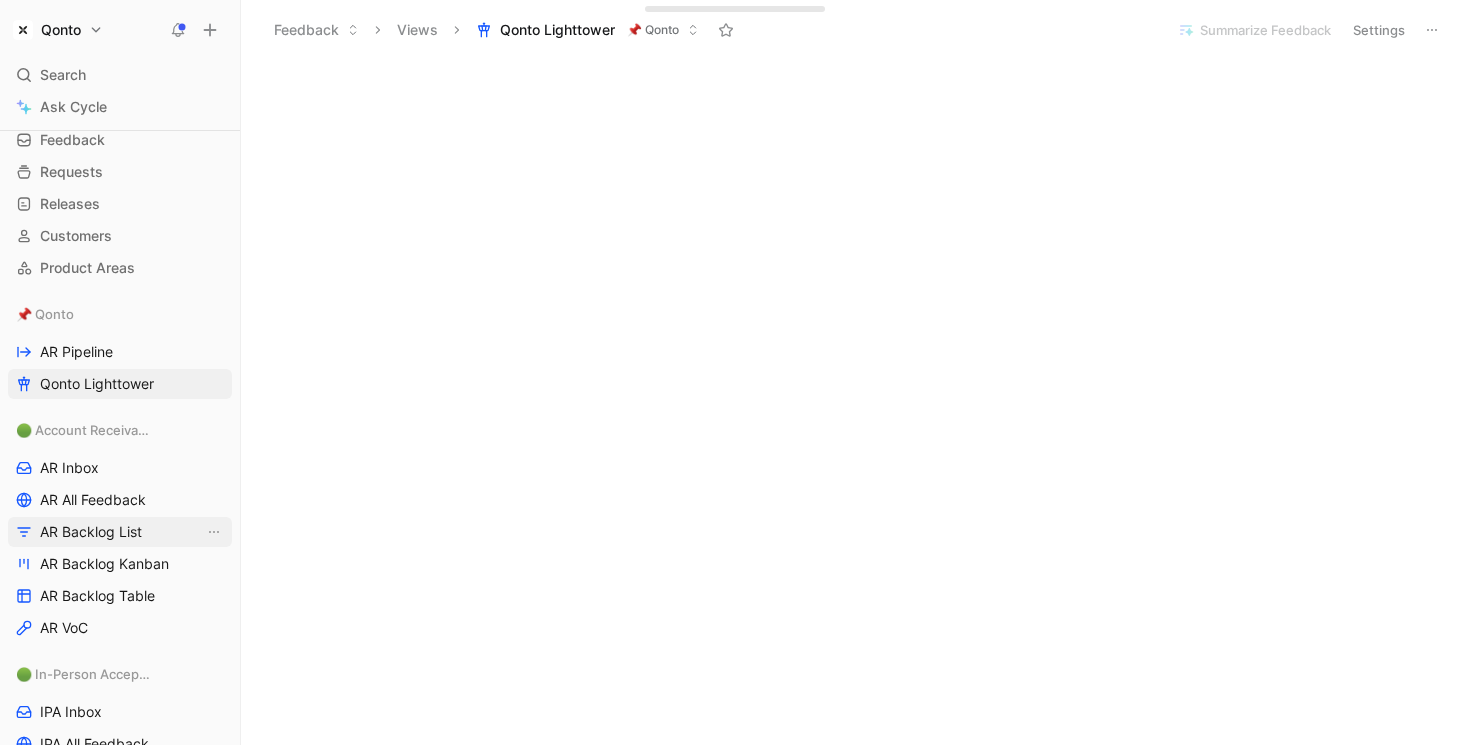 click on "AR Backlog List" at bounding box center (91, 532) 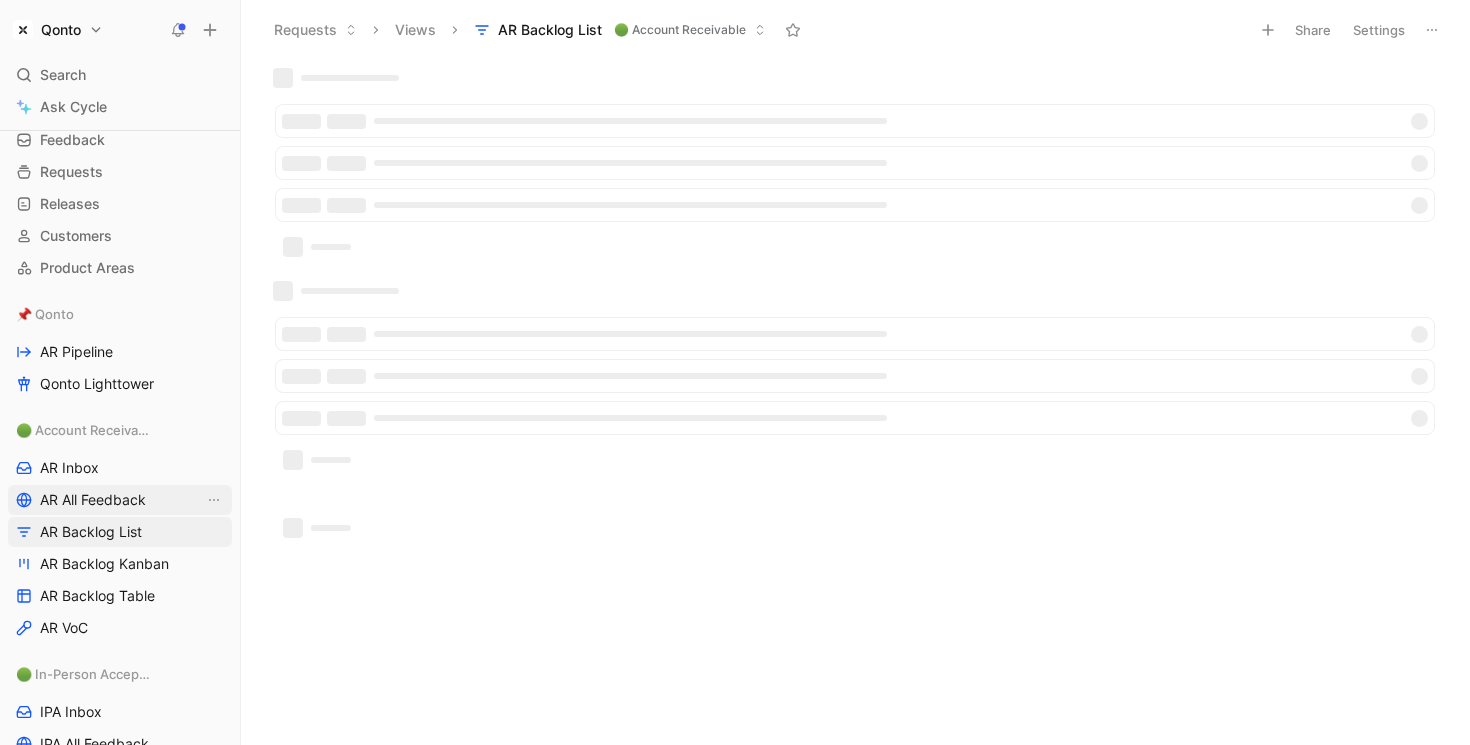 click on "AR All Feedback" at bounding box center [93, 500] 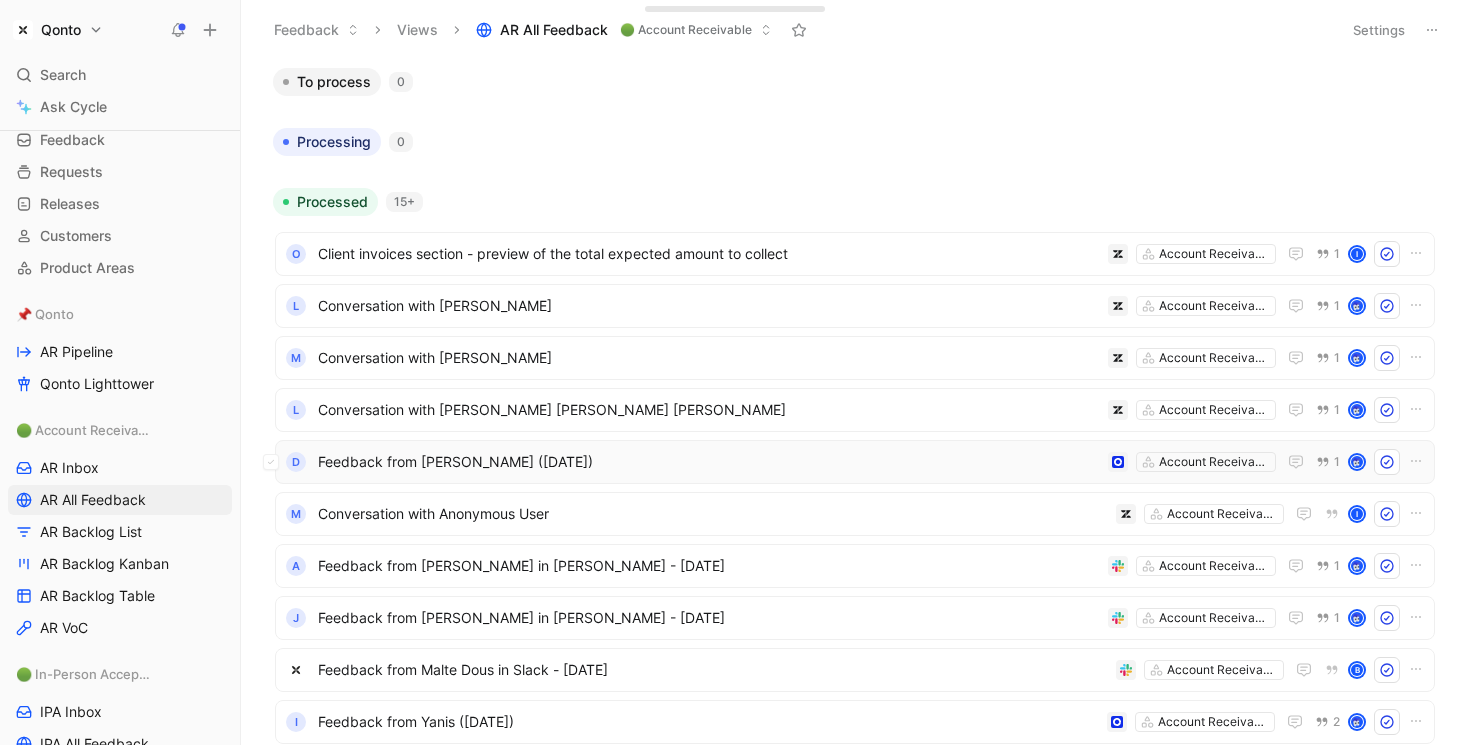 scroll, scrollTop: 108, scrollLeft: 0, axis: vertical 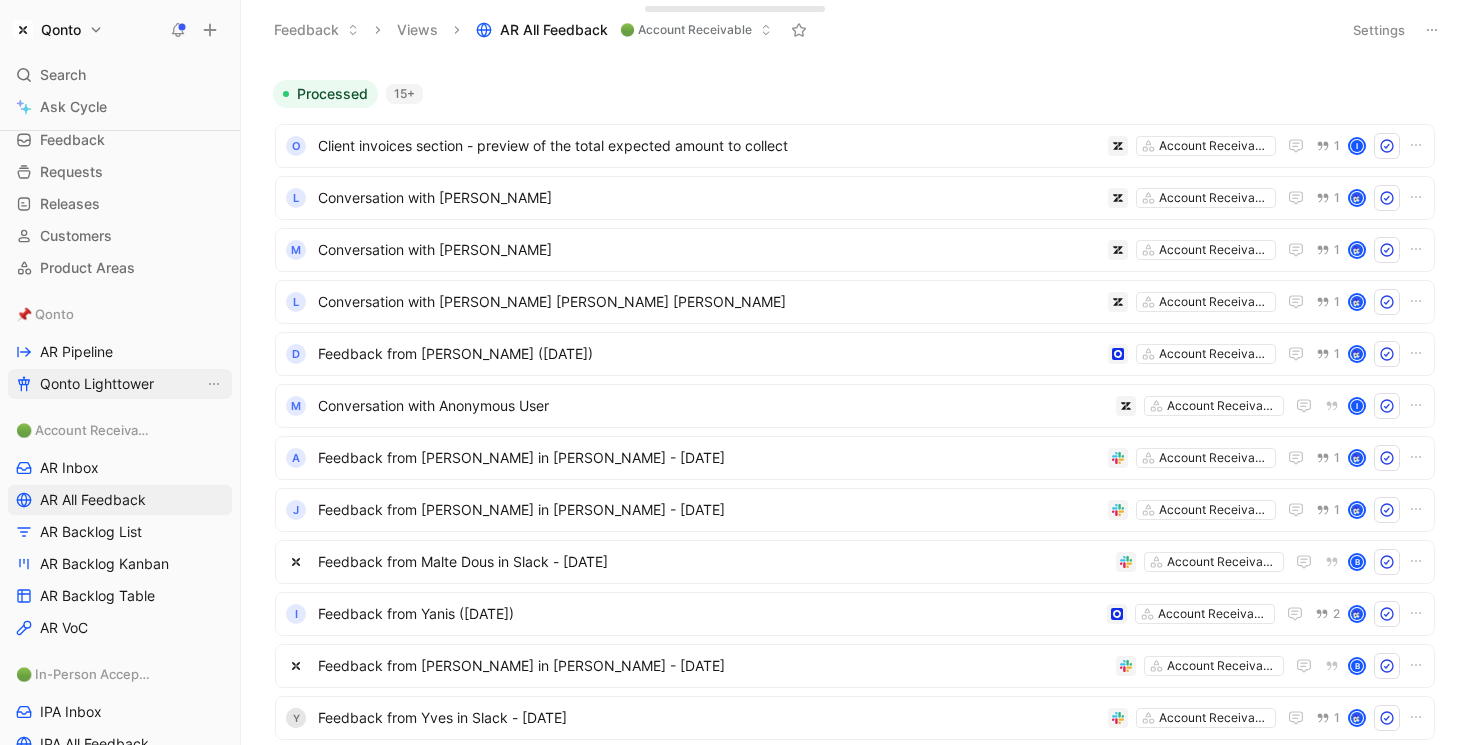 click on "Qonto Lighttower" at bounding box center (120, 384) 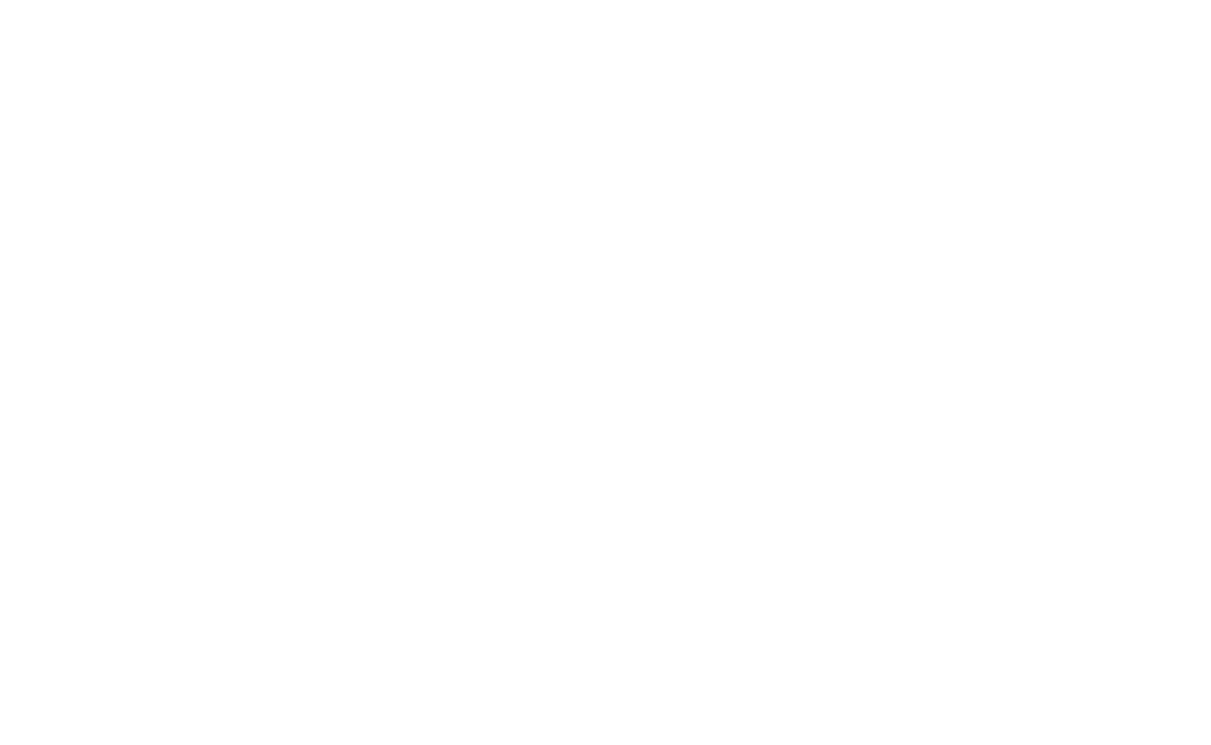 scroll, scrollTop: 221, scrollLeft: 0, axis: vertical 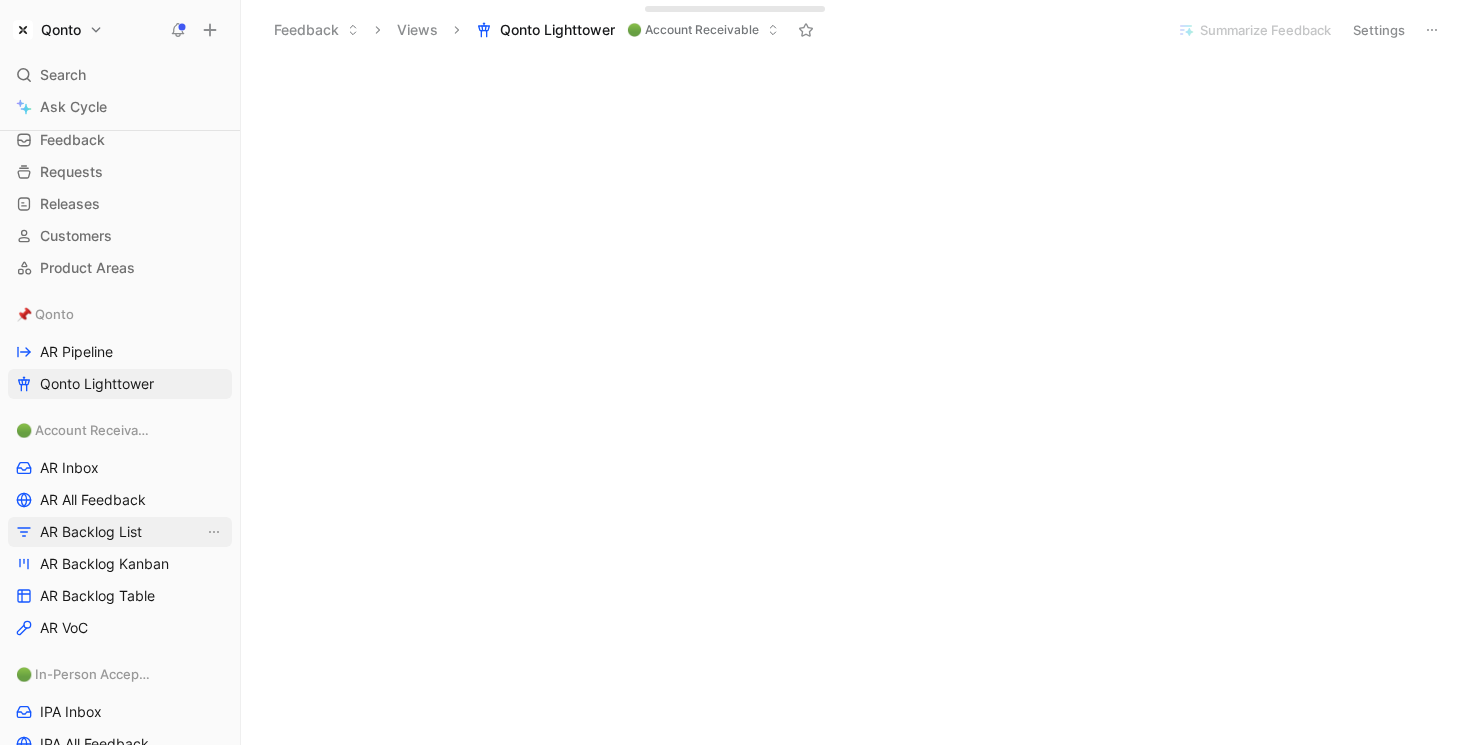 click on "AR Backlog List" at bounding box center [91, 532] 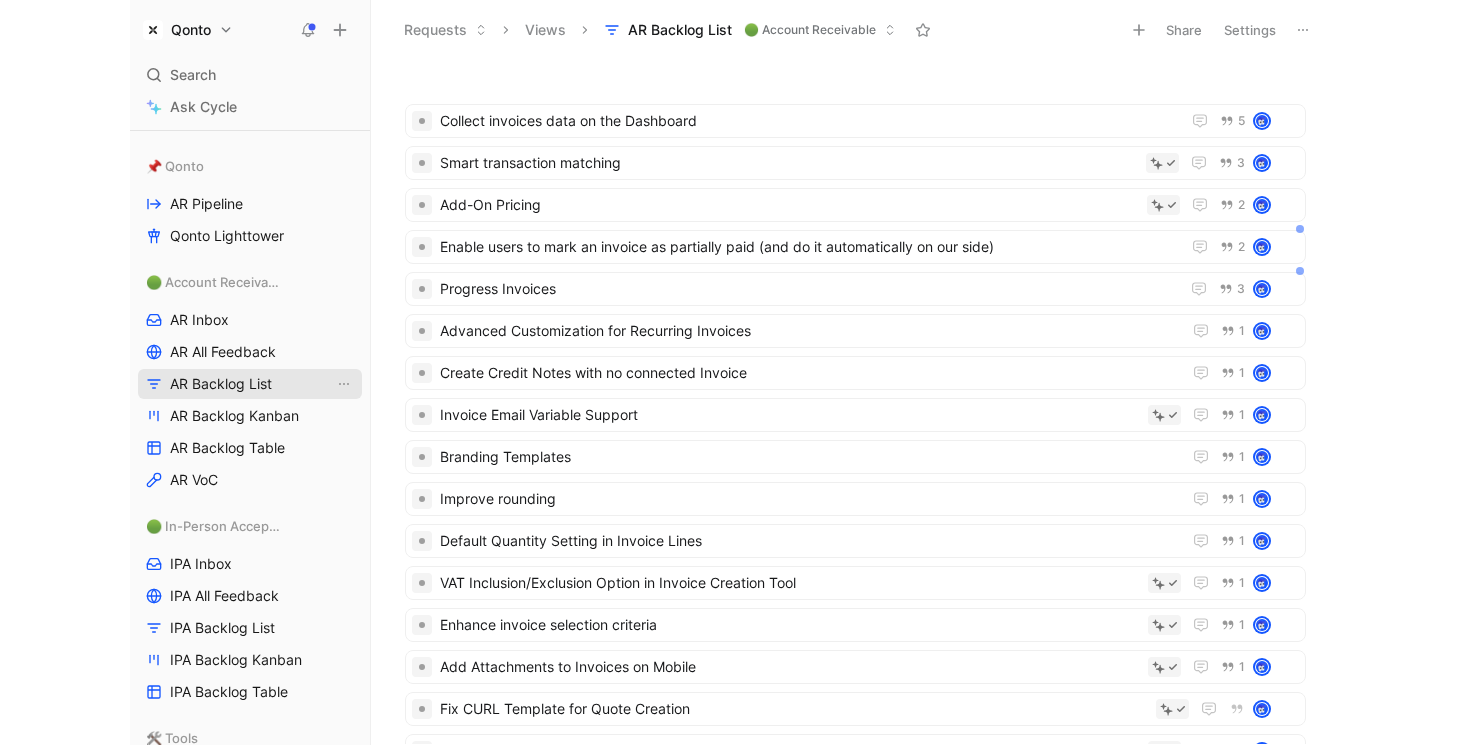 scroll, scrollTop: 250, scrollLeft: 0, axis: vertical 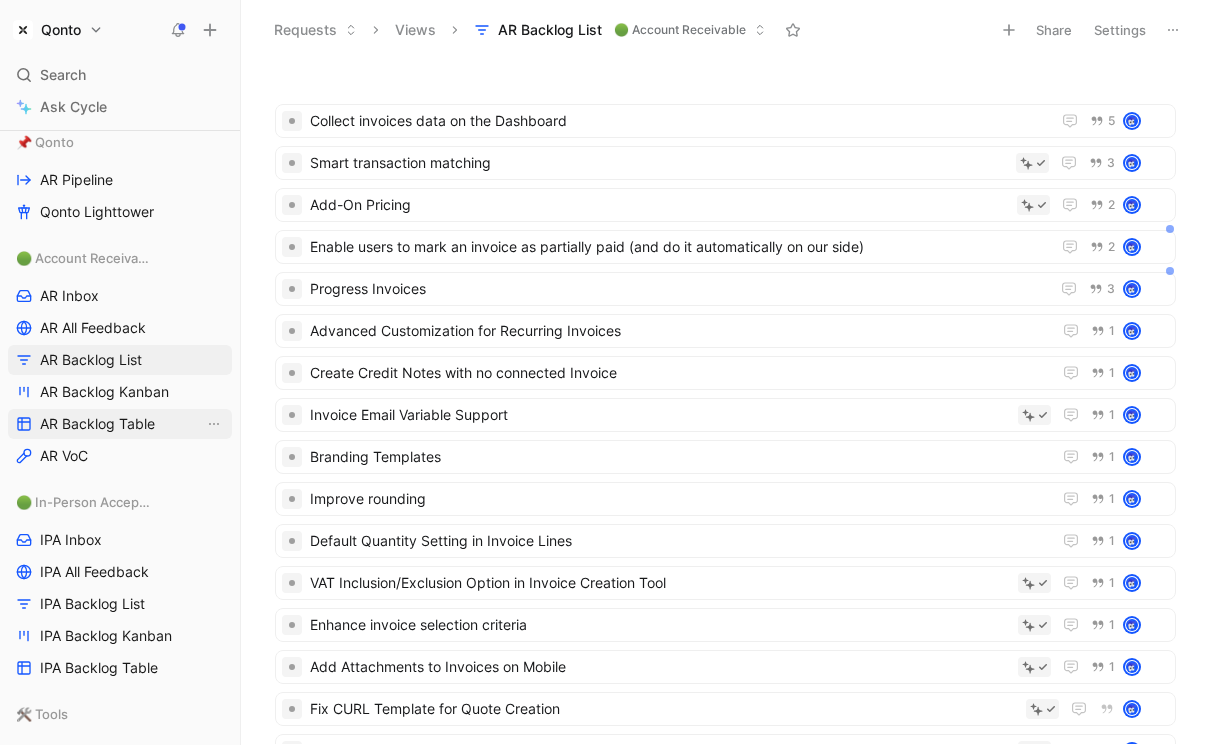 click on "AR Backlog Table" at bounding box center (120, 424) 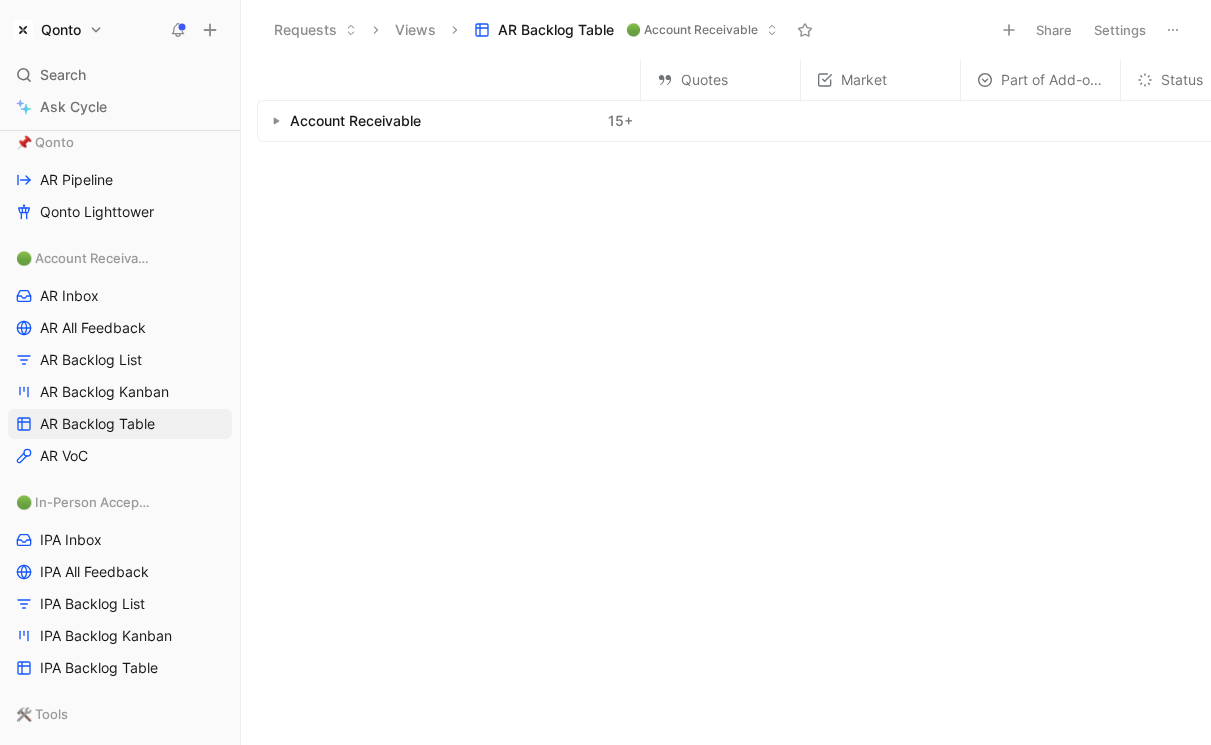 click on "Quotes Market Part of Add-on? Status Assignee Account Receivable 15 +" at bounding box center (865, 109) 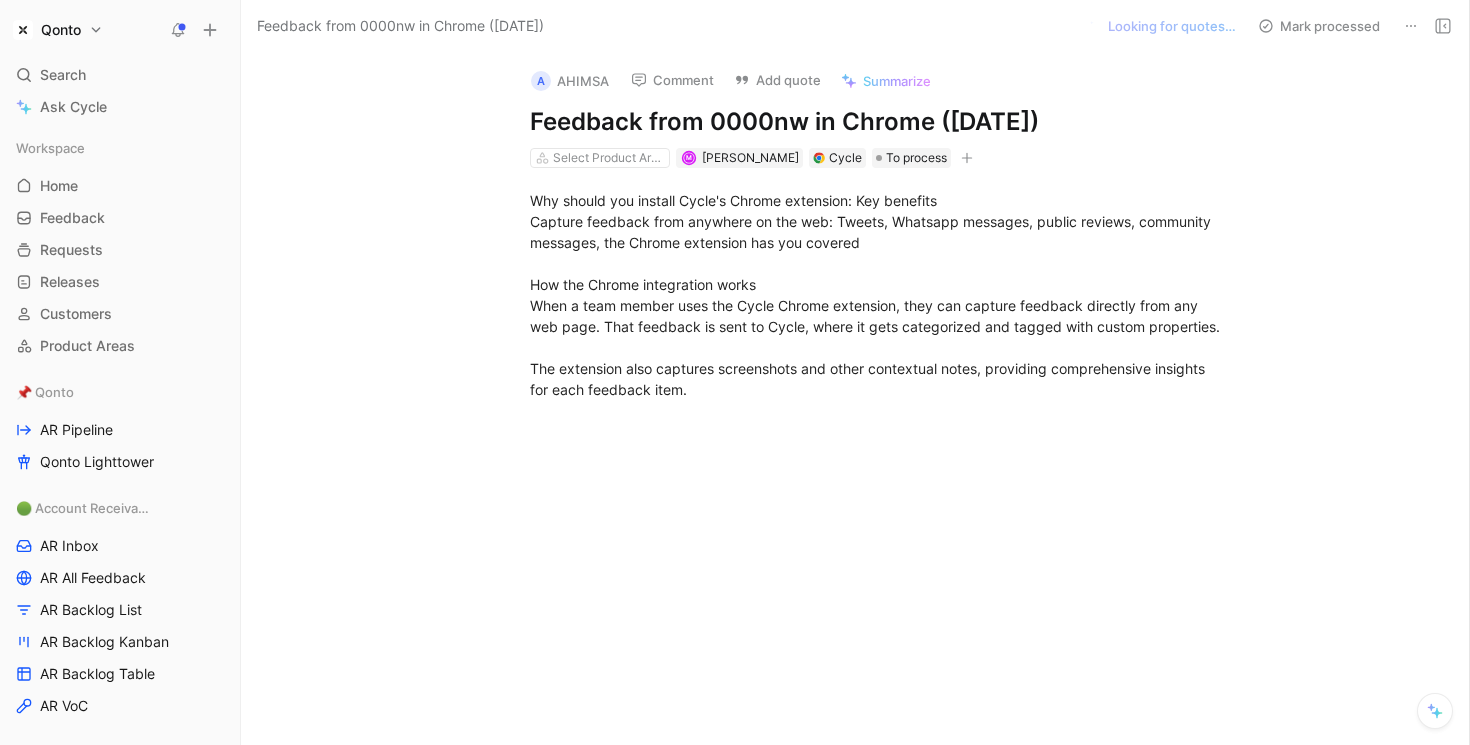 scroll, scrollTop: 0, scrollLeft: 0, axis: both 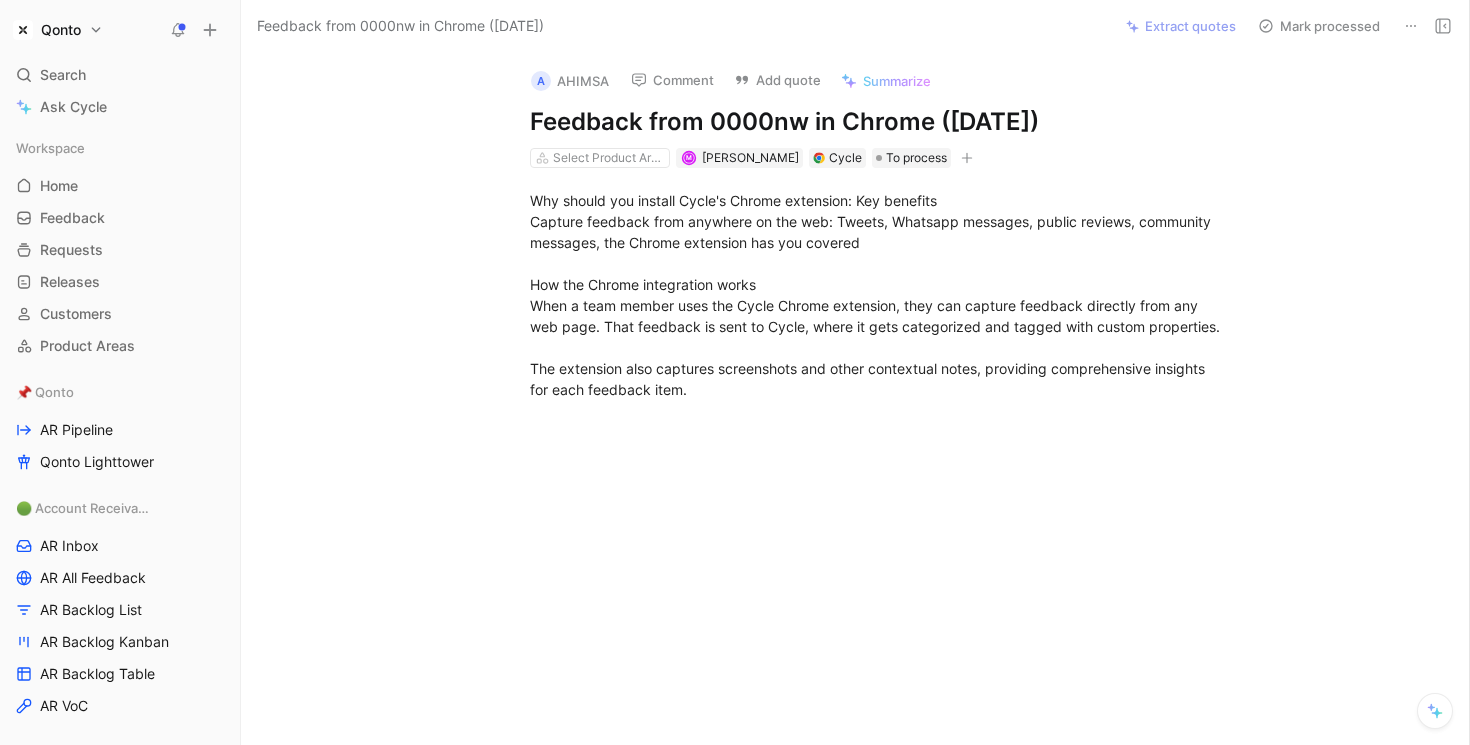 click on "Cycle" at bounding box center (845, 158) 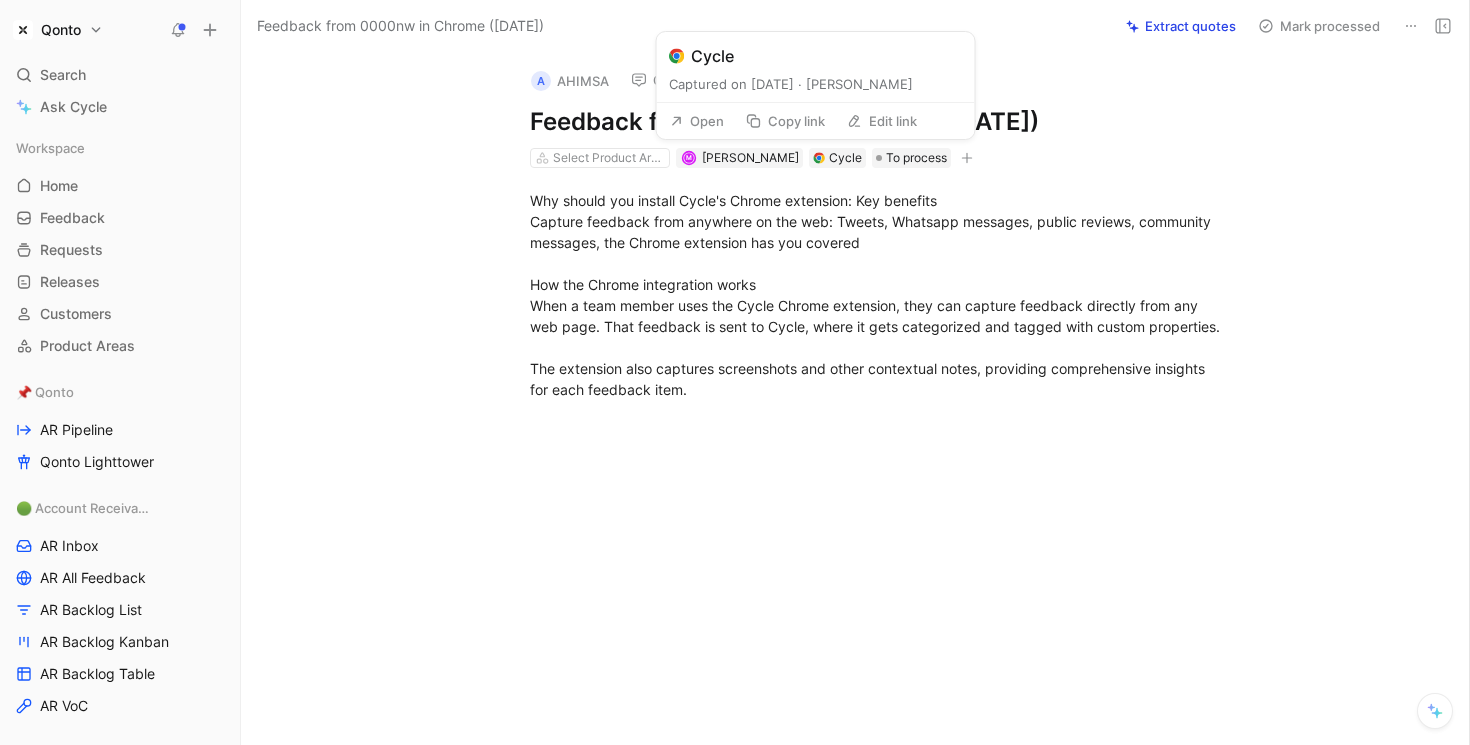 click on "Copy link" at bounding box center [785, 121] 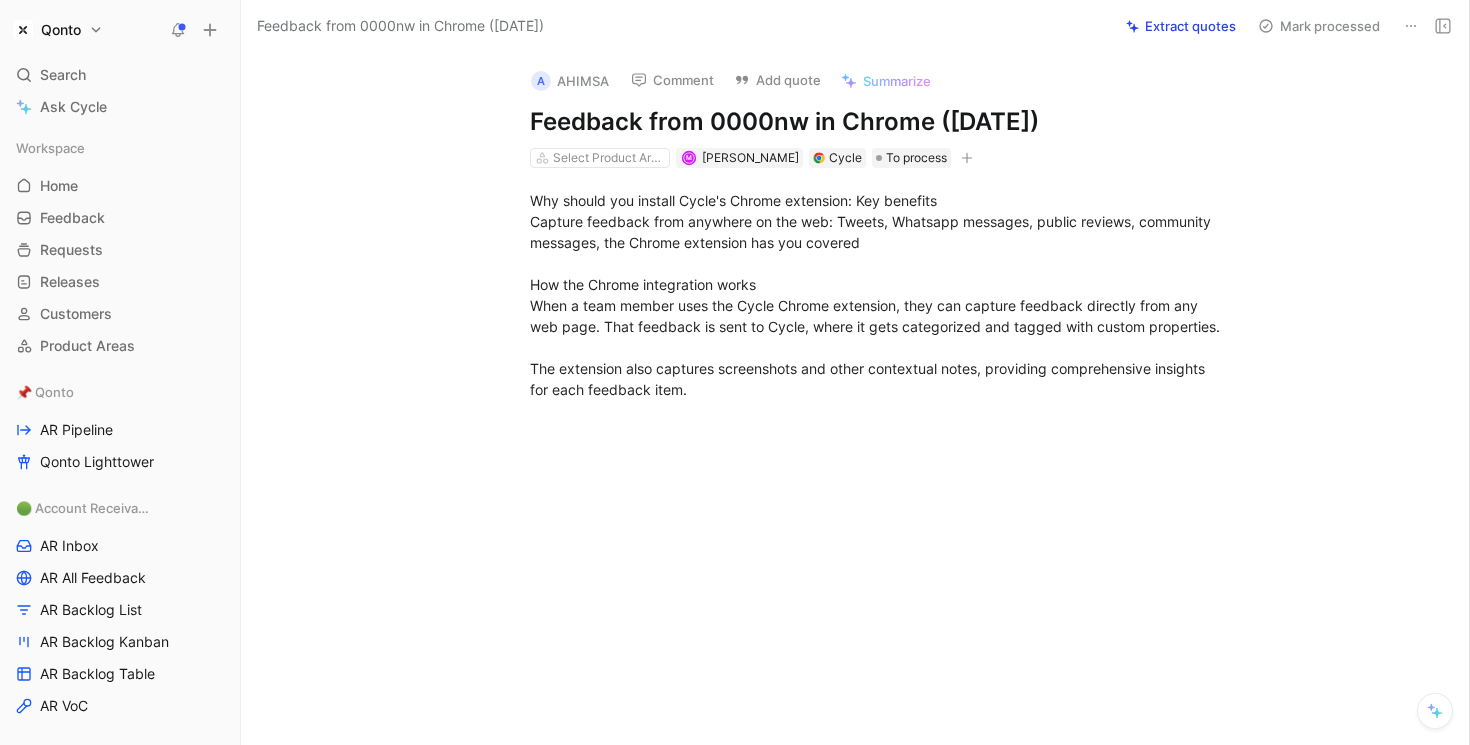click 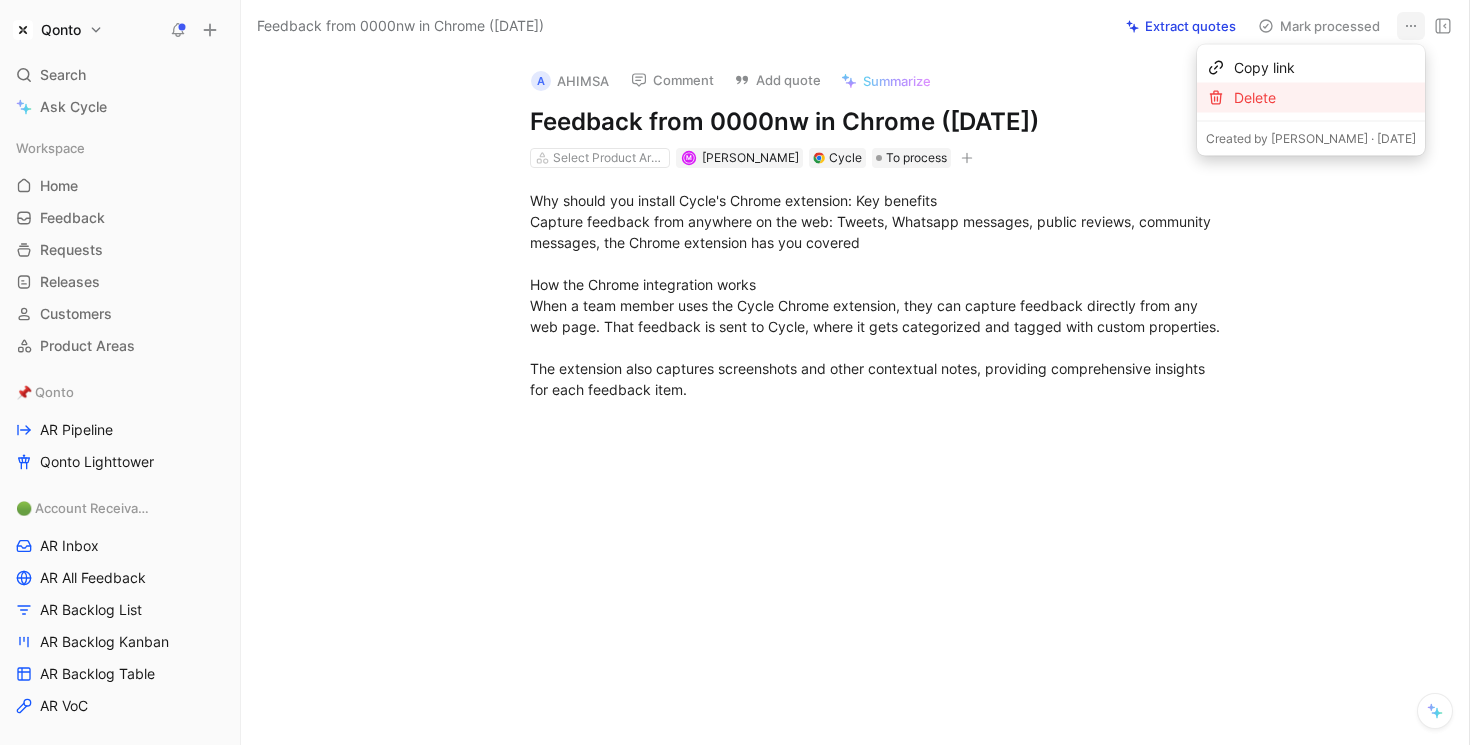 click on "Delete" at bounding box center (1325, 98) 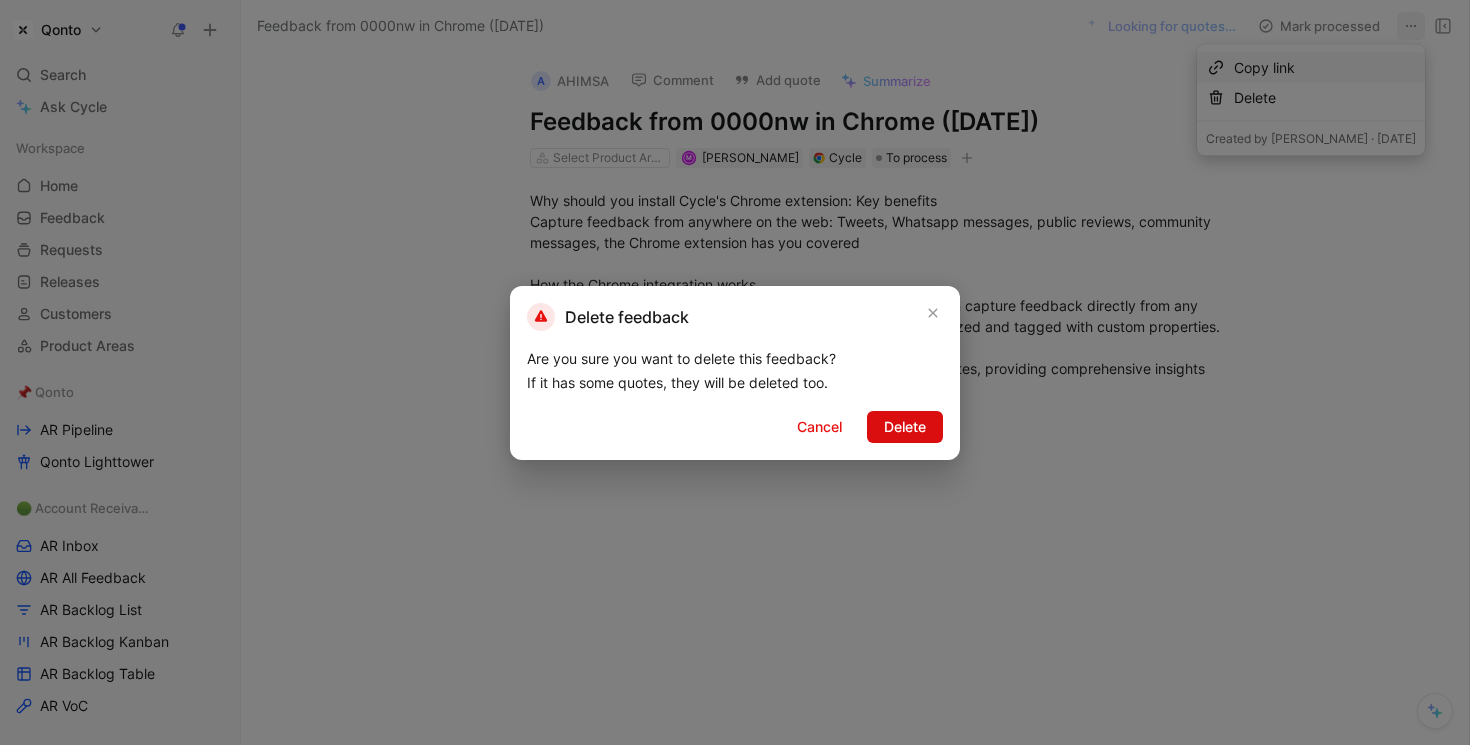 click on "Delete" at bounding box center (905, 427) 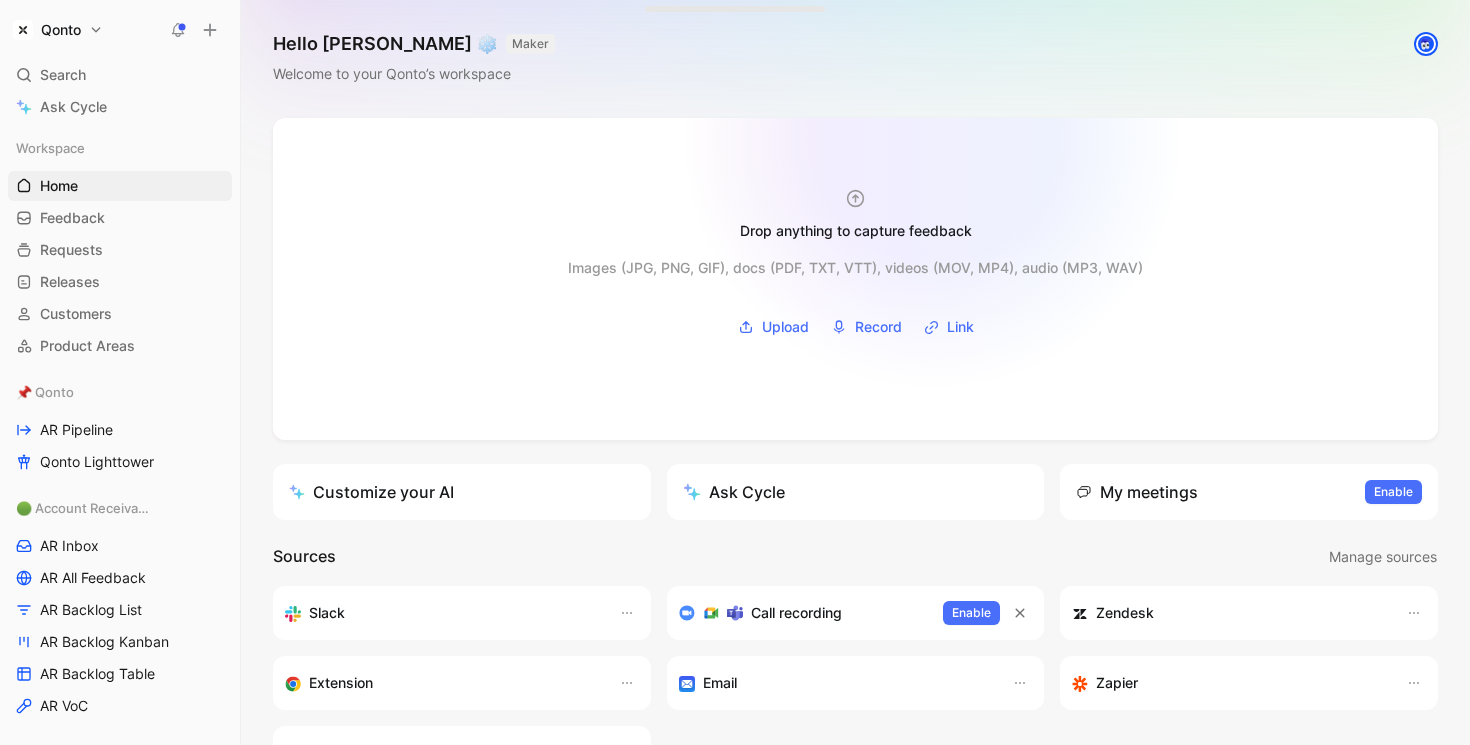 scroll, scrollTop: 0, scrollLeft: 0, axis: both 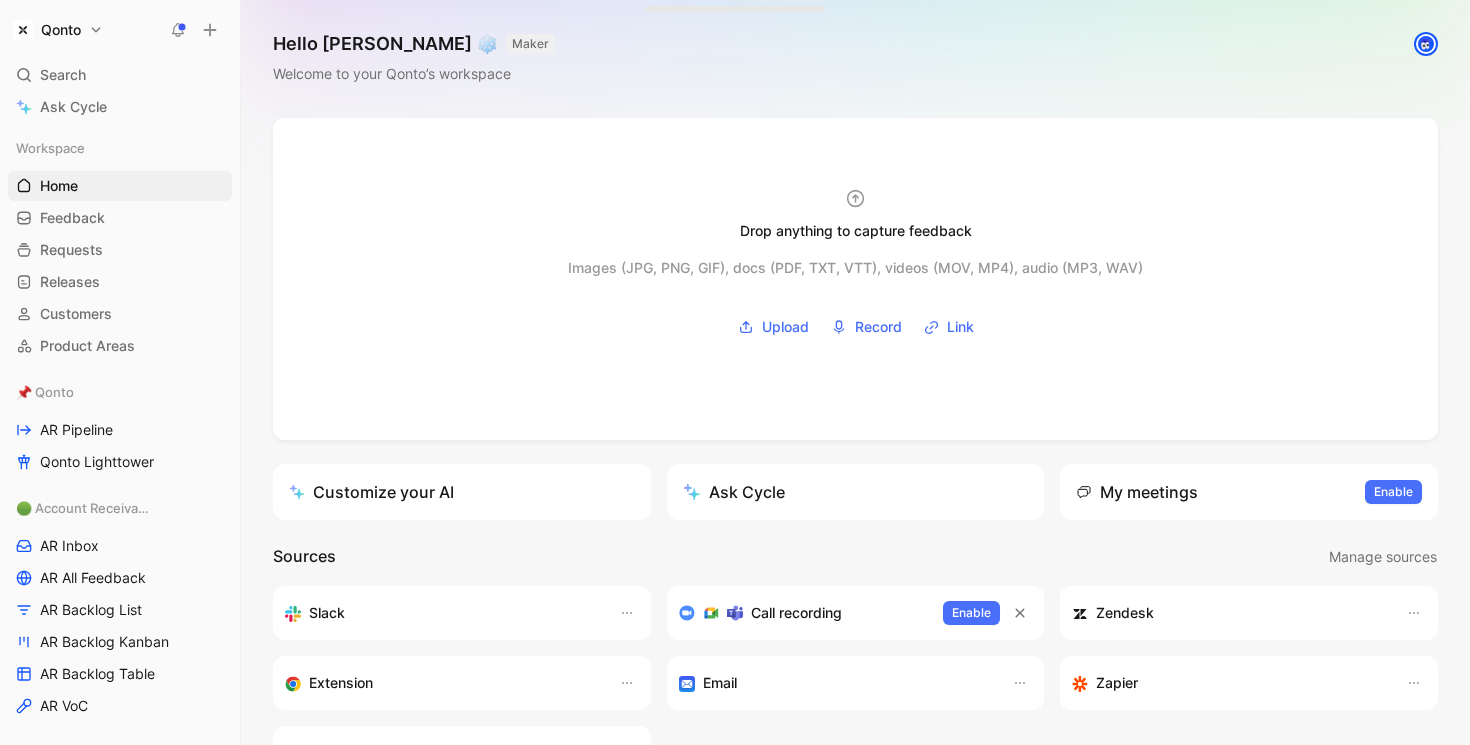 click at bounding box center (1426, 44) 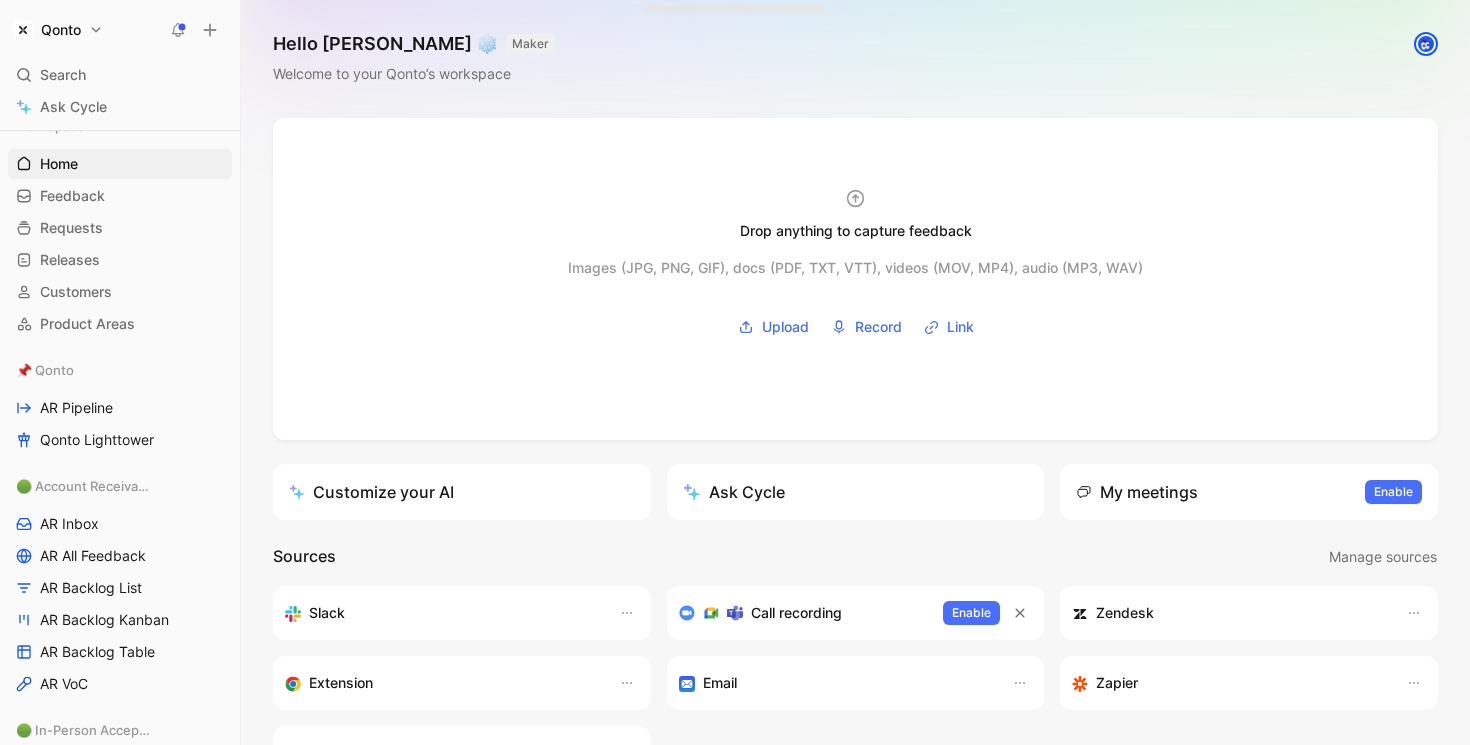 scroll, scrollTop: 28, scrollLeft: 0, axis: vertical 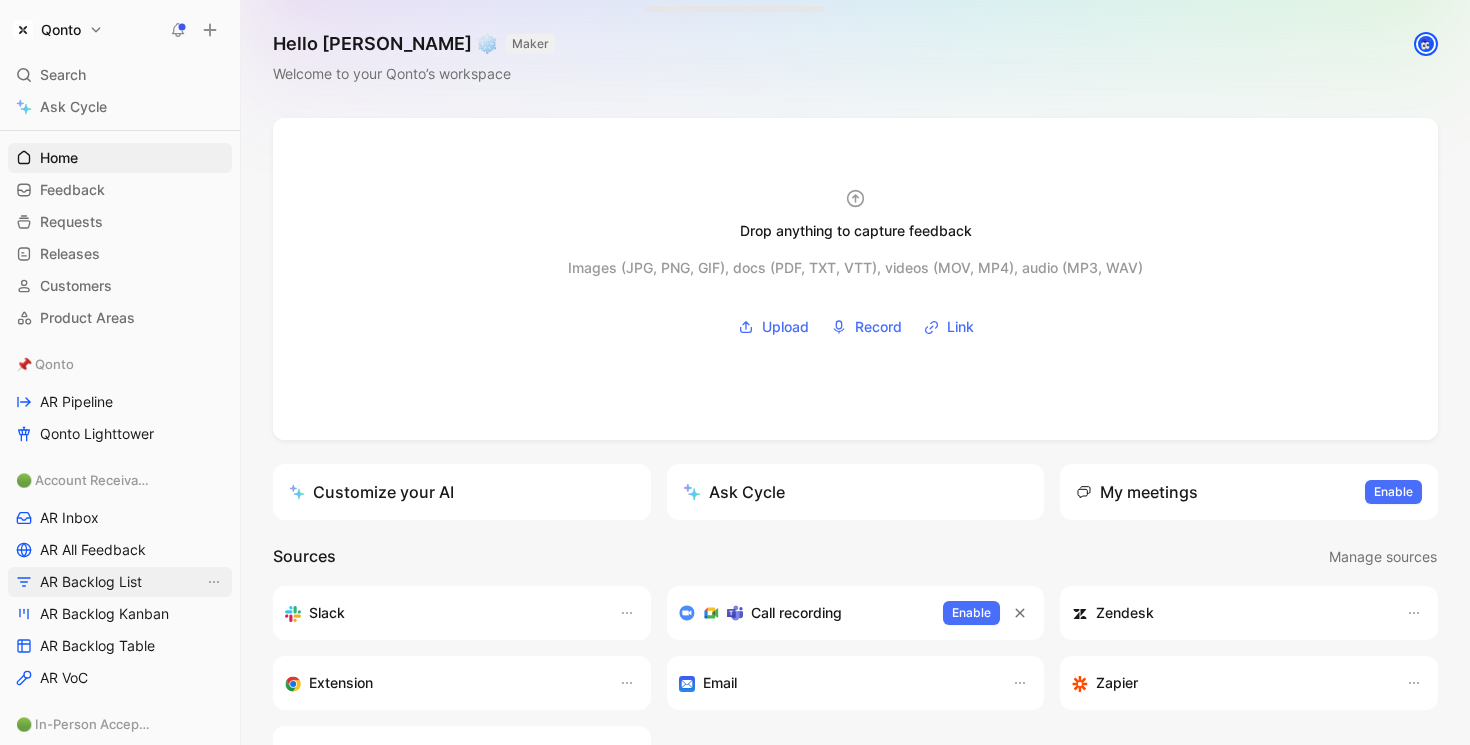 click on "AR Backlog List" at bounding box center (120, 582) 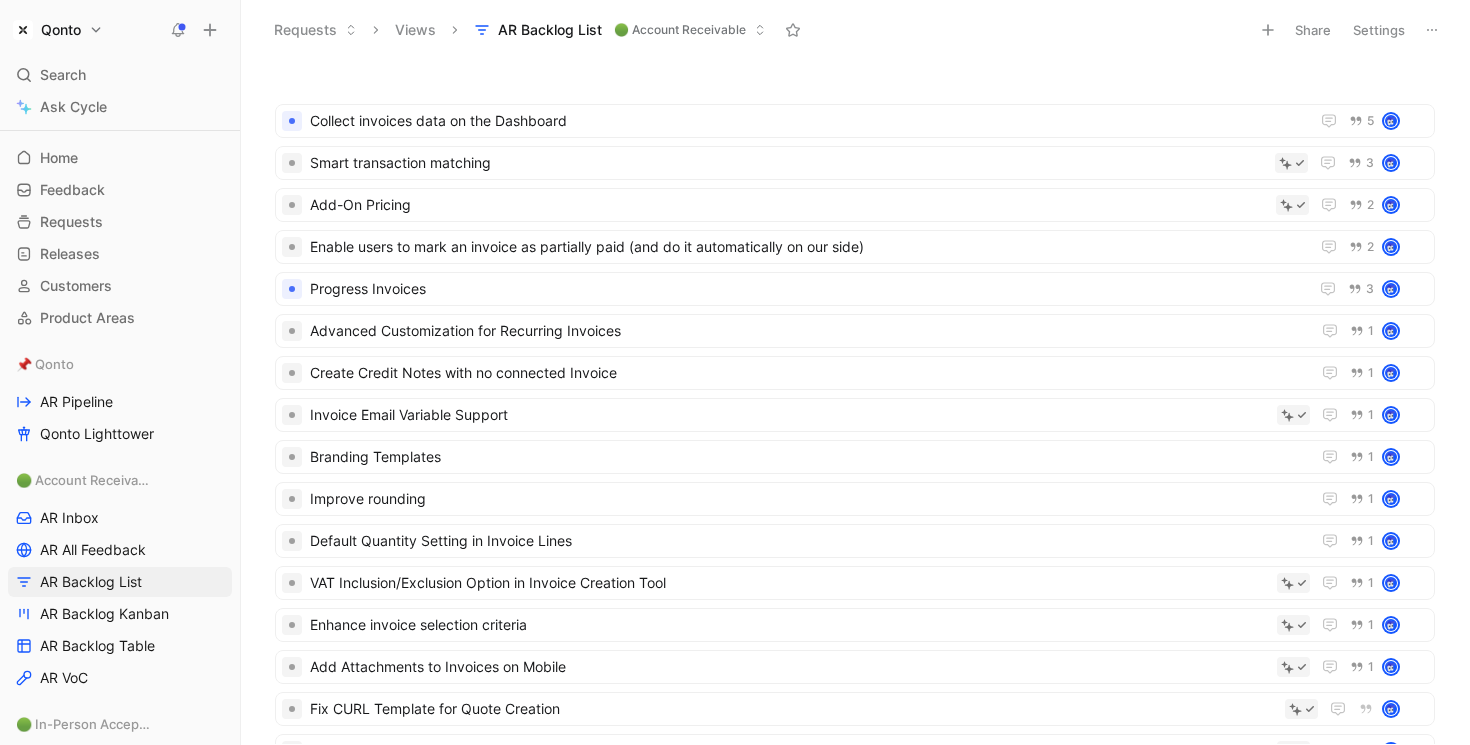 click on "Qonto Search ⌘ K Ask Cycle Workspace Home G then H Feedback G then F Requests G then R Releases G then L Customers Product Areas 📌 Qonto AR Pipeline Qonto Lighttower 🟢 Account Receivable AR Inbox AR All Feedback AR Backlog List AR Backlog Kanban AR Backlog Table AR VoC 🟢 In-Person Acceptance IPA Inbox IPA All Feedback IPA Backlog List IPA Backlog Kanban IPA Backlog Table 🛠️ Tools Inbox to dispatch All feedback
To pick up a draggable item, press the space bar.
While dragging, use the arrow keys to move the item.
Press space again to drop the item in its new position, or press escape to cancel.
Help center Invite member Requests Views AR Backlog List 🟢 Account Receivable Share Settings Collect invoices data on the Dashboard 5 Smart transaction matching 3 Add-On Pricing 2 Enable users to mark an invoice as partially paid (and do it automatically on our side) 2 Progress Invoices 3 Advanced Customization for Recurring Invoices 1 1 Invoice Email Variable Support 1" at bounding box center (735, 372) 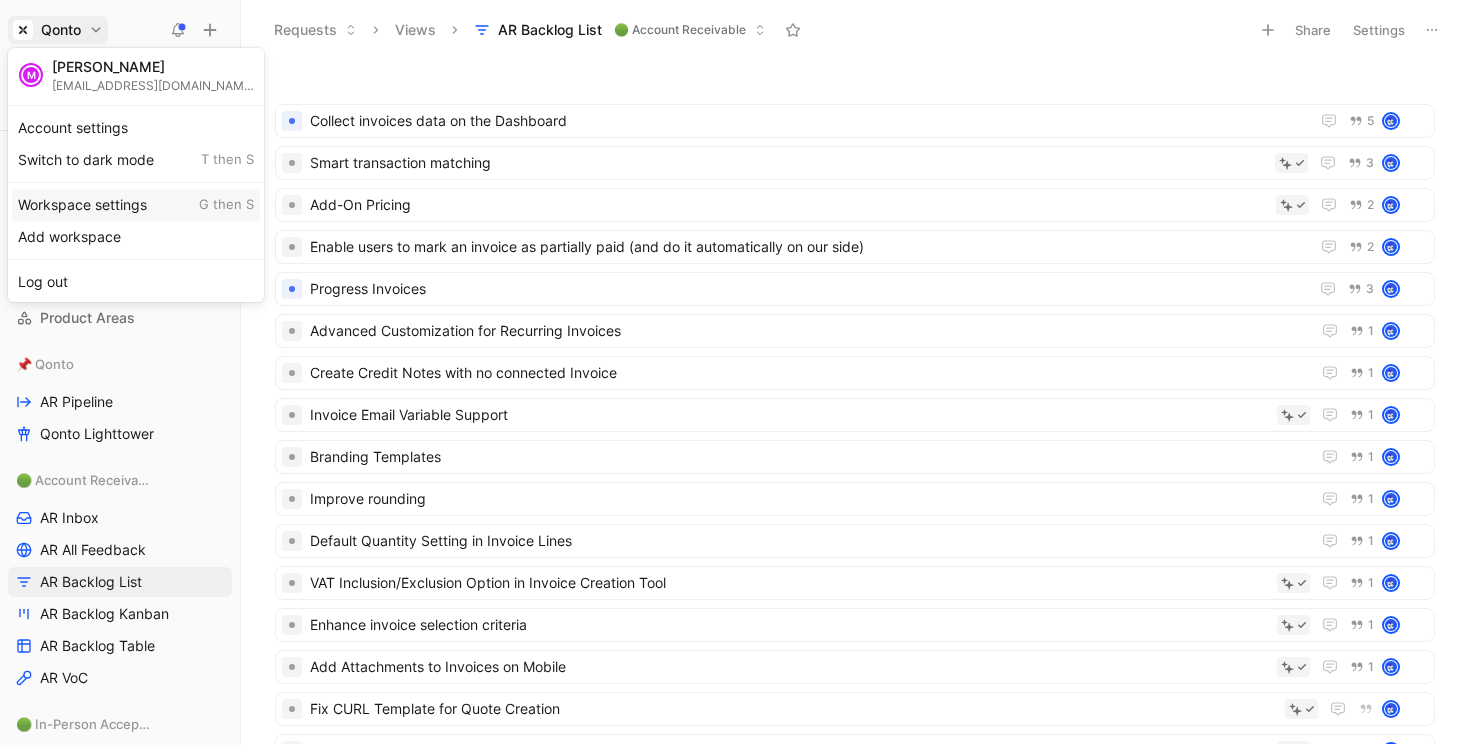 click on "Workspace settings G then S" at bounding box center [136, 205] 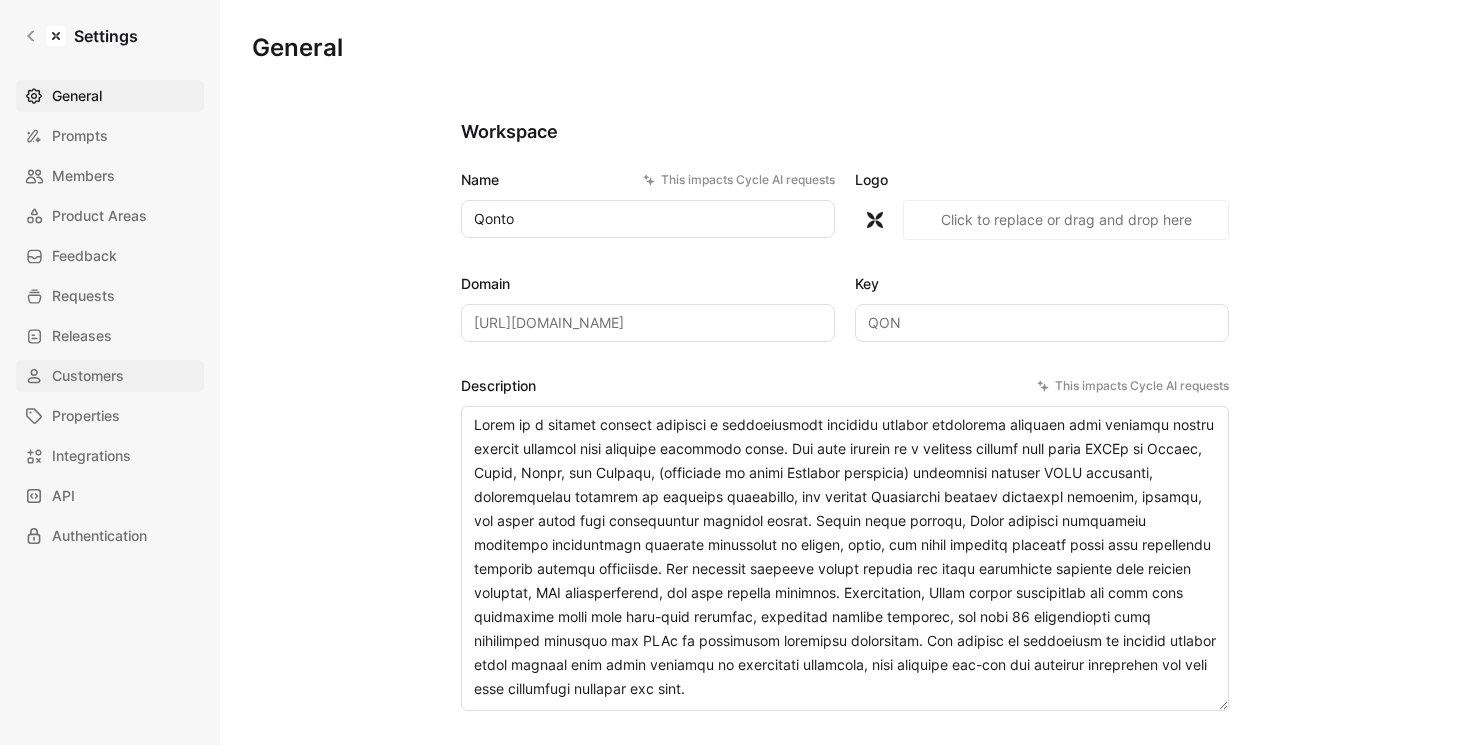 click on "Customers" at bounding box center [110, 376] 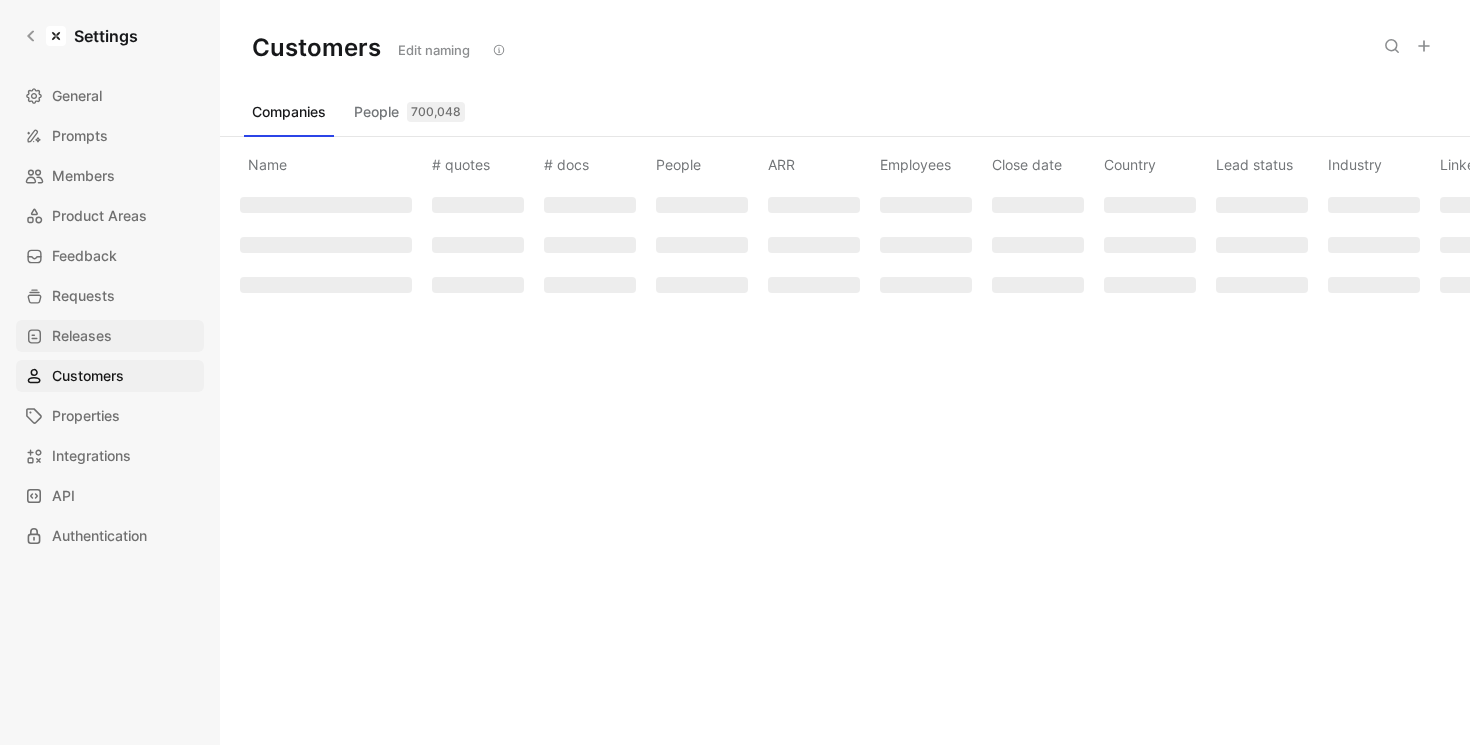 click on "Releases" at bounding box center [110, 336] 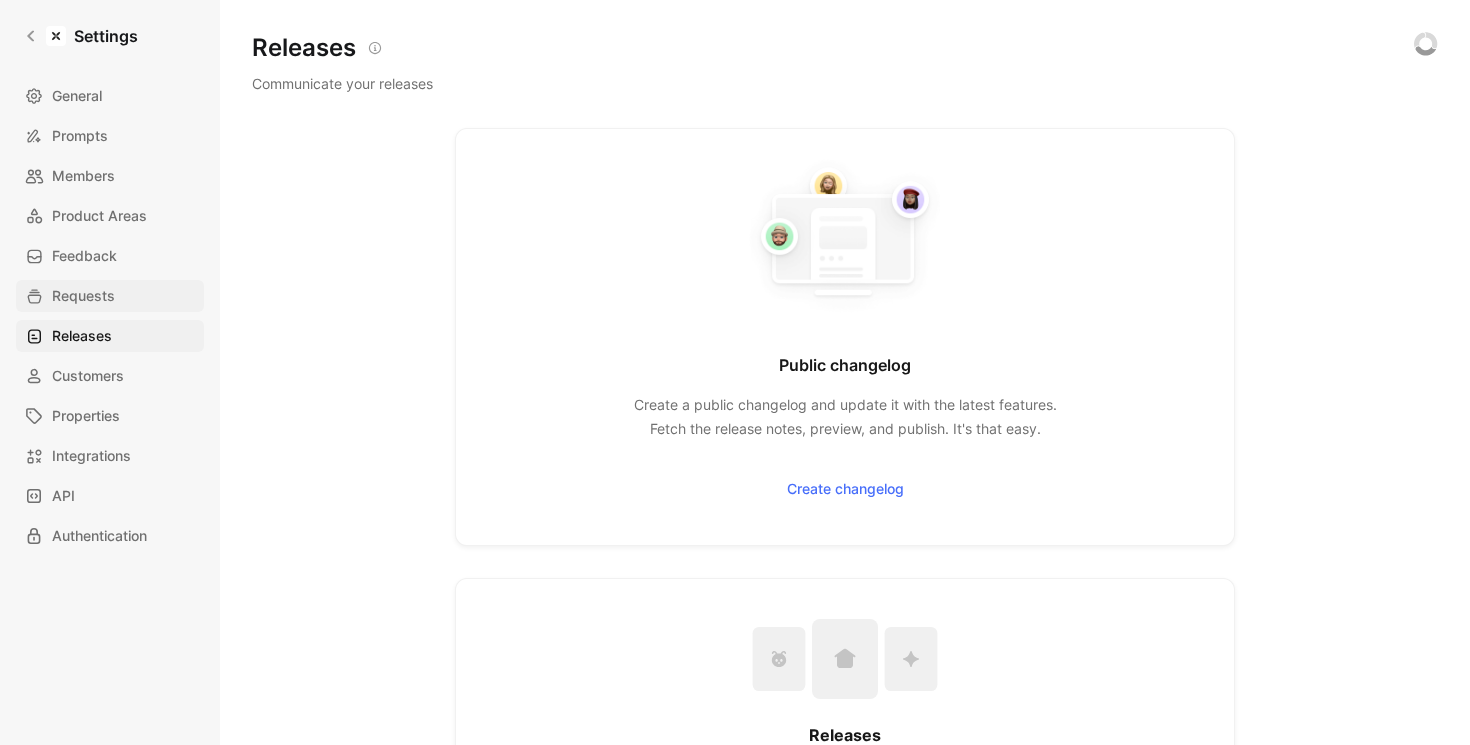 click on "Requests" at bounding box center [110, 296] 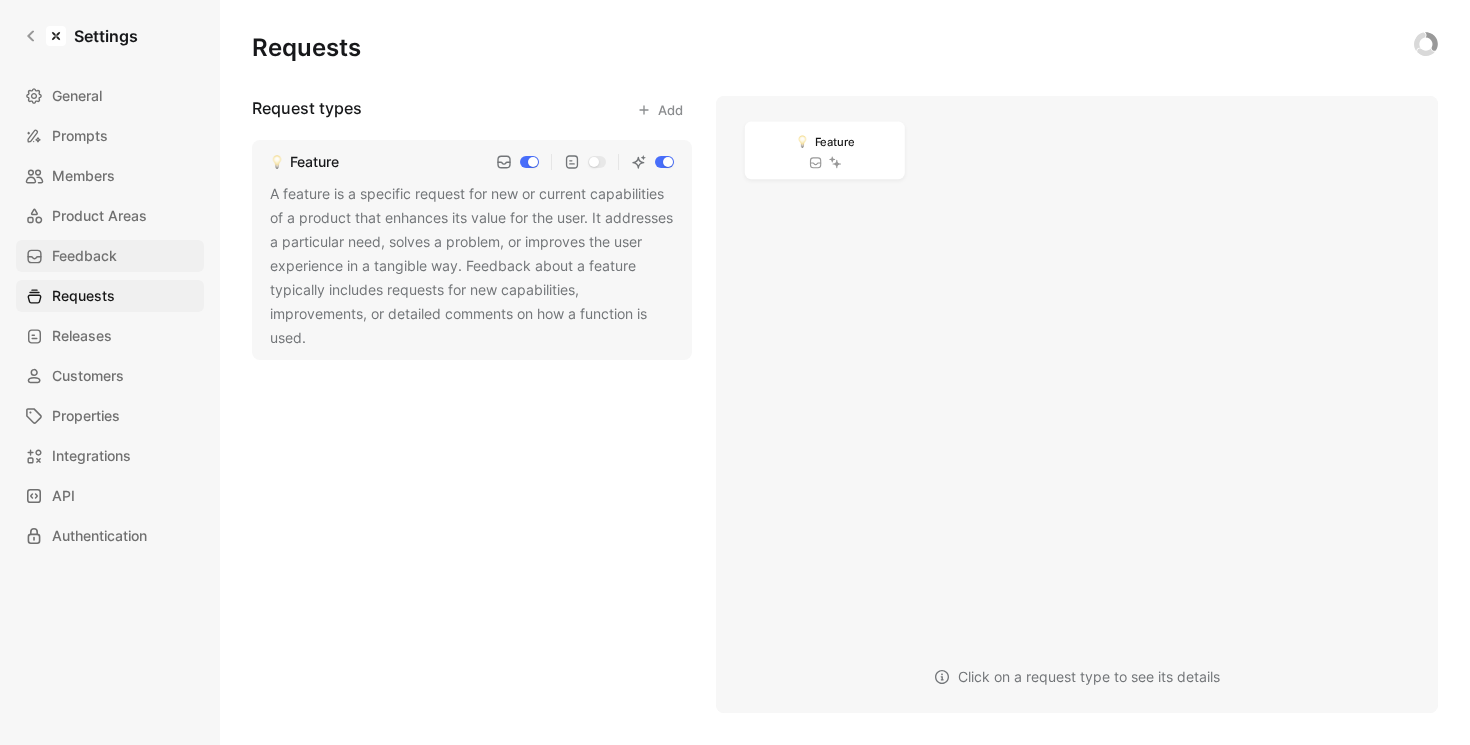 click on "Feedback" at bounding box center [110, 256] 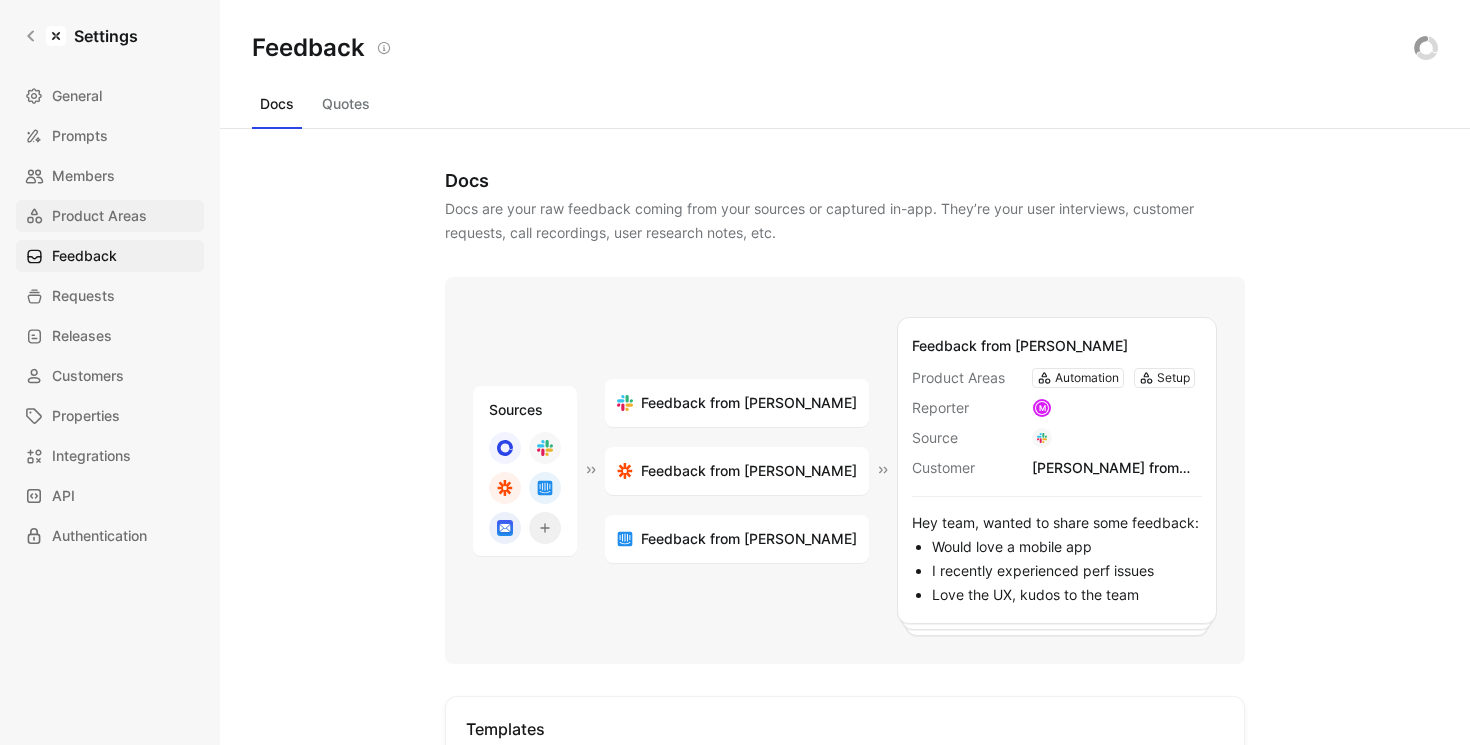 click on "Product Areas" at bounding box center [99, 216] 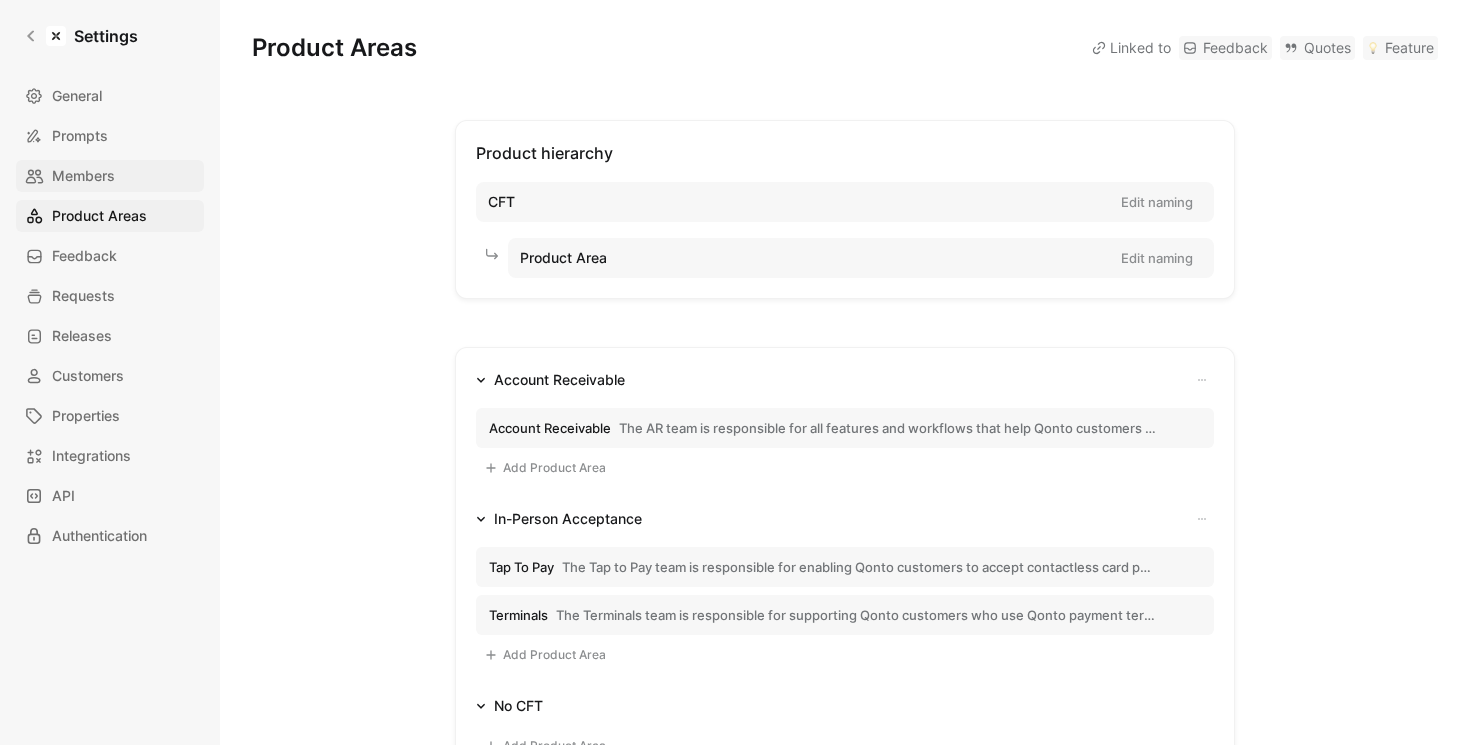 click on "Members" at bounding box center [110, 176] 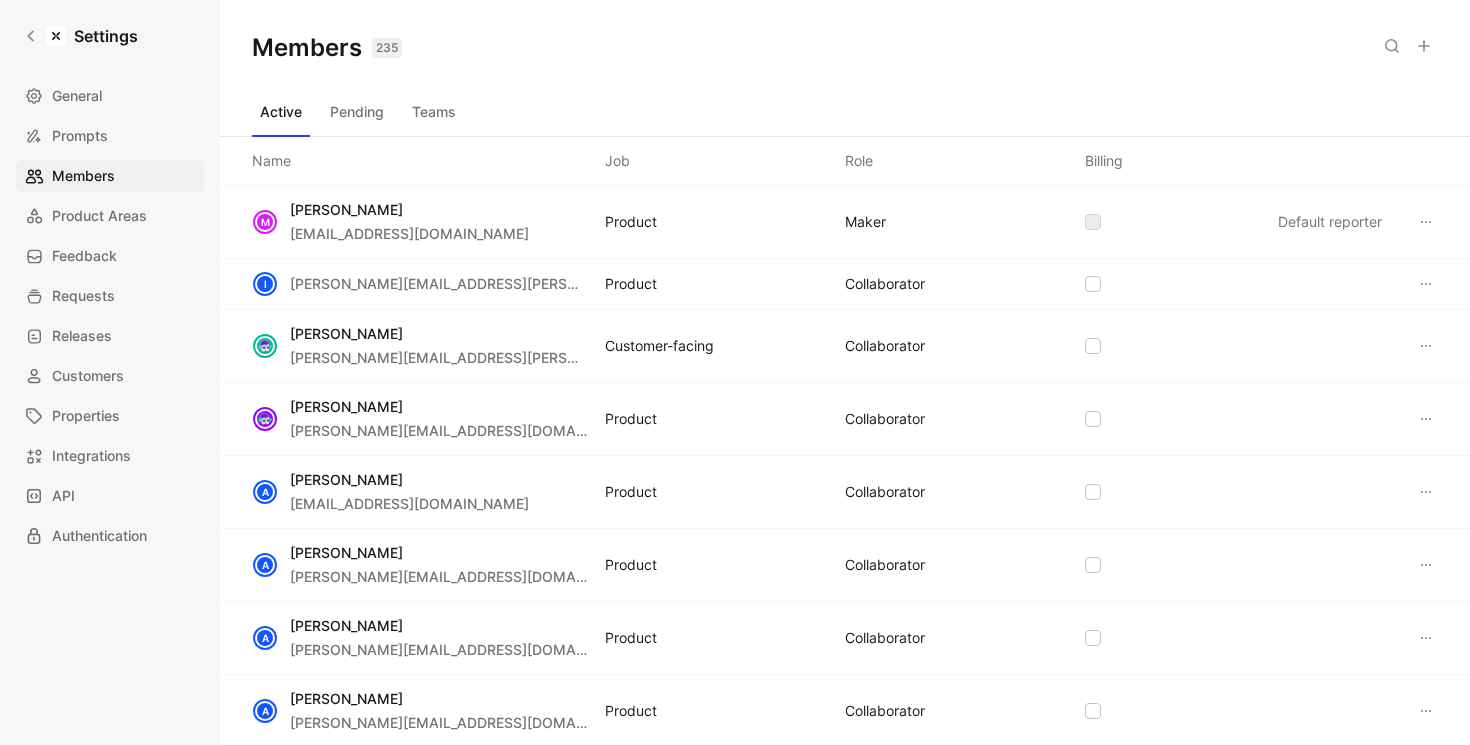 click on "Teams" at bounding box center [434, 112] 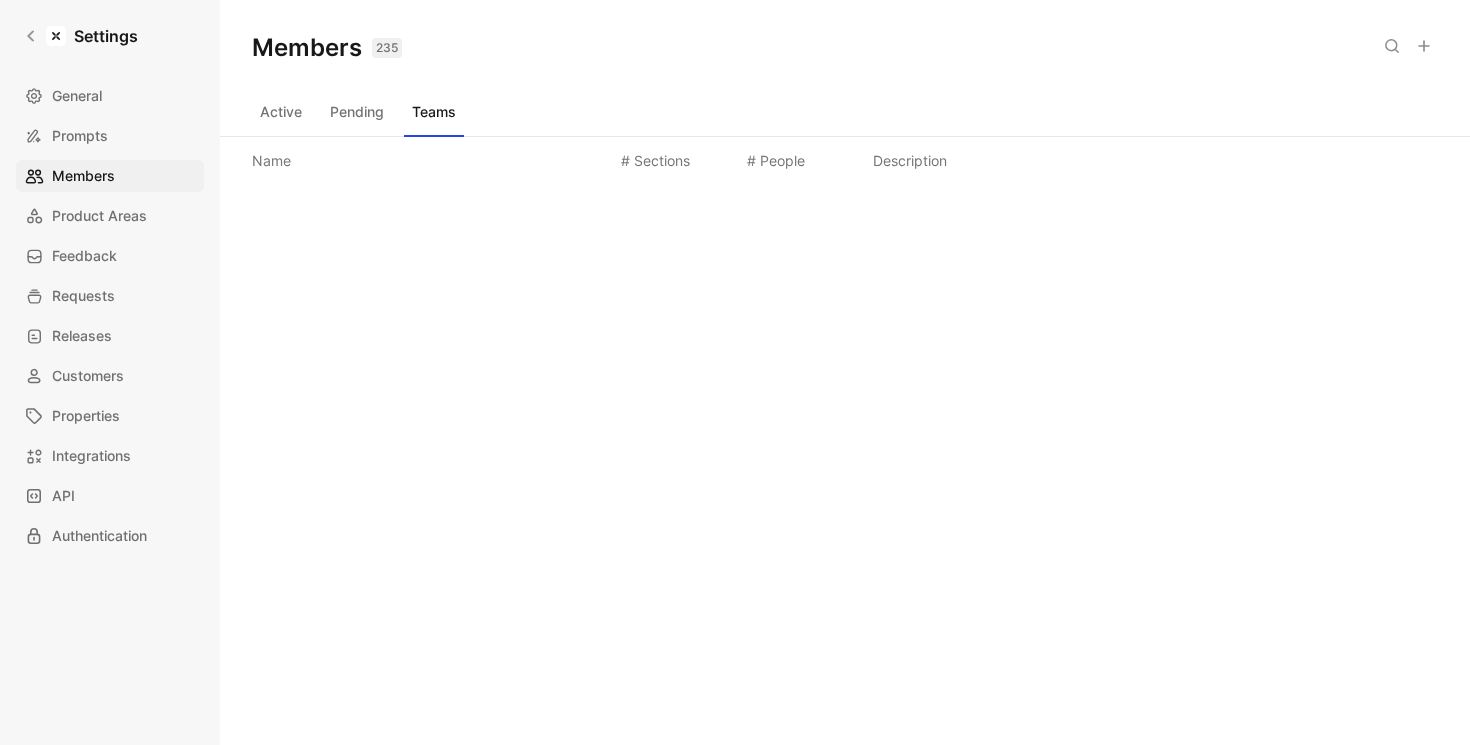 click on "Pending" at bounding box center (357, 112) 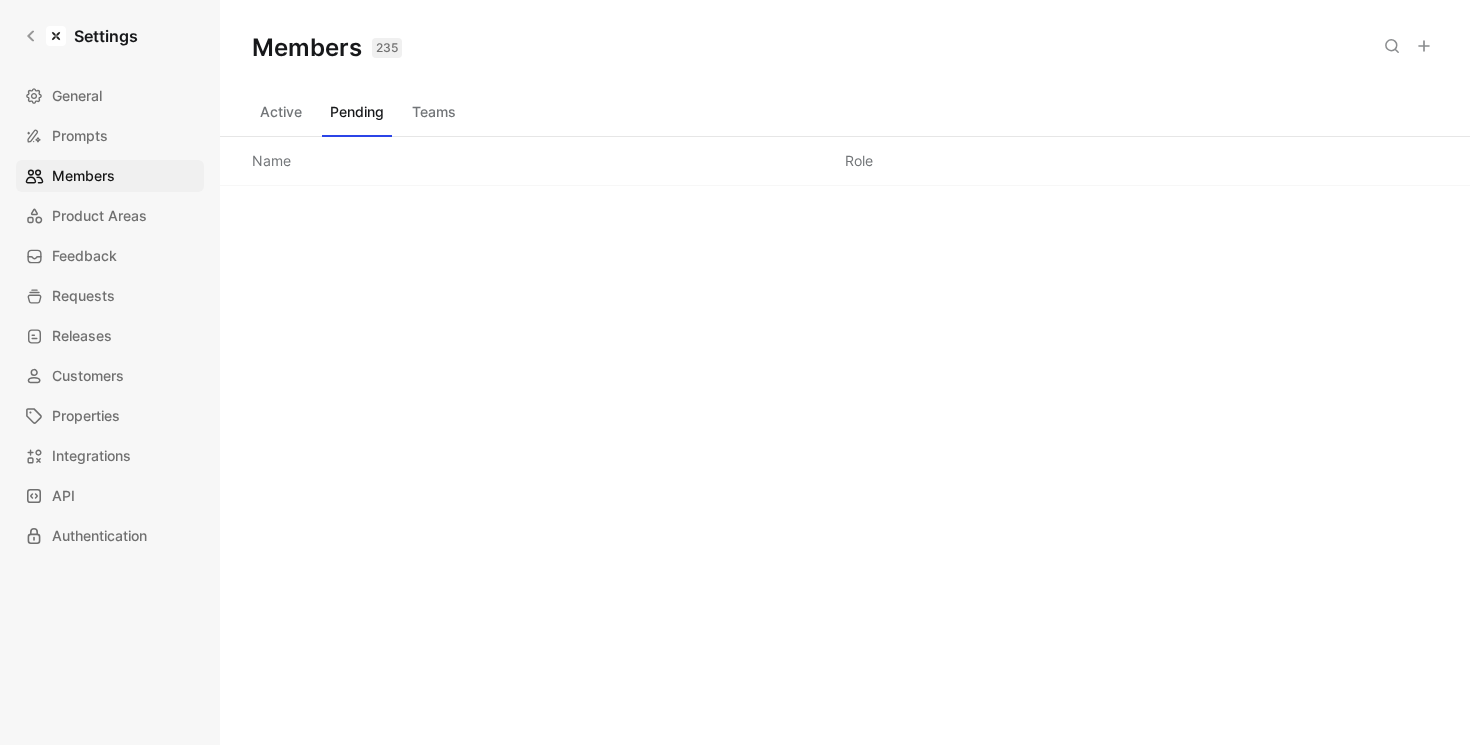 click on "Teams" at bounding box center (434, 112) 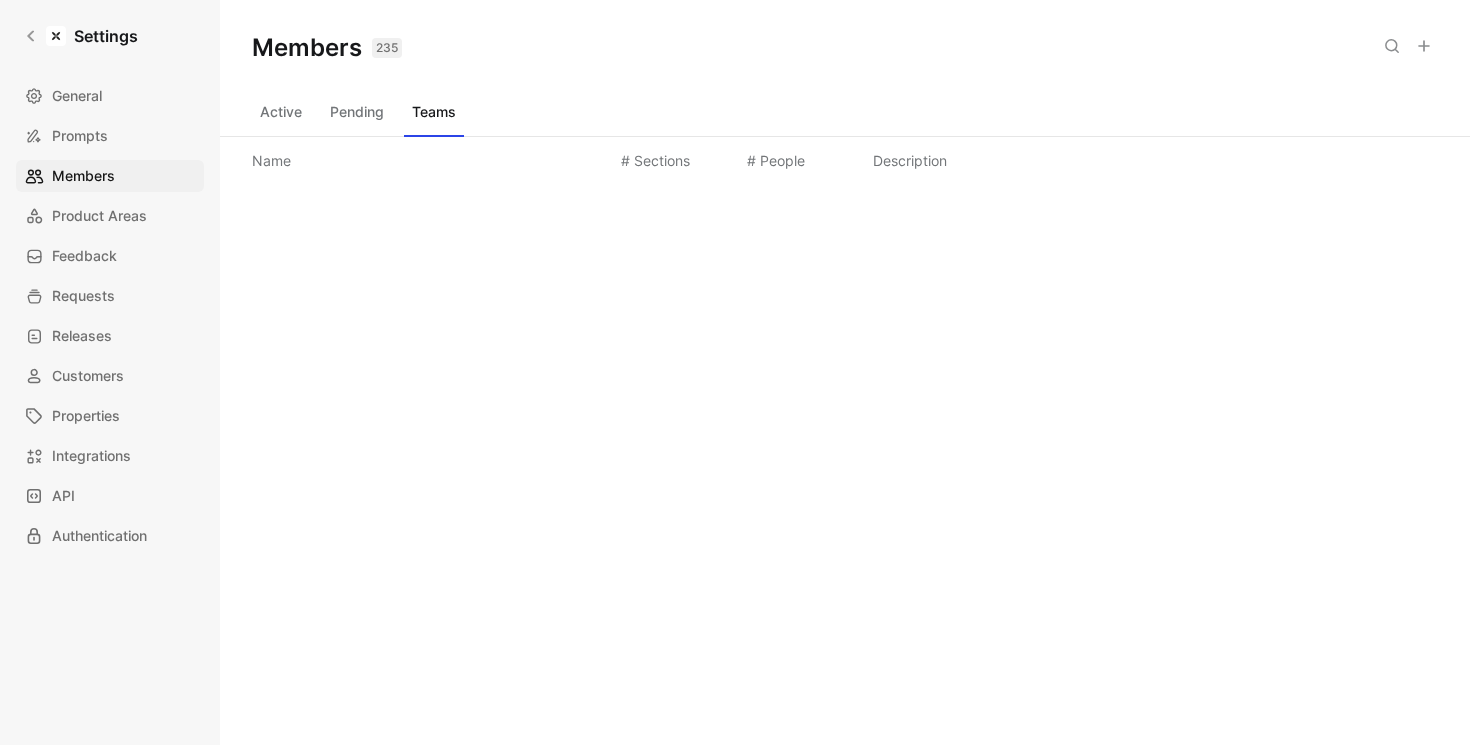 click on "Pending" at bounding box center (357, 112) 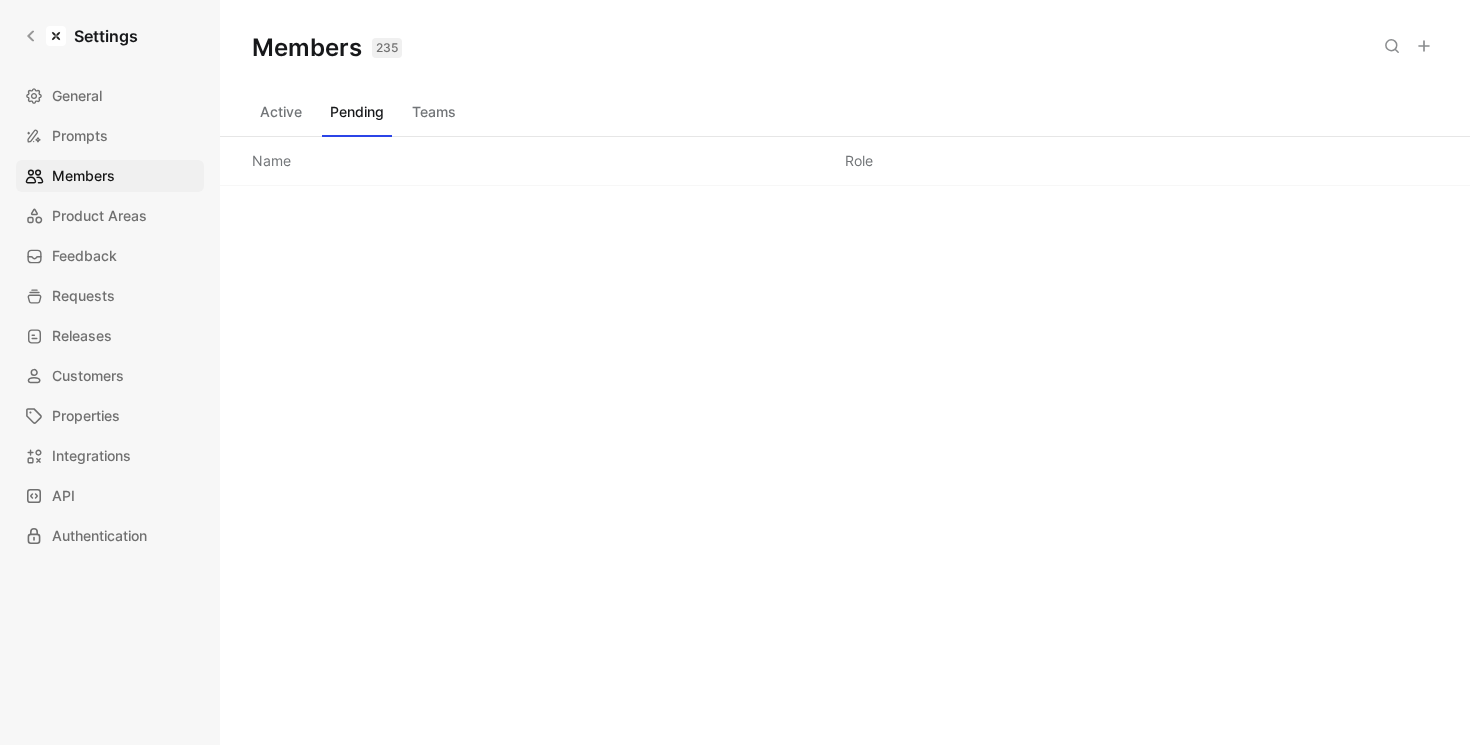 click on "Teams" at bounding box center (434, 112) 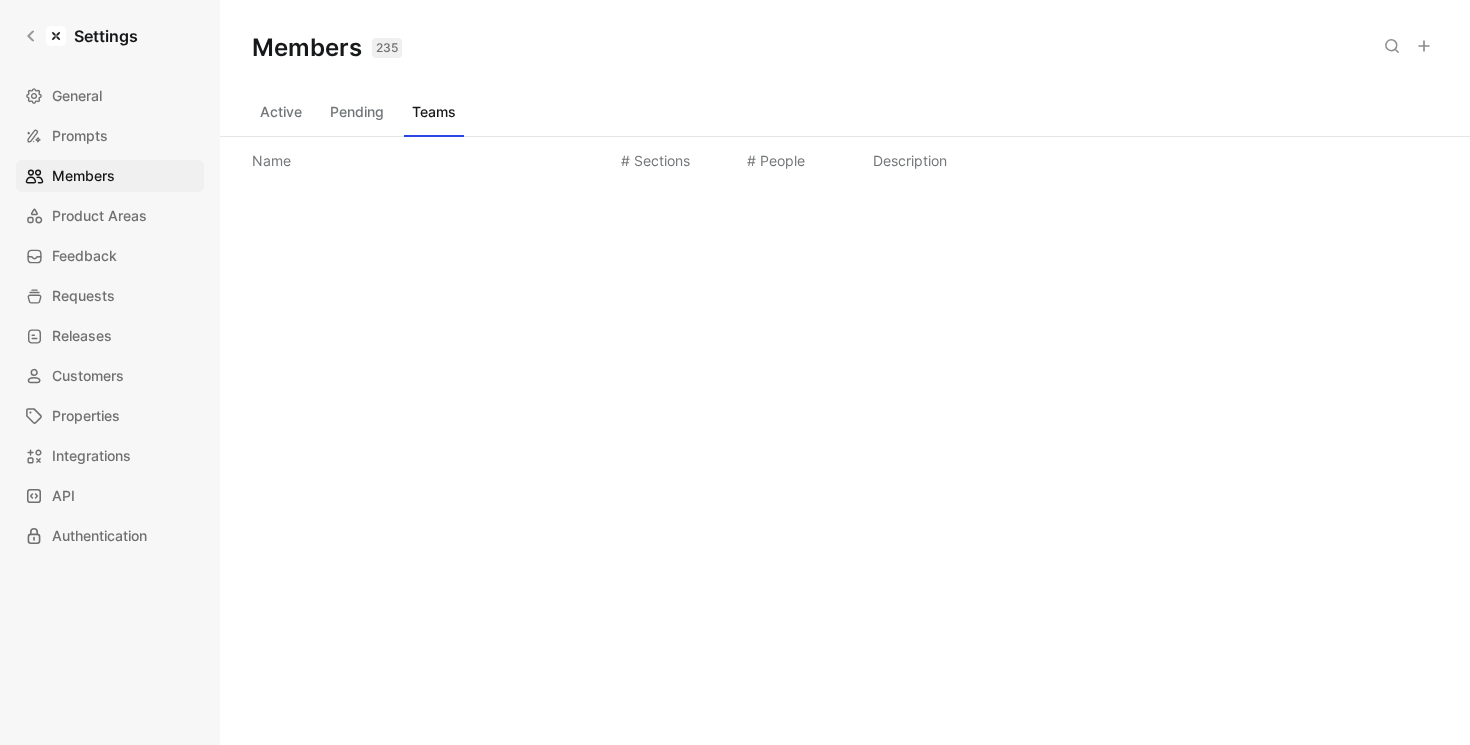 click 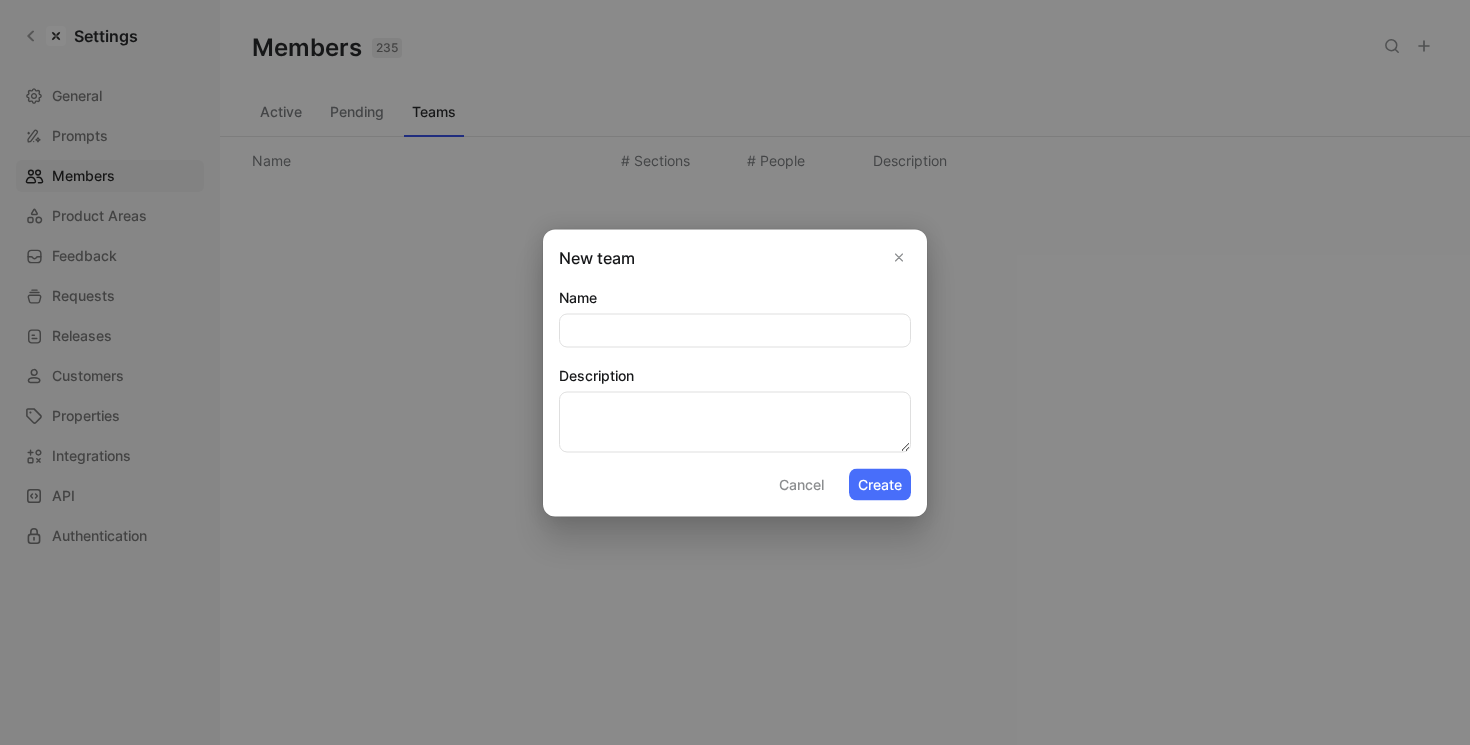 click on "New team Name Description Cancel Create" at bounding box center [735, 372] 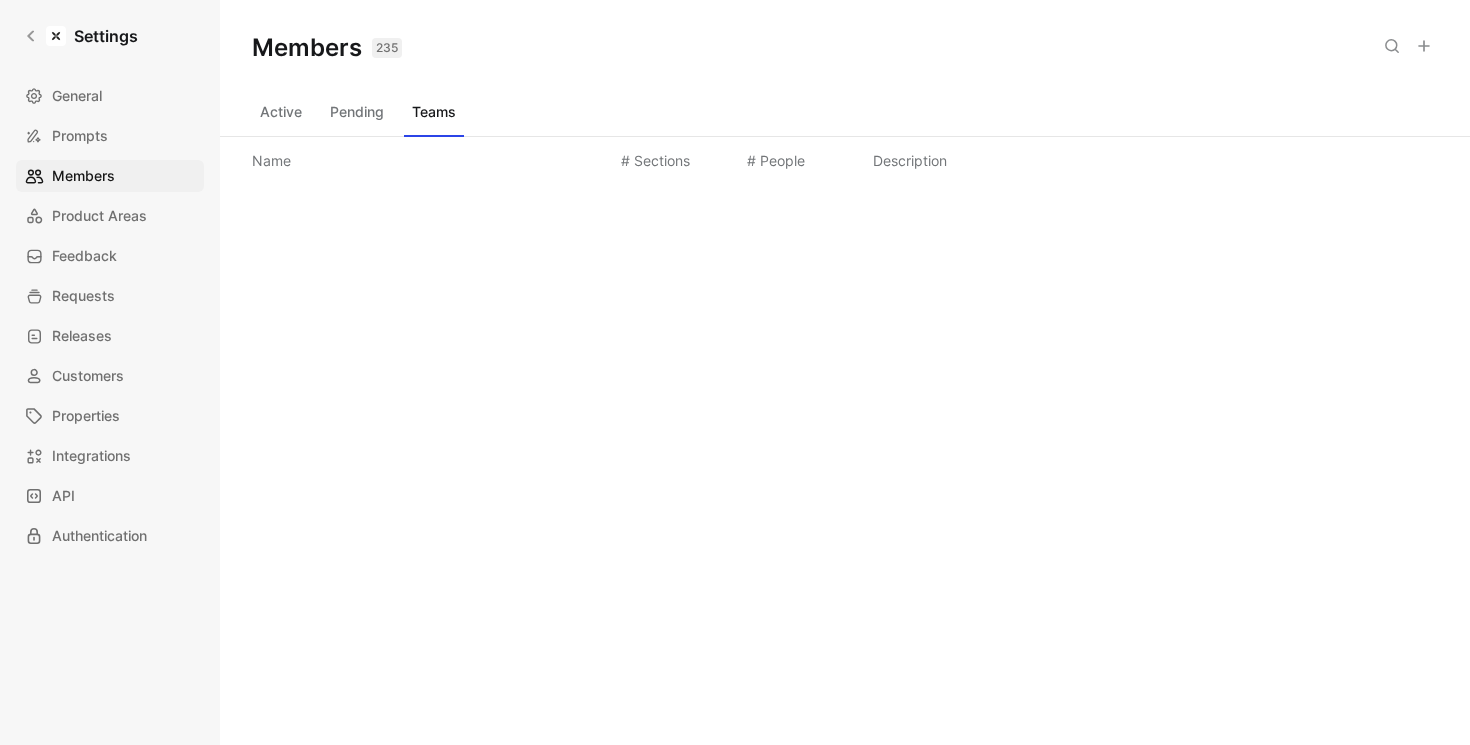 click on "Pending" at bounding box center [357, 112] 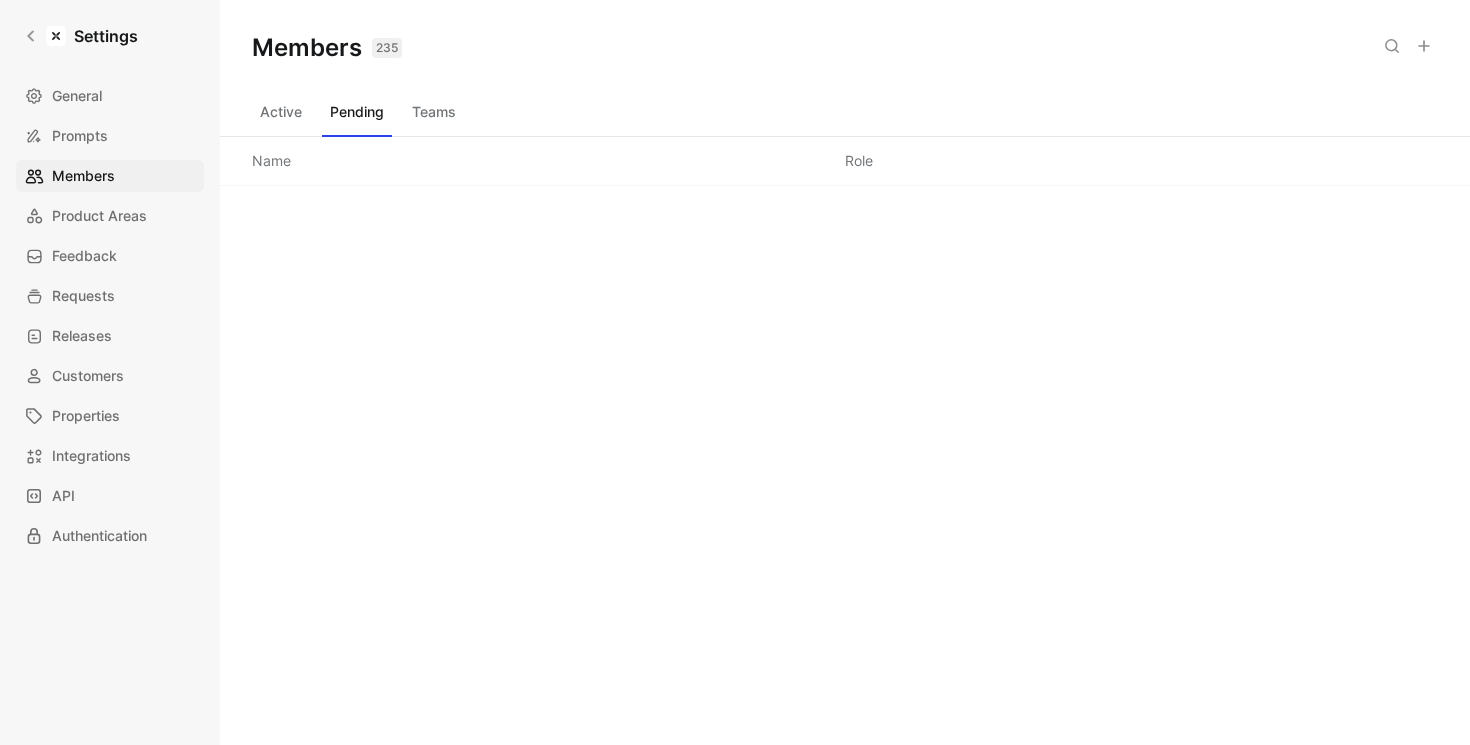 click at bounding box center [1424, 46] 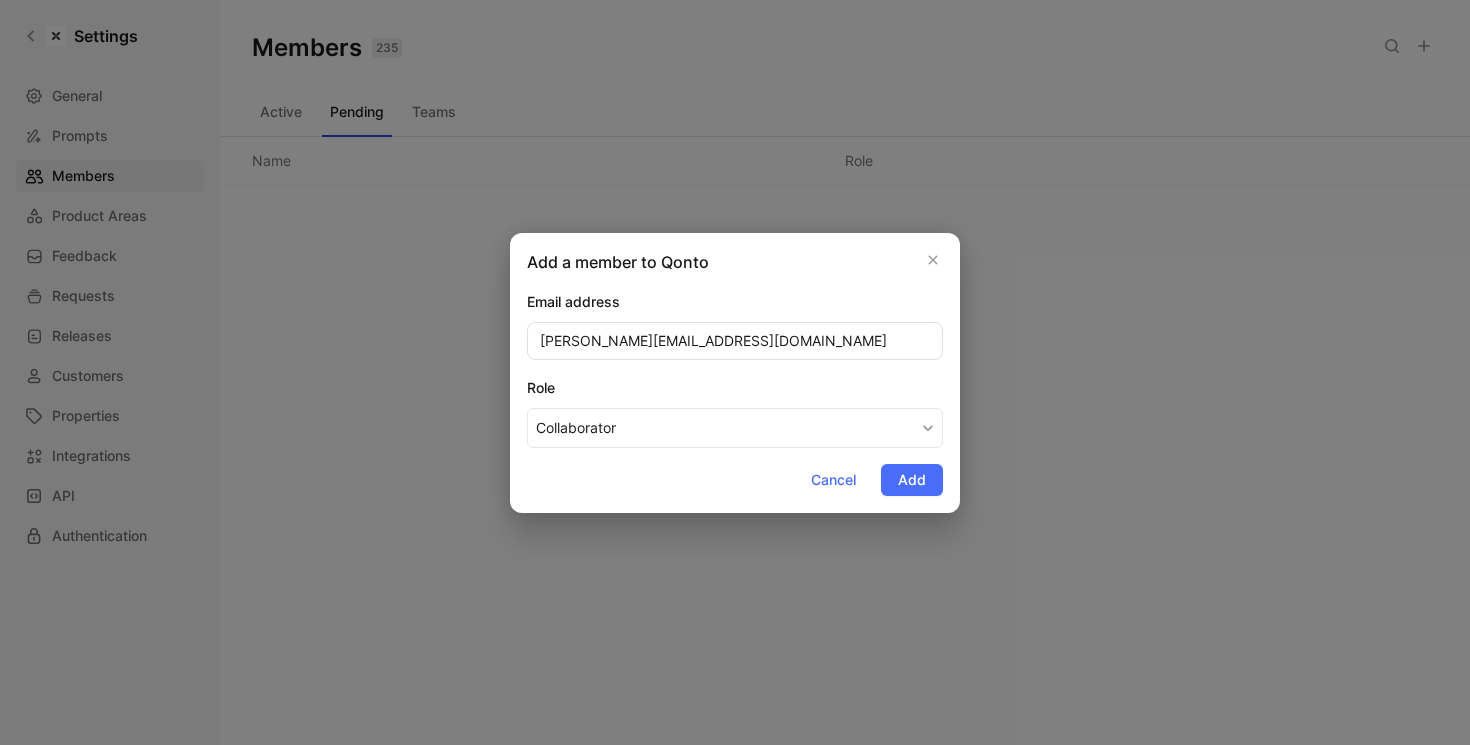 type on "[PERSON_NAME][EMAIL_ADDRESS][DOMAIN_NAME]" 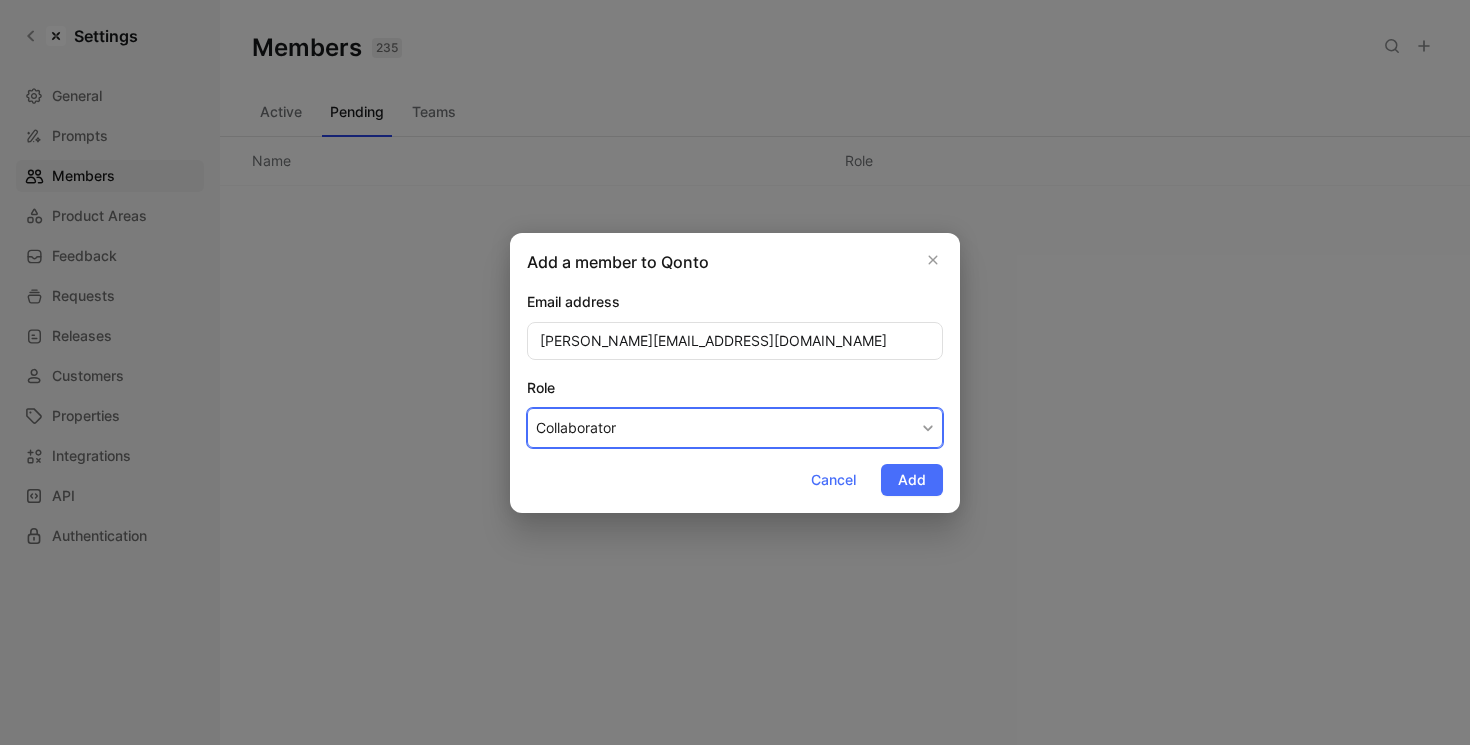 click on "Collaborator" at bounding box center [735, 428] 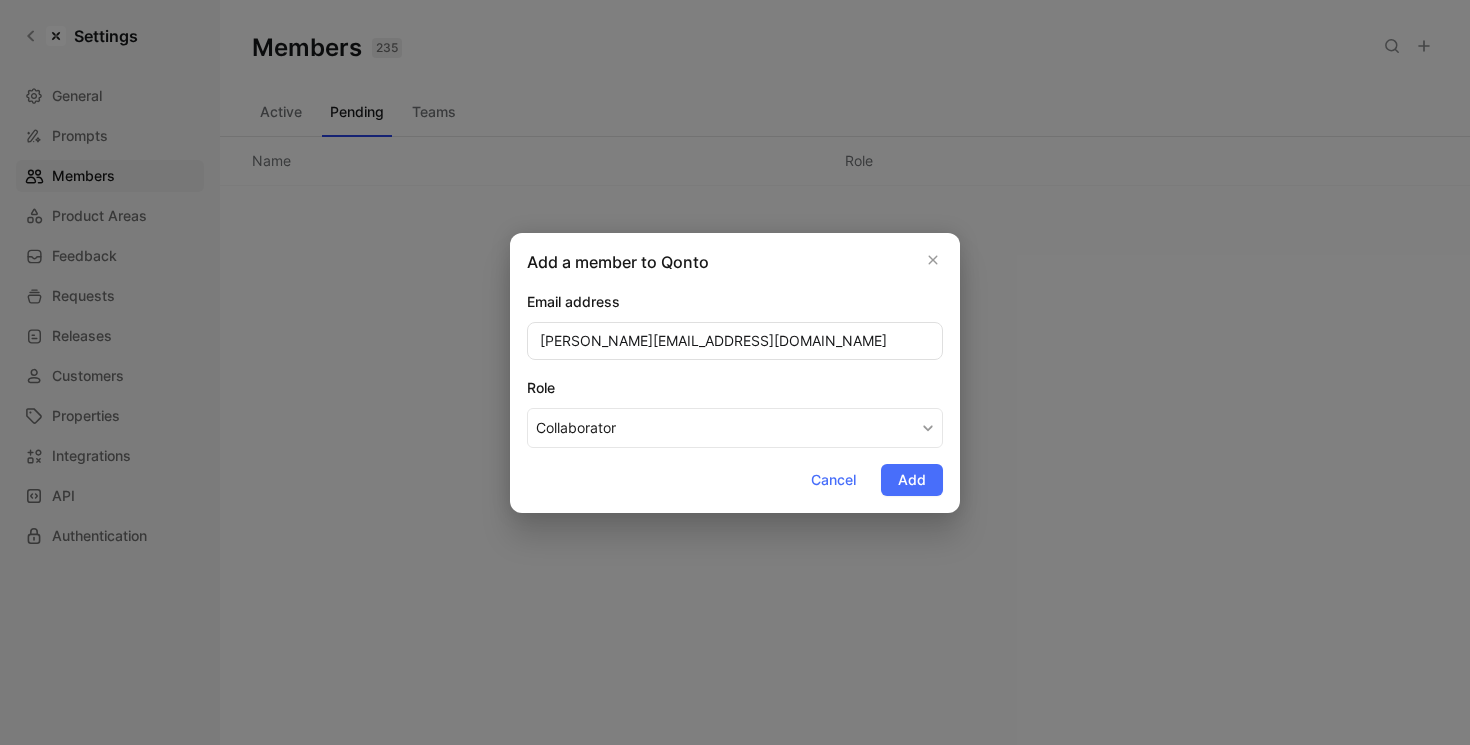 click on "Email address [PERSON_NAME][EMAIL_ADDRESS][DOMAIN_NAME] Role Collaborator Cancel Add" at bounding box center [735, 393] 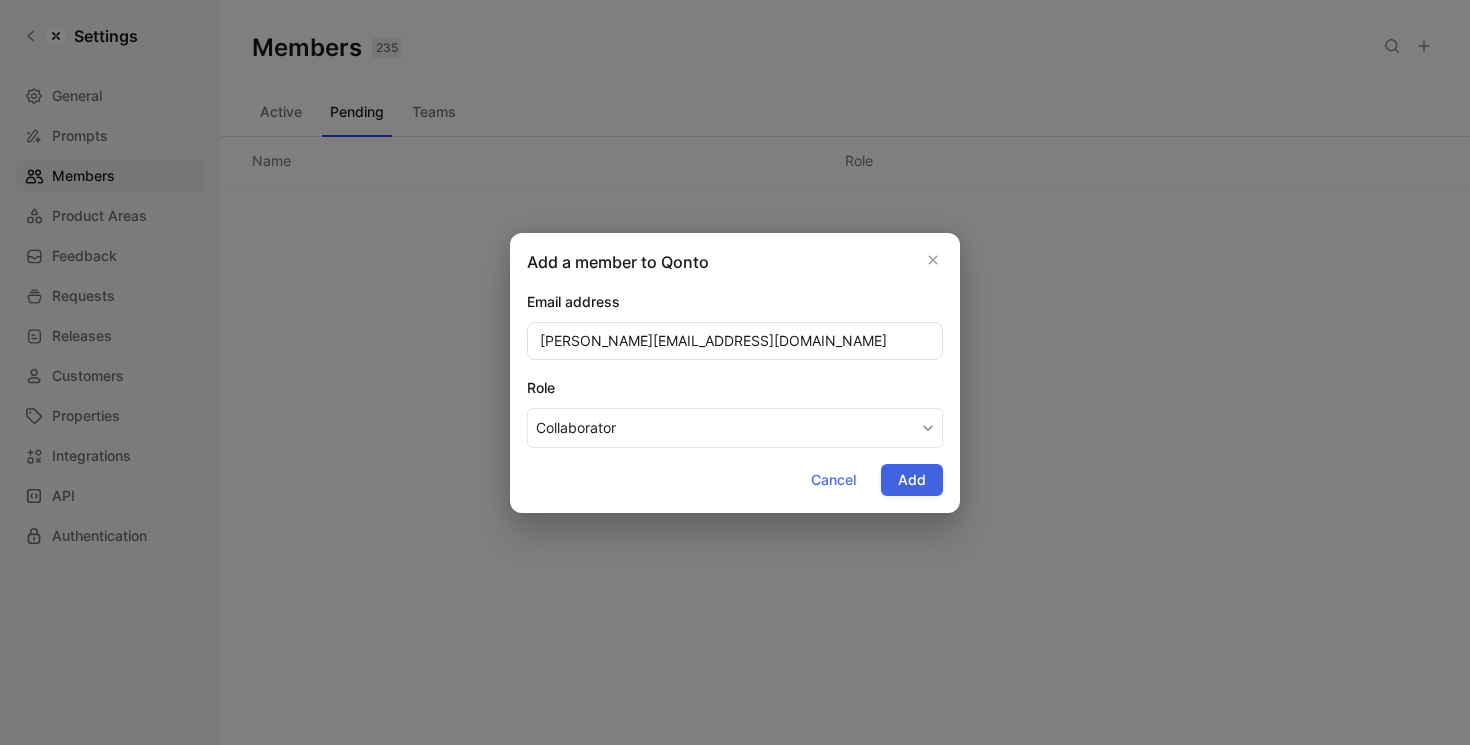 click on "Add" at bounding box center [912, 480] 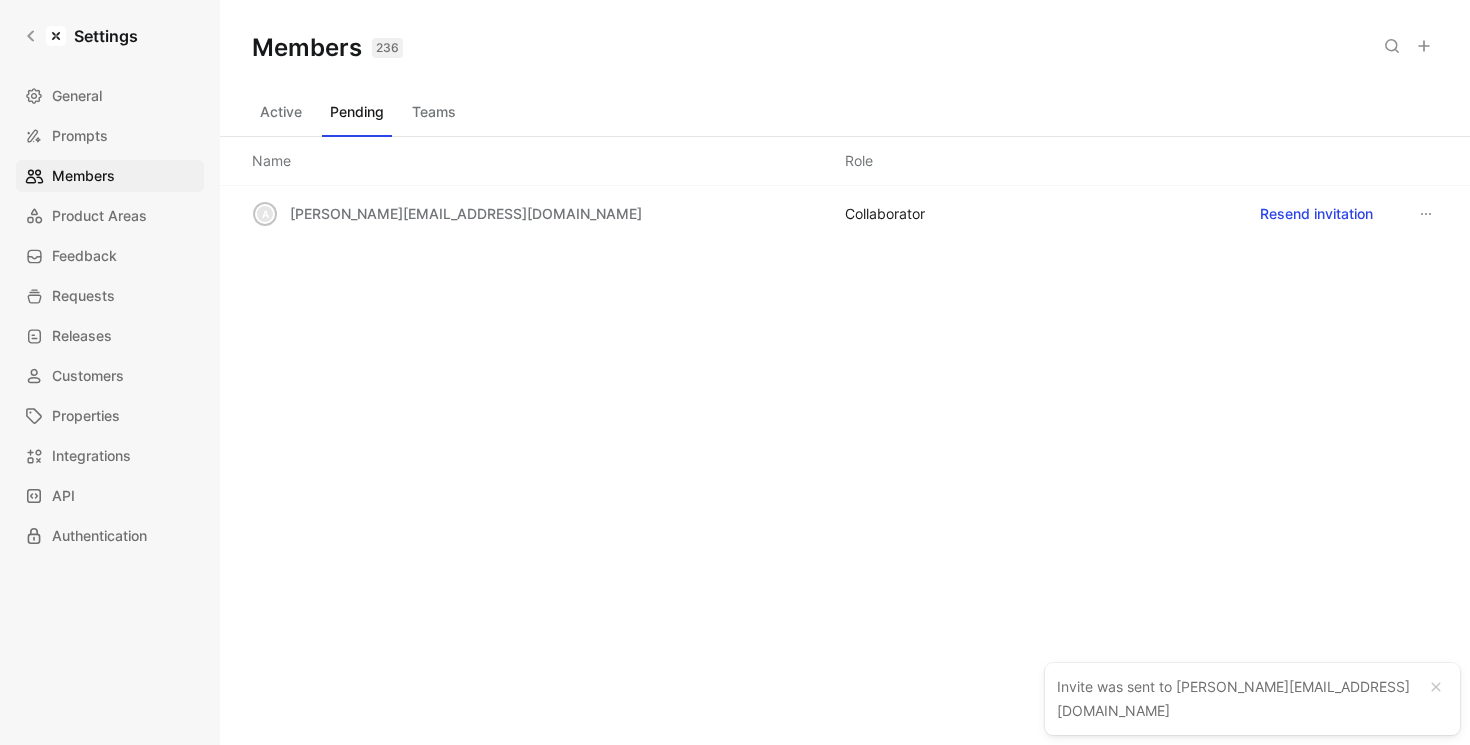click on "Teams" at bounding box center [434, 112] 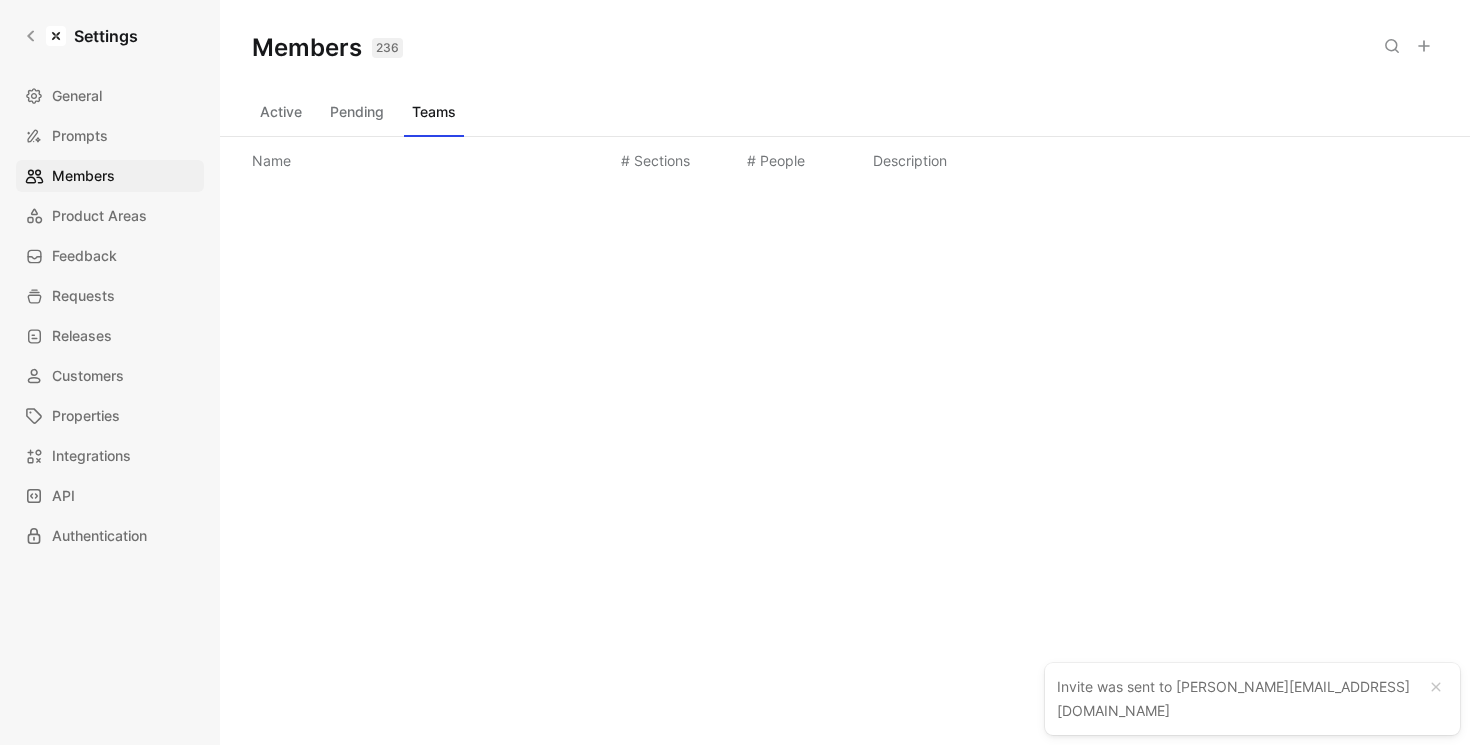 click at bounding box center (1424, 46) 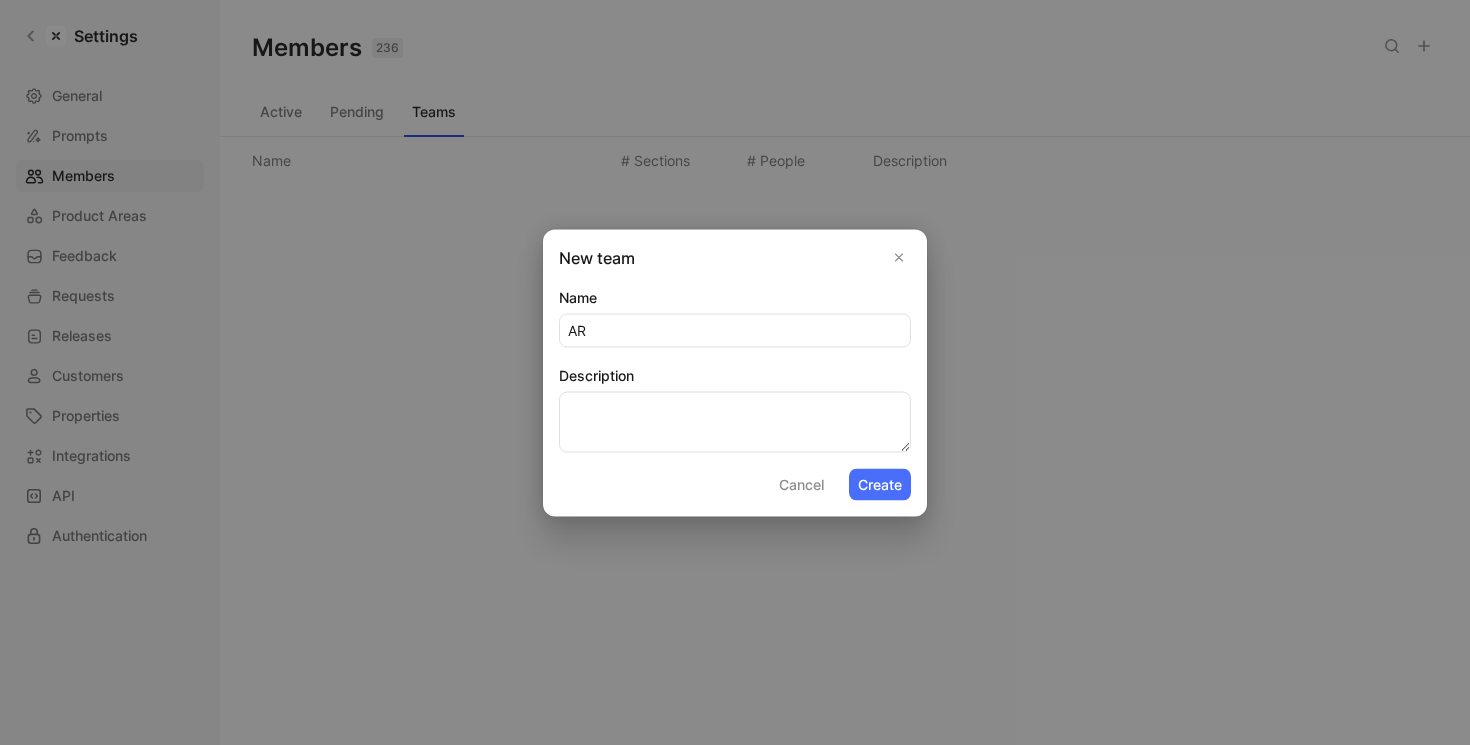 type on "AR" 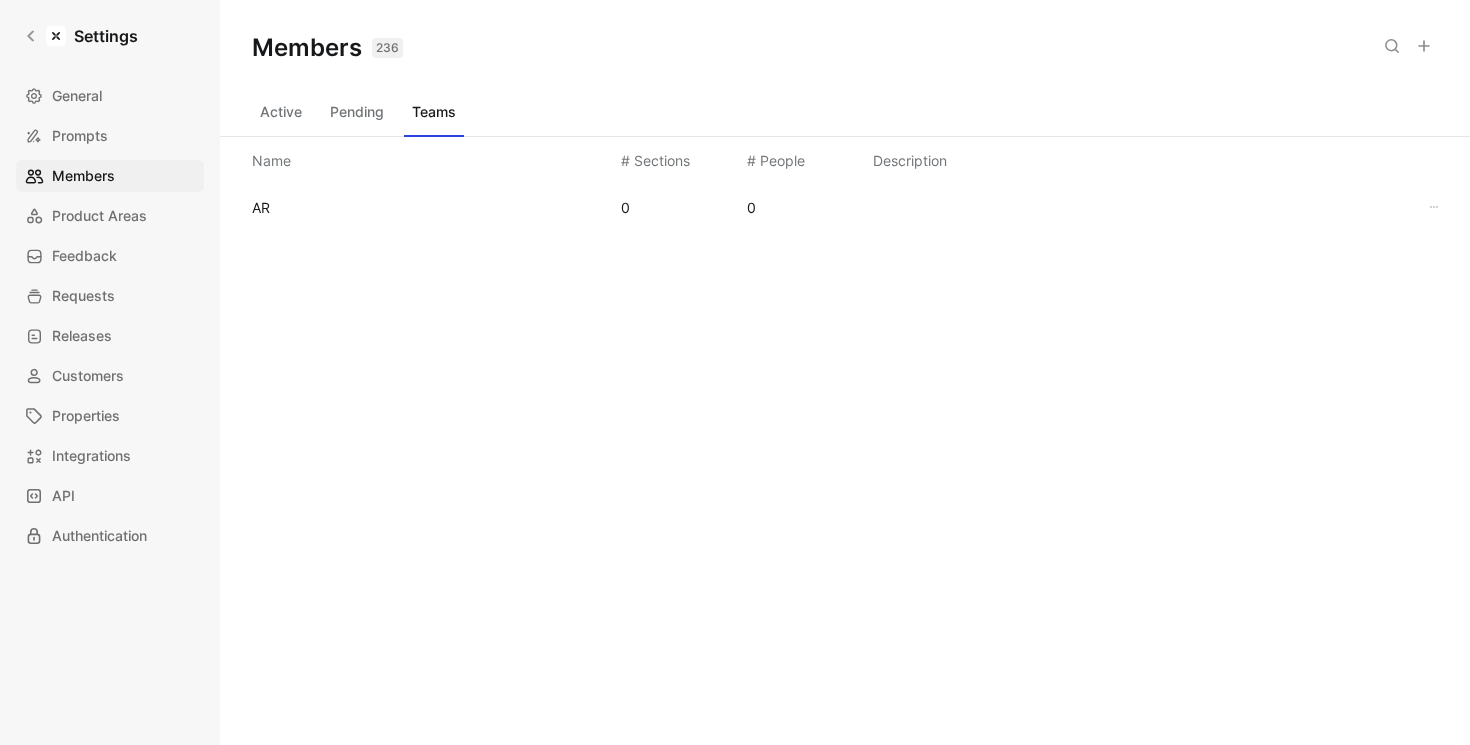 click on "AR 0 0" at bounding box center [845, 207] 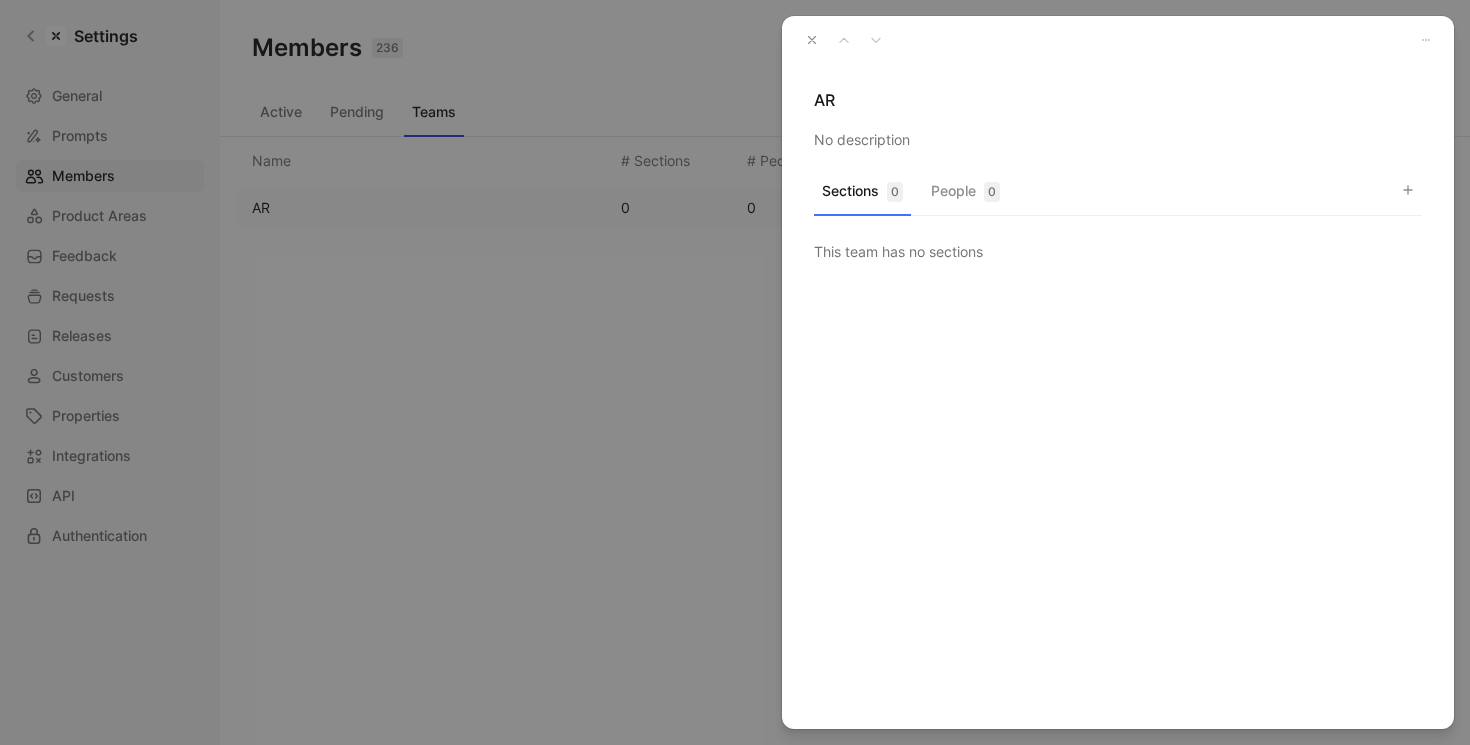 click on "People 0" at bounding box center (965, 196) 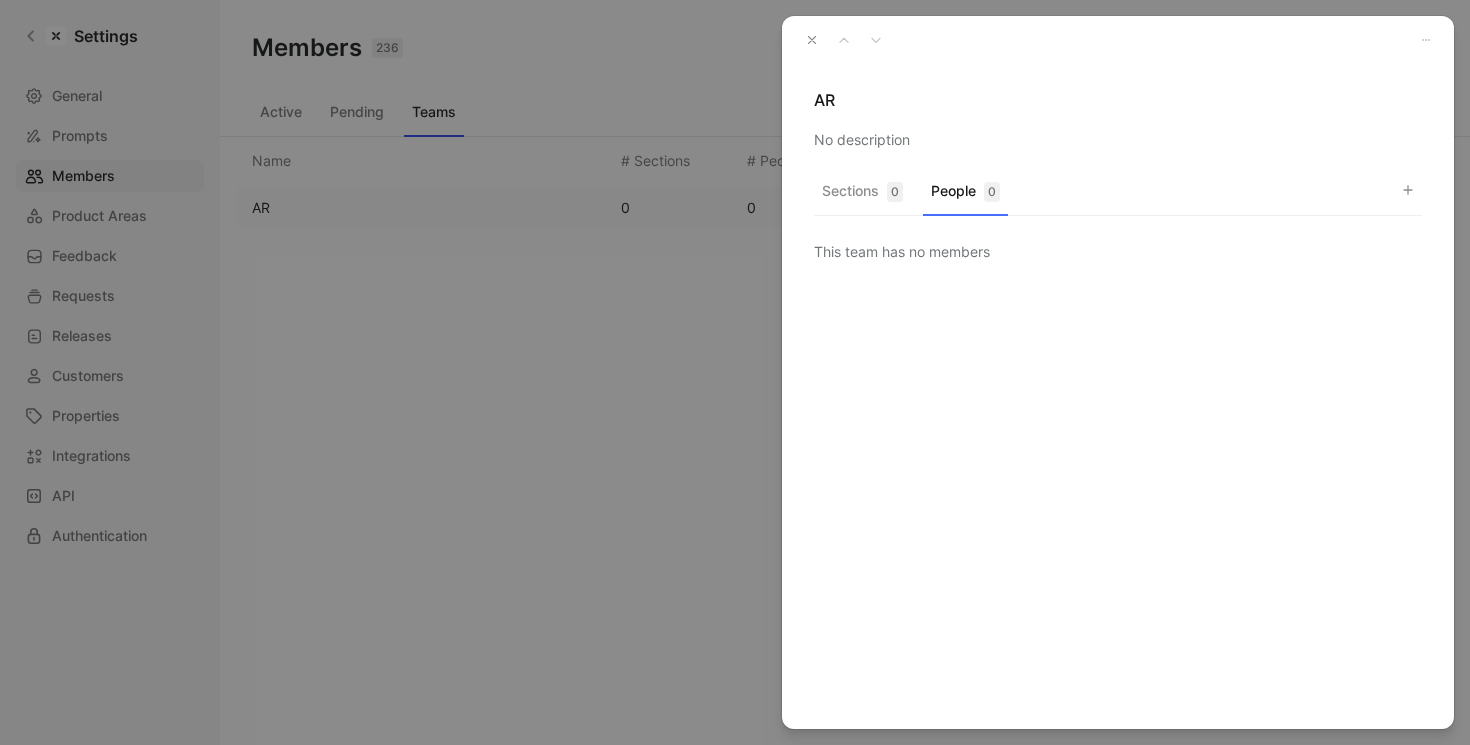 click on "This team has no members" at bounding box center [1118, 248] 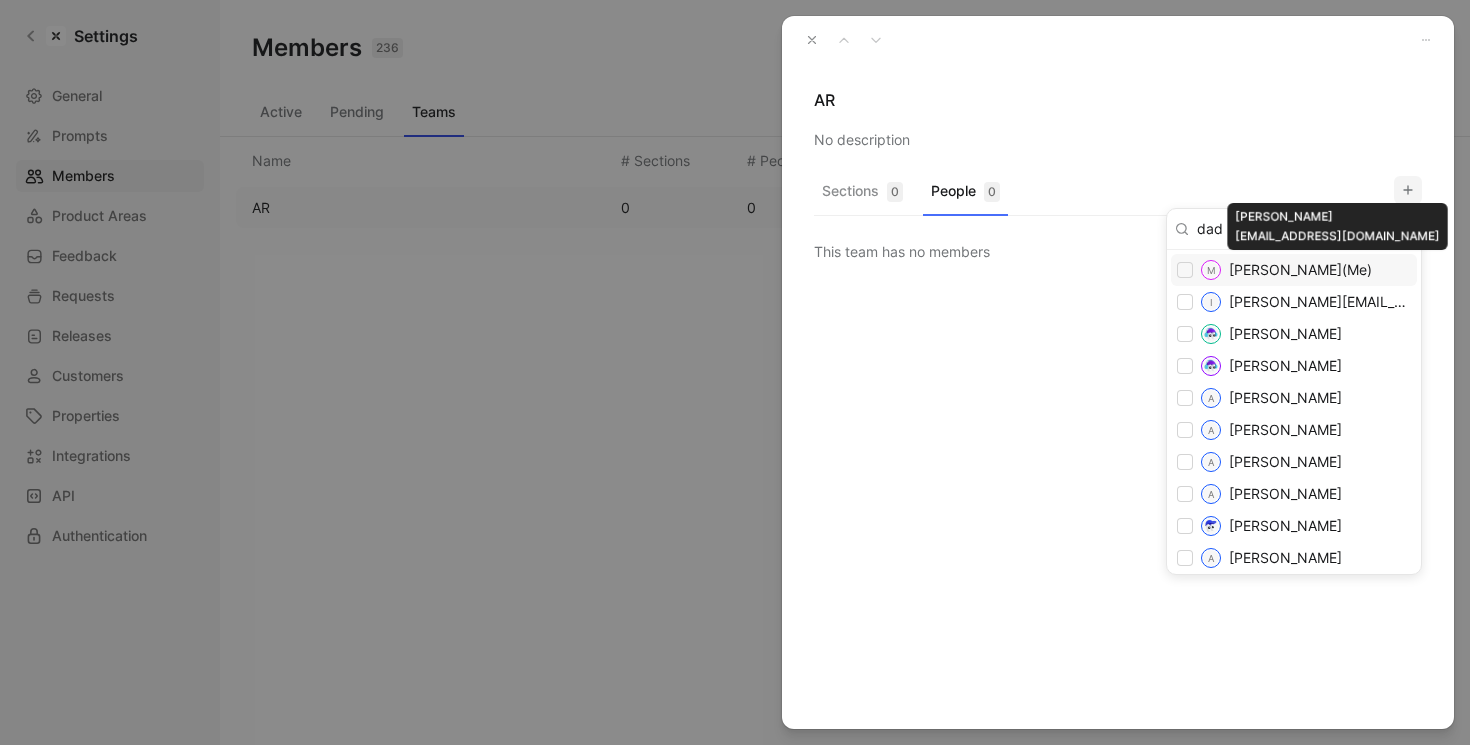 type on "dado" 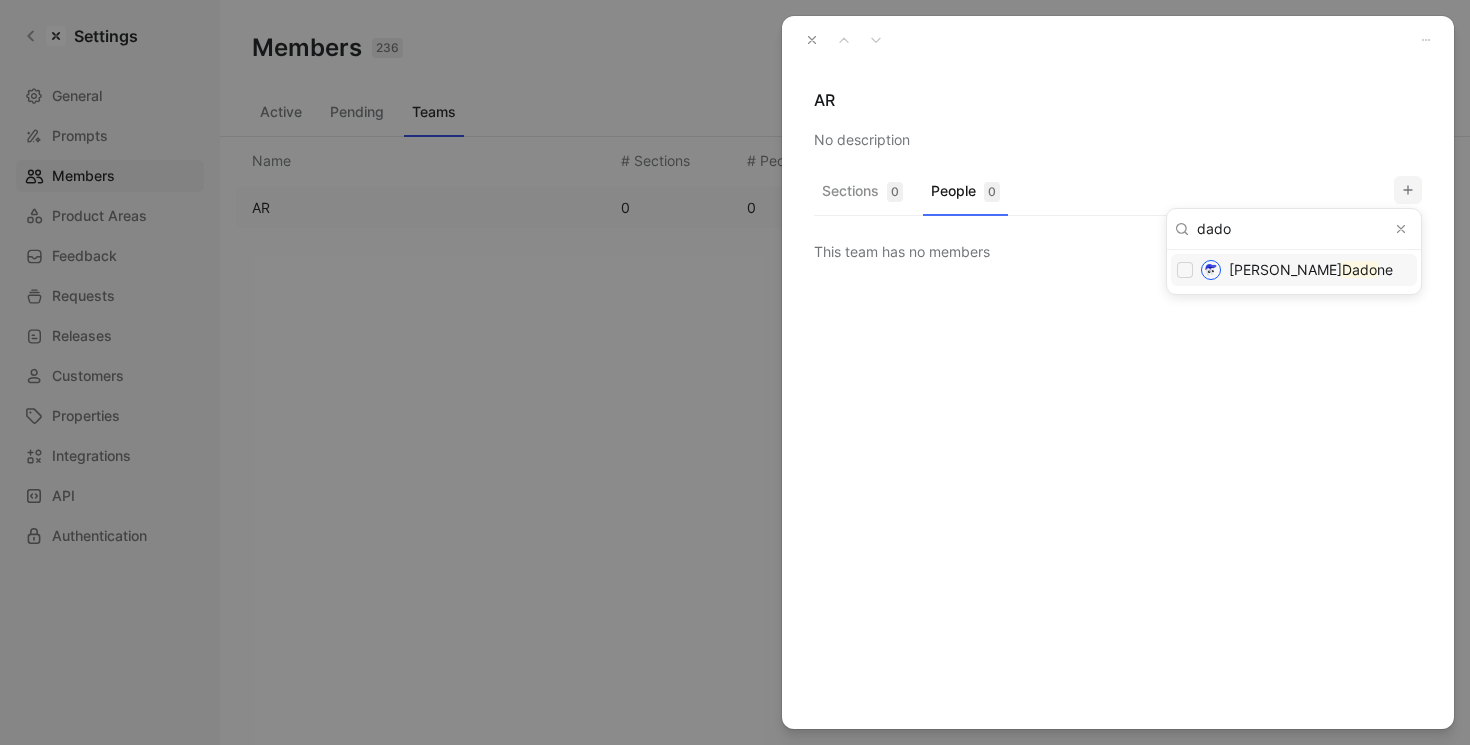 click on "[PERSON_NAME]" at bounding box center (1285, 269) 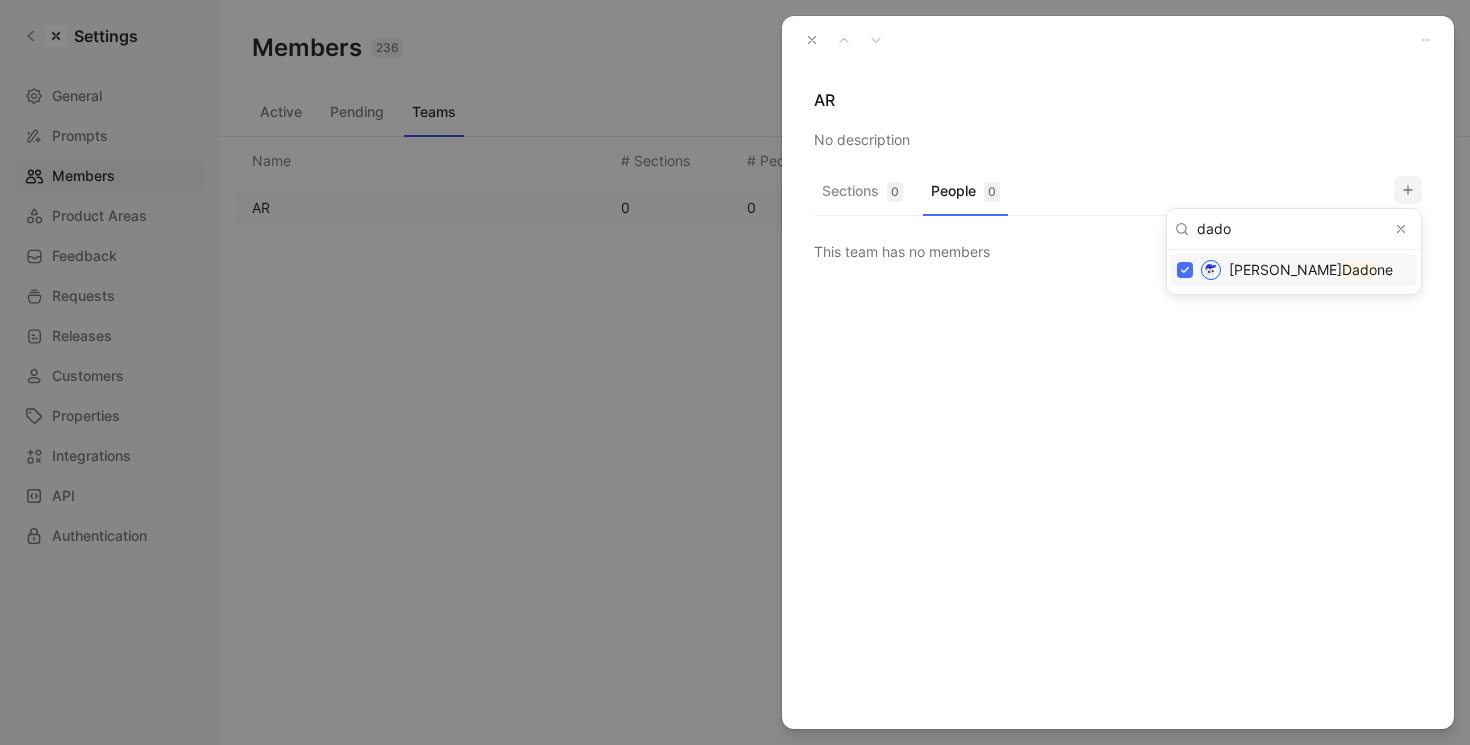 checkbox on "true" 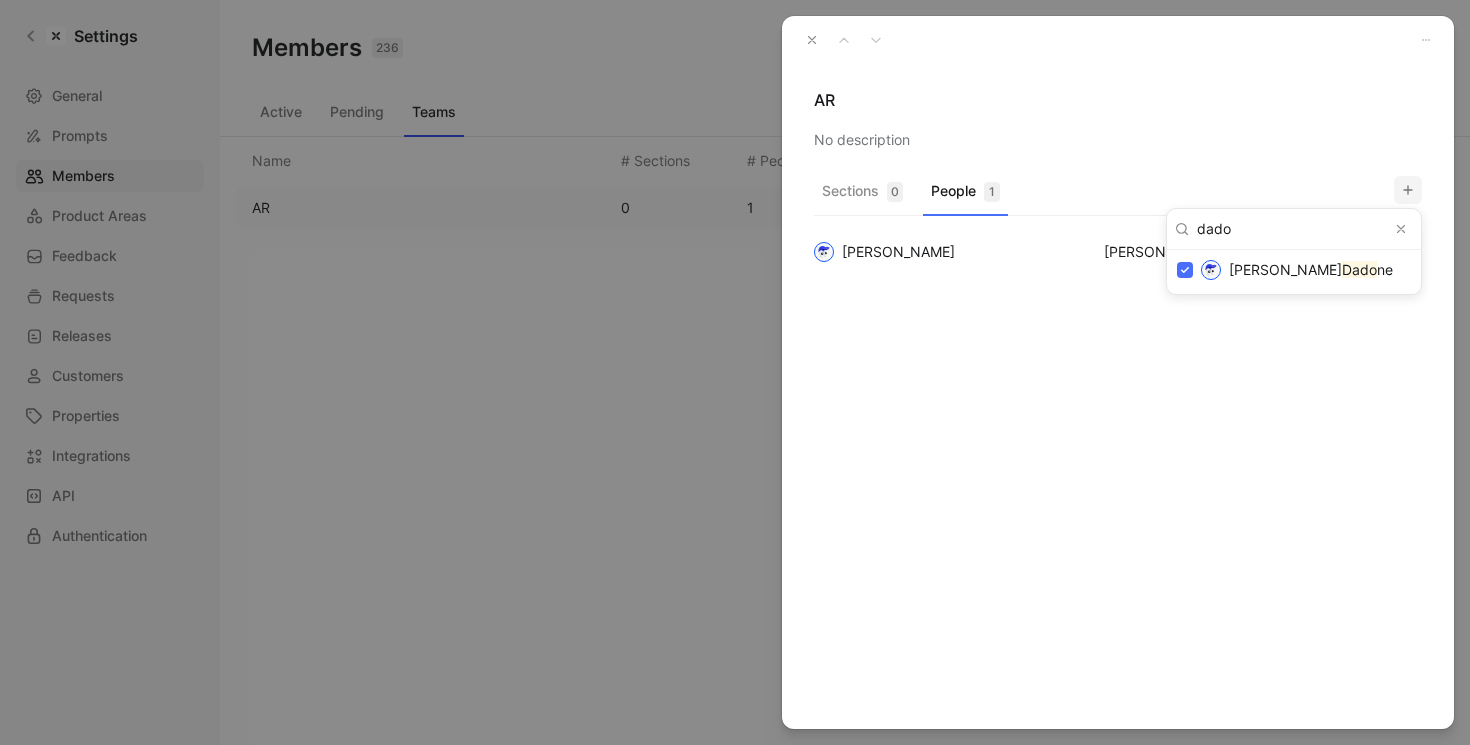 click at bounding box center [735, 372] 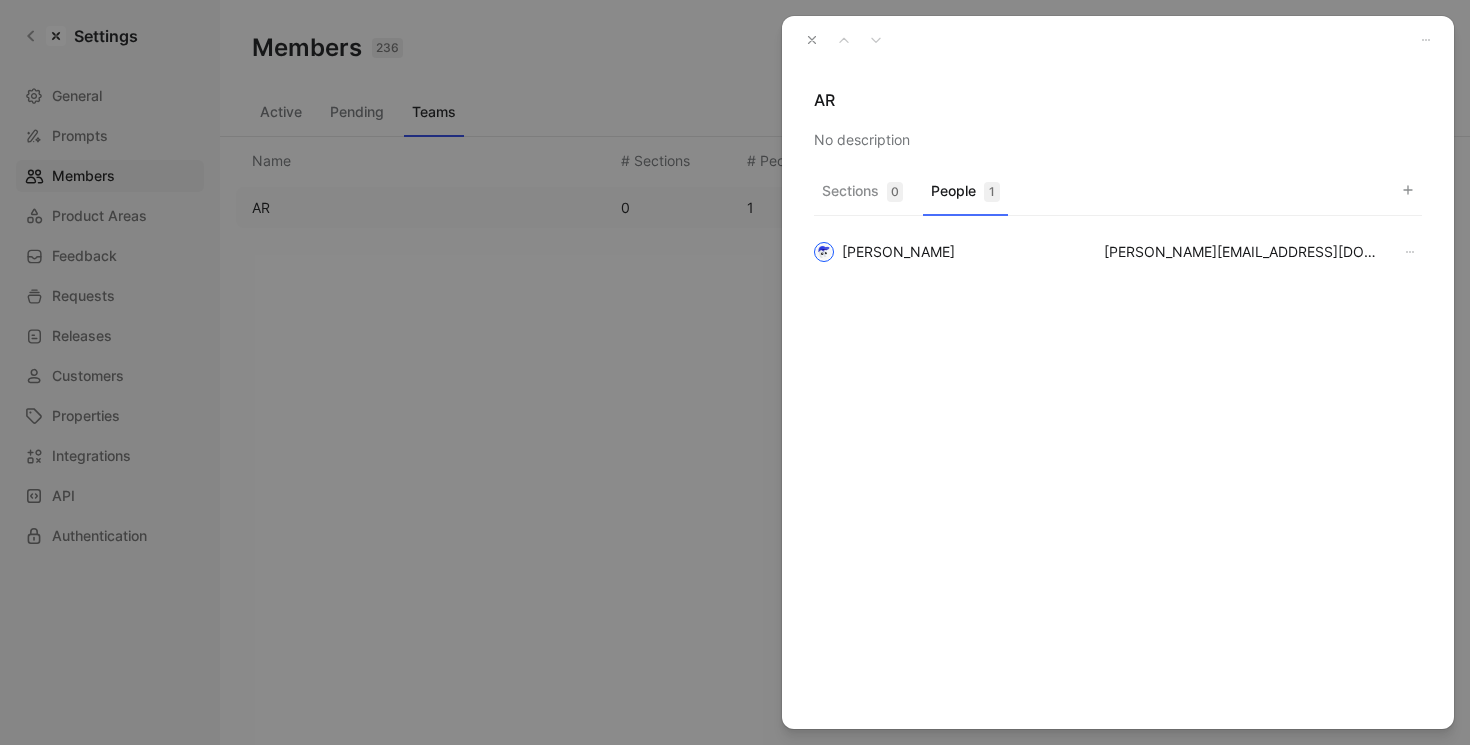click on "Sections 0" at bounding box center (862, 196) 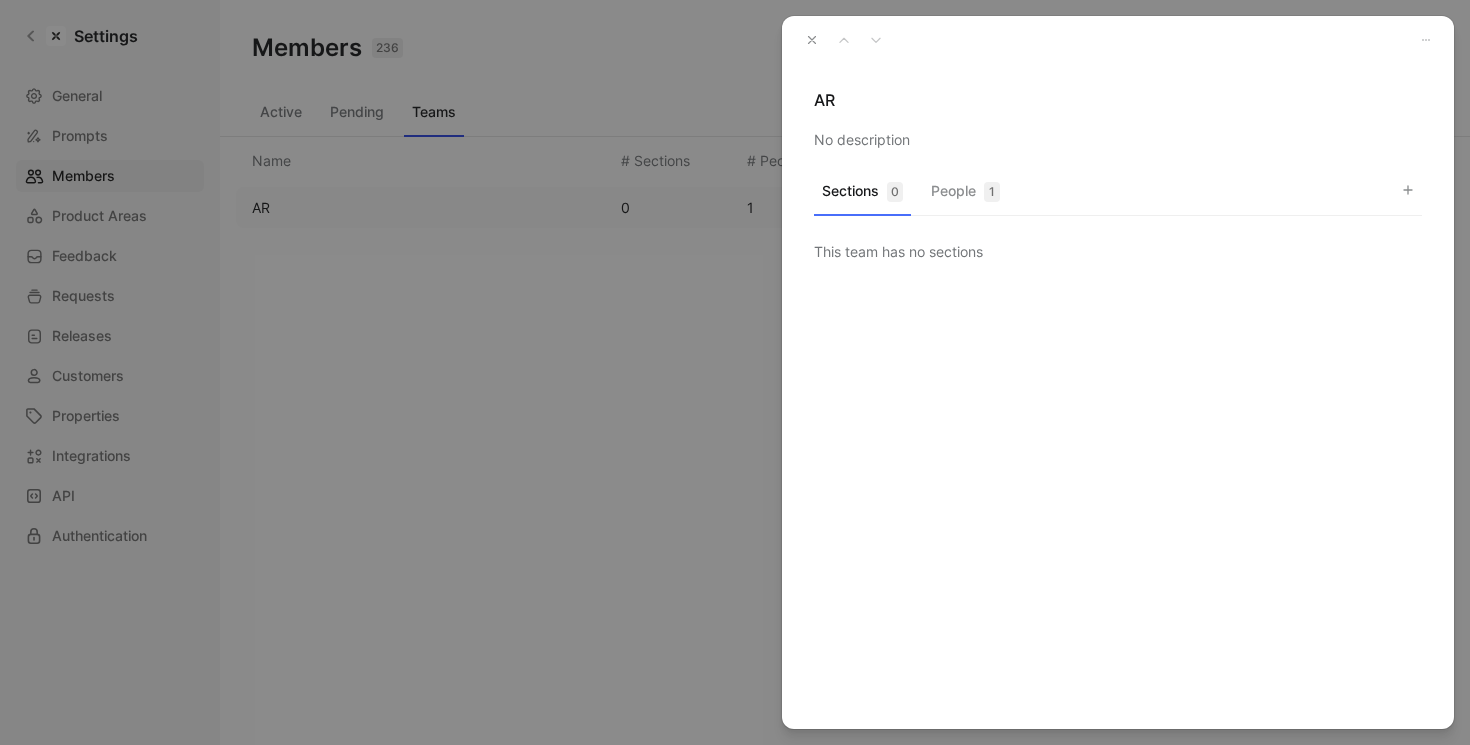 click 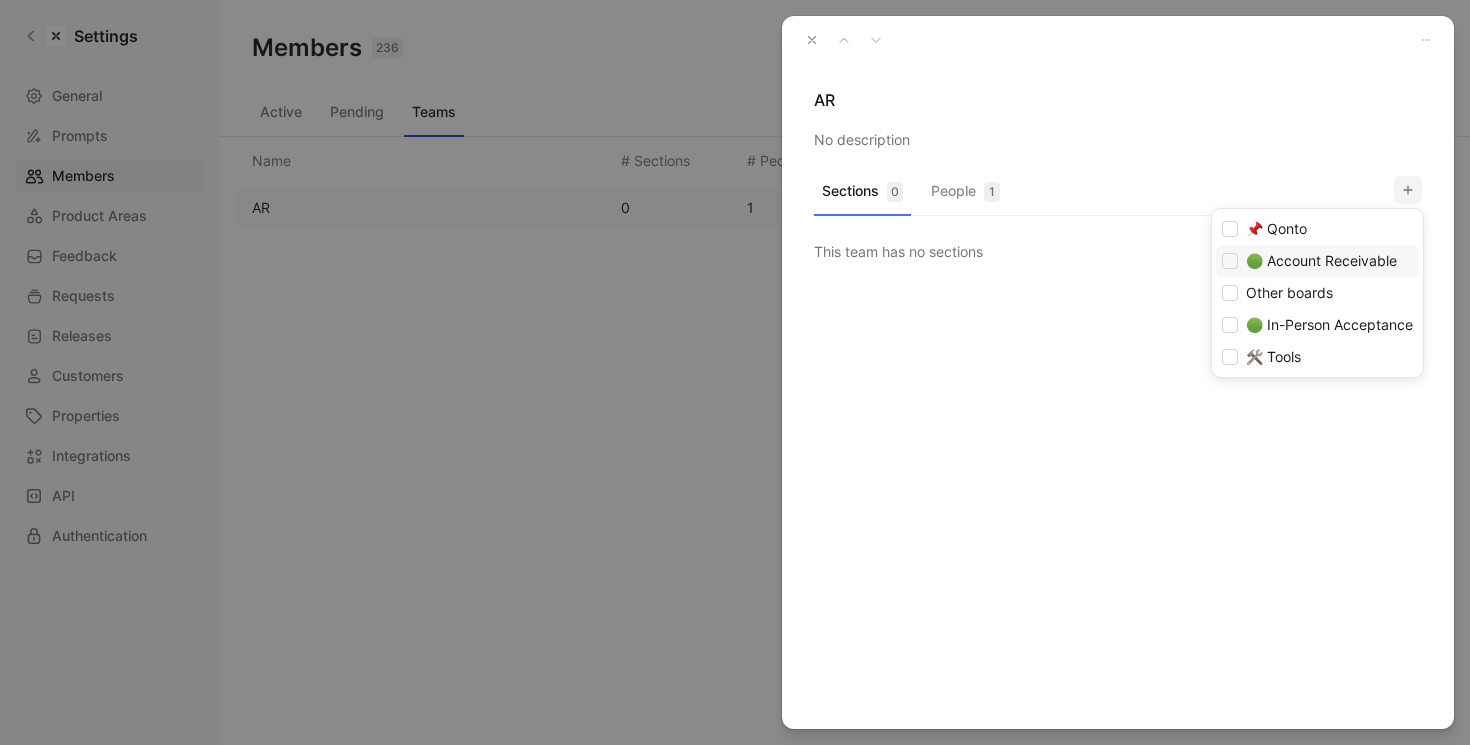 click on "🟢 Account Receivable" at bounding box center [1321, 261] 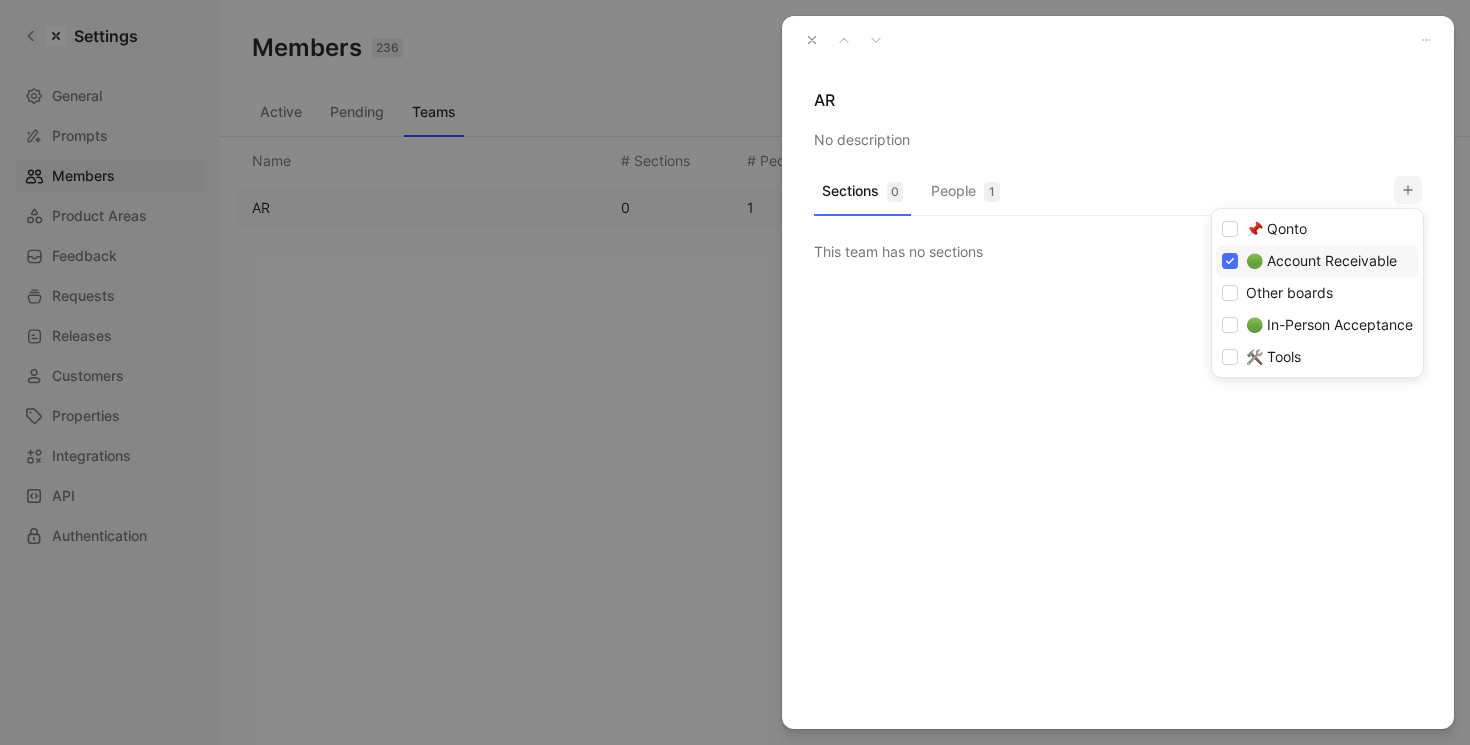 checkbox on "true" 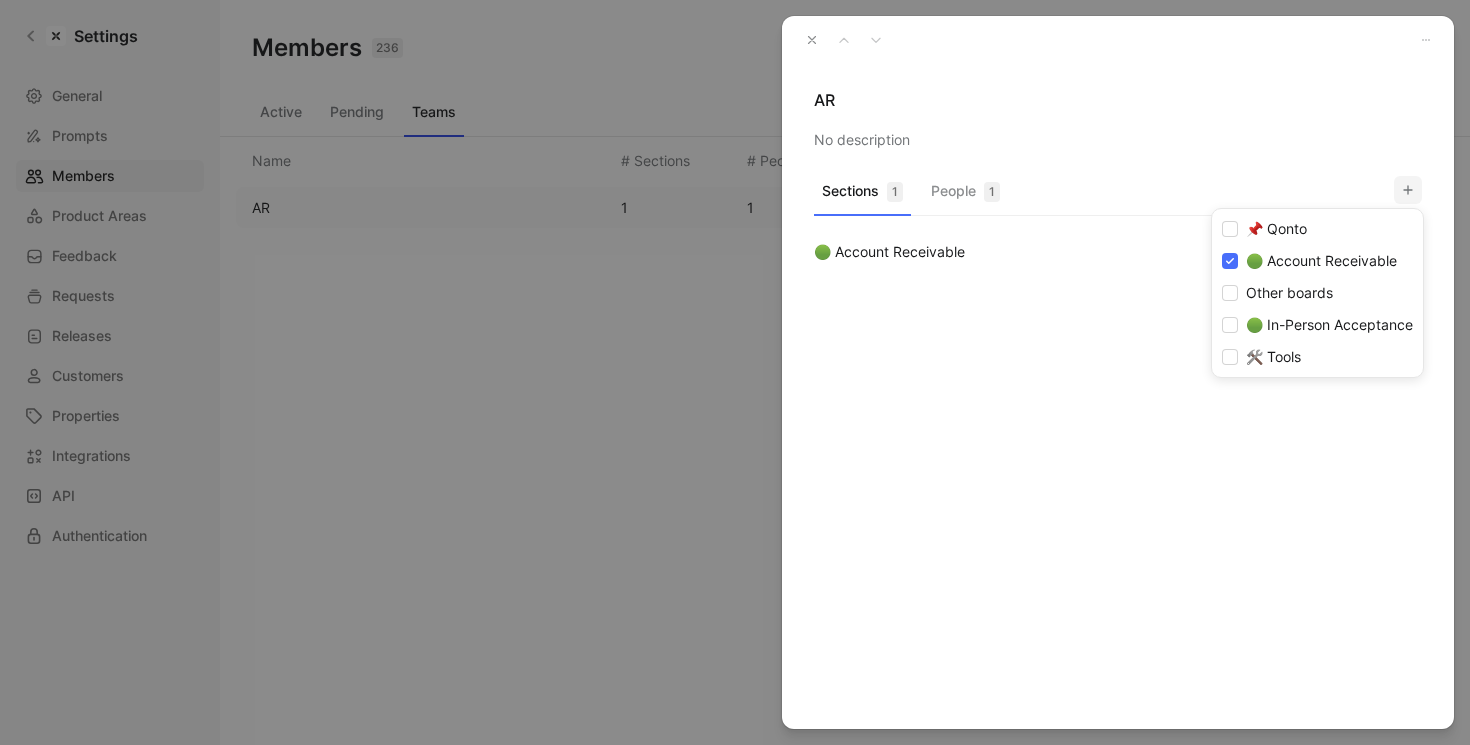 click at bounding box center (735, 372) 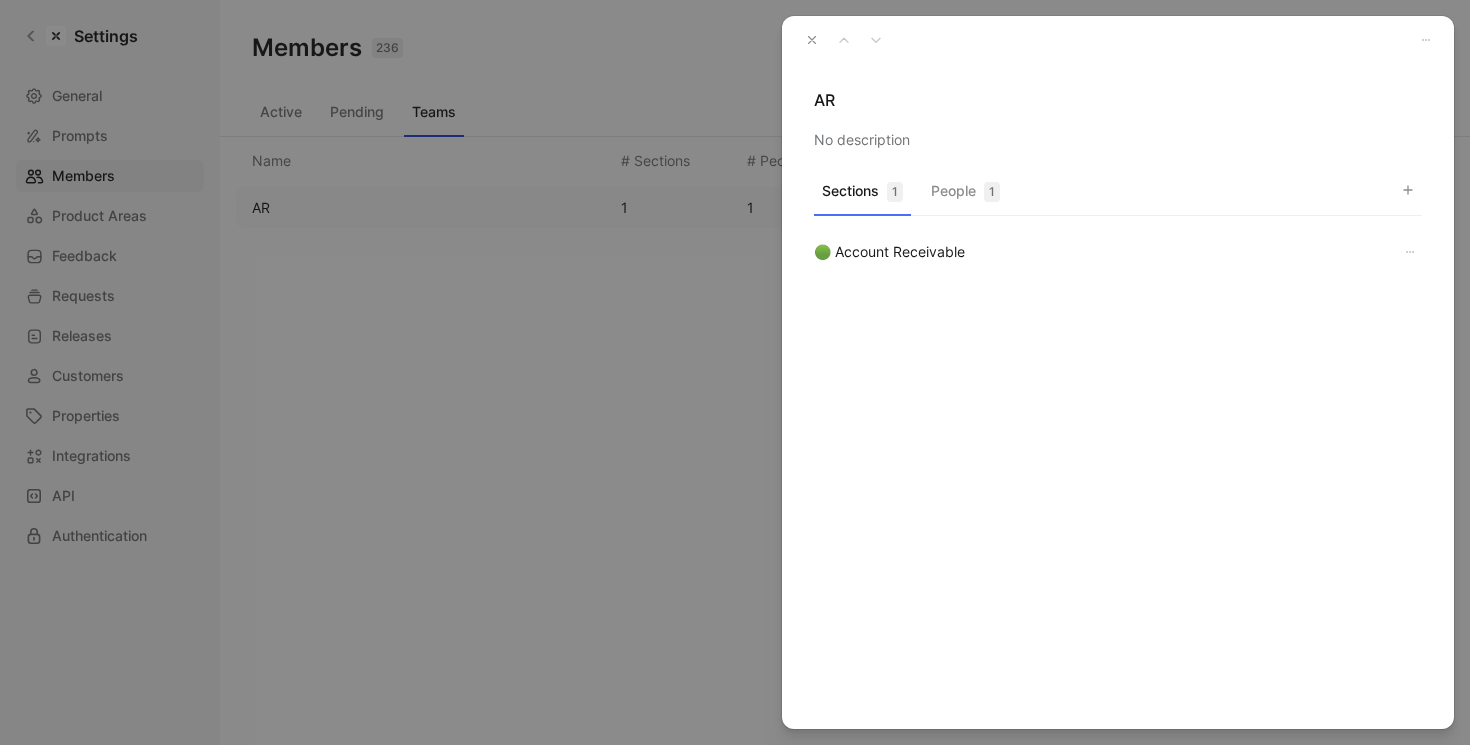 click on "People 1" at bounding box center (965, 196) 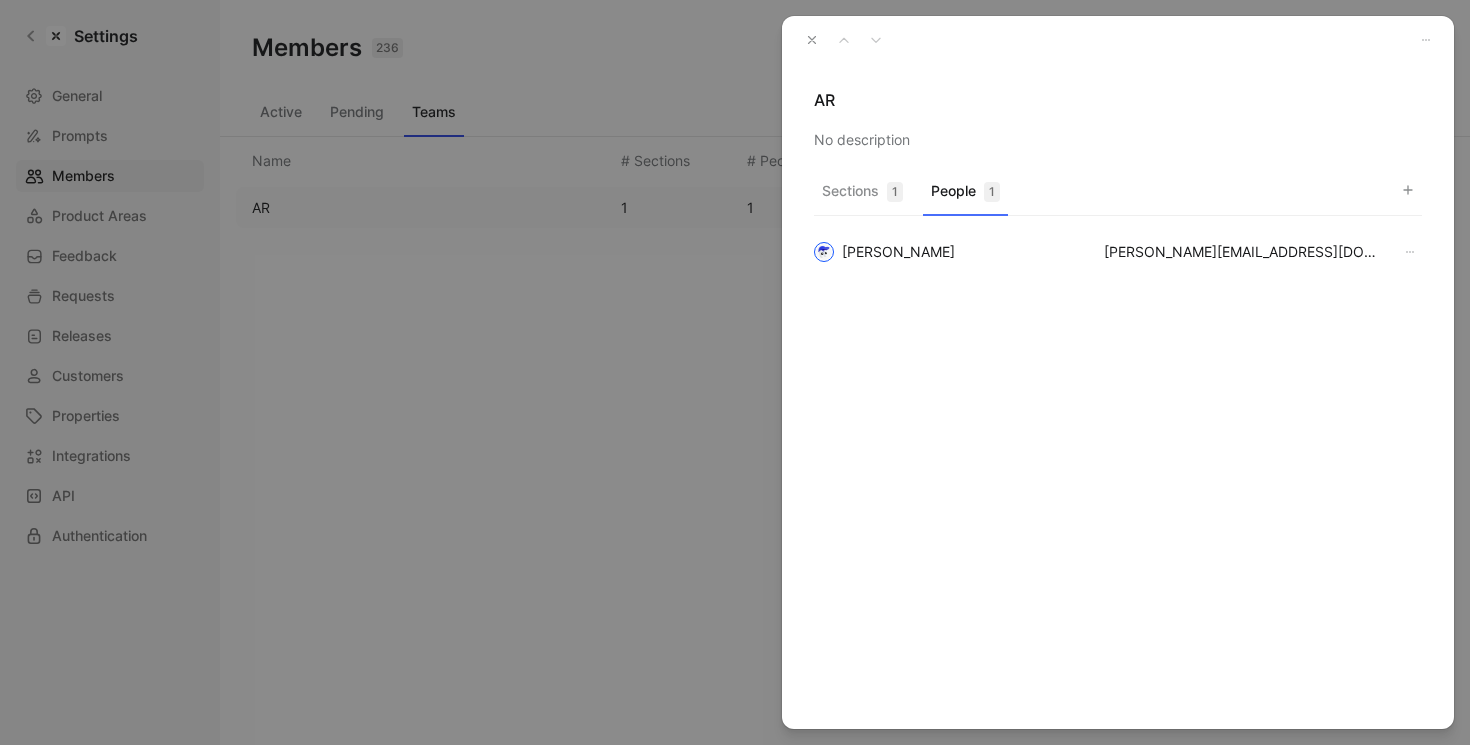 click 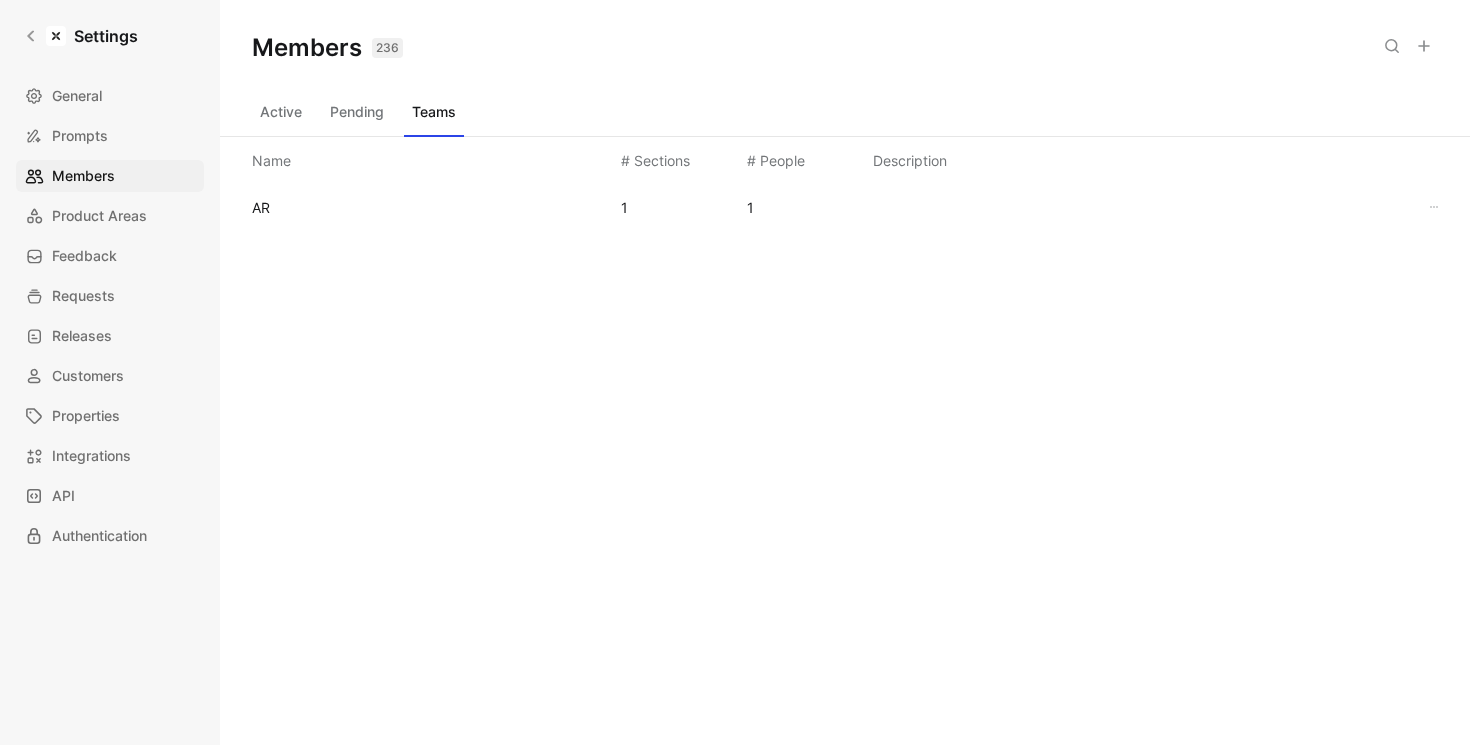 click on "Active" at bounding box center [281, 112] 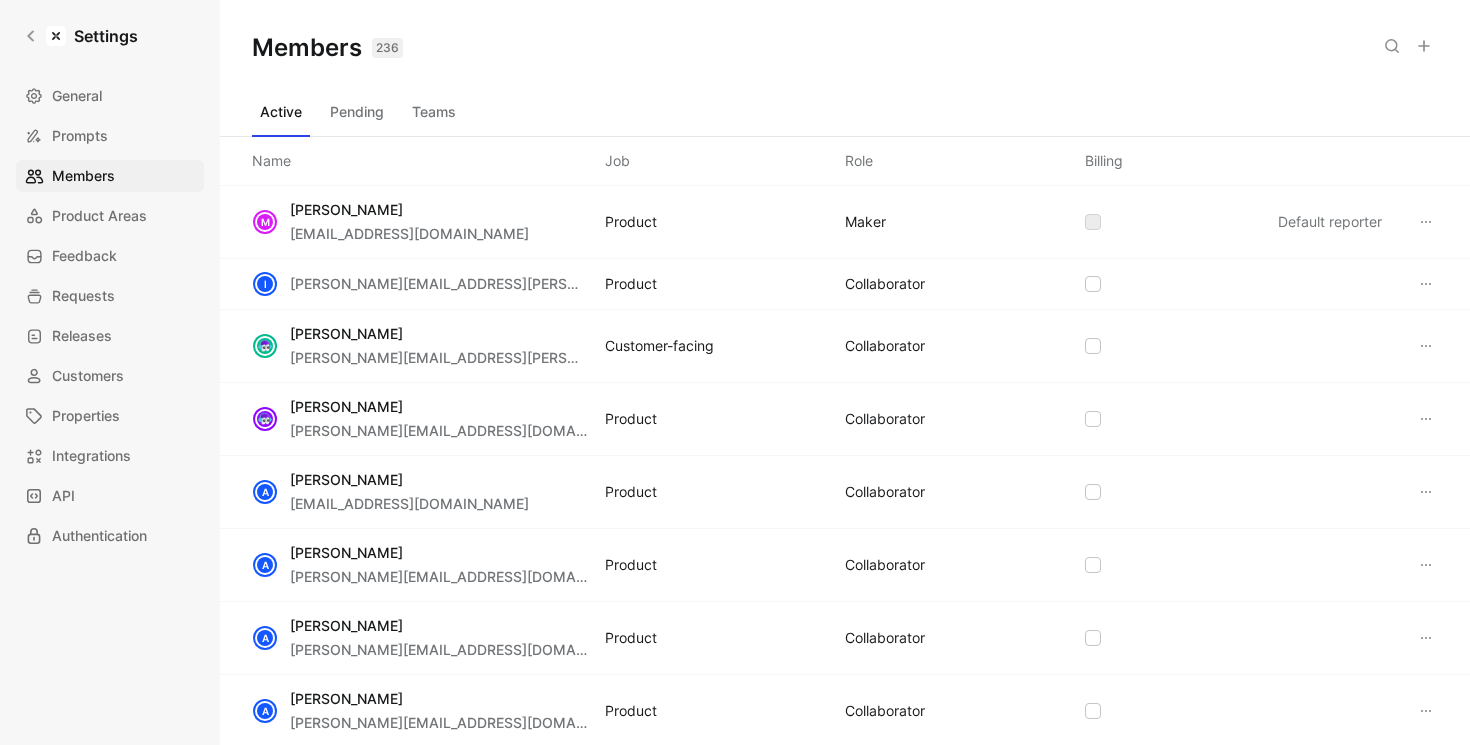 click on "Teams" at bounding box center [434, 112] 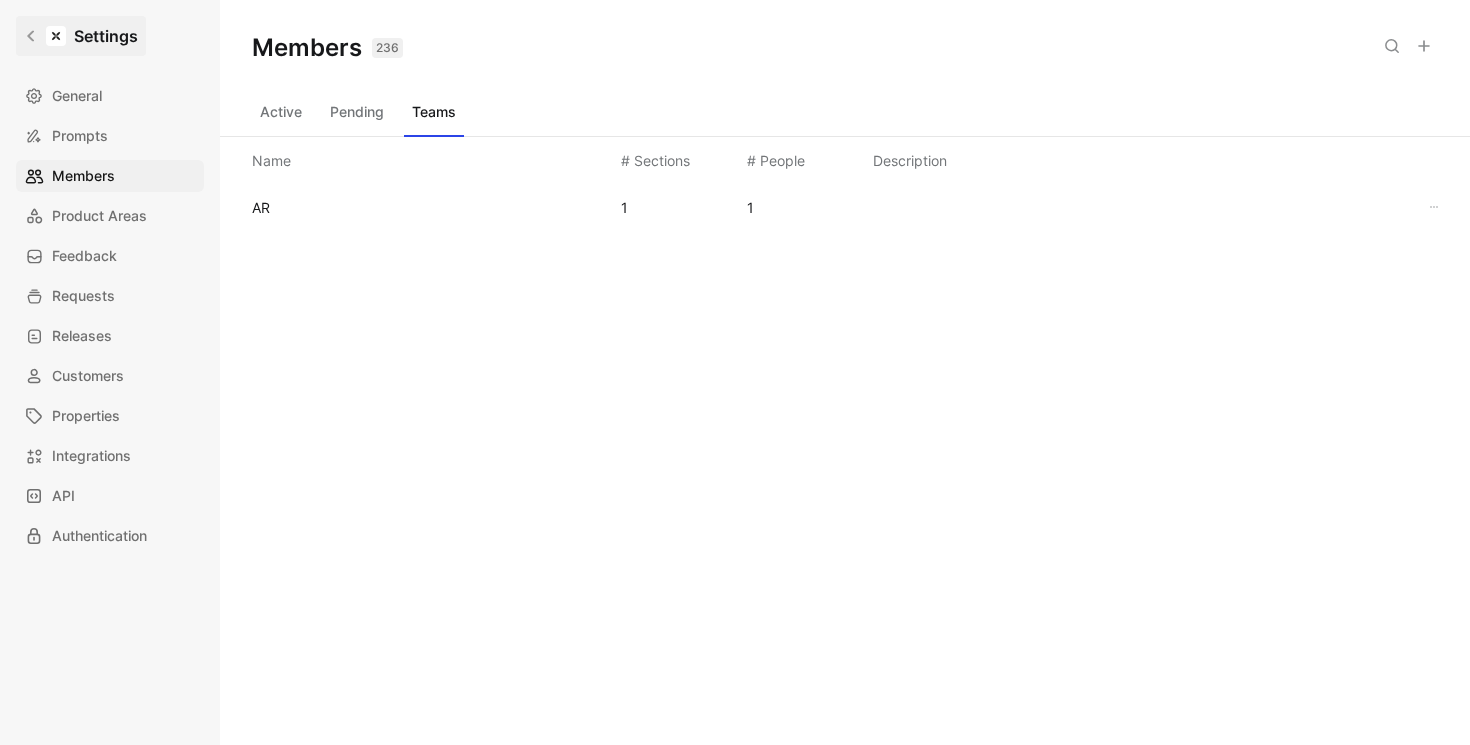 click 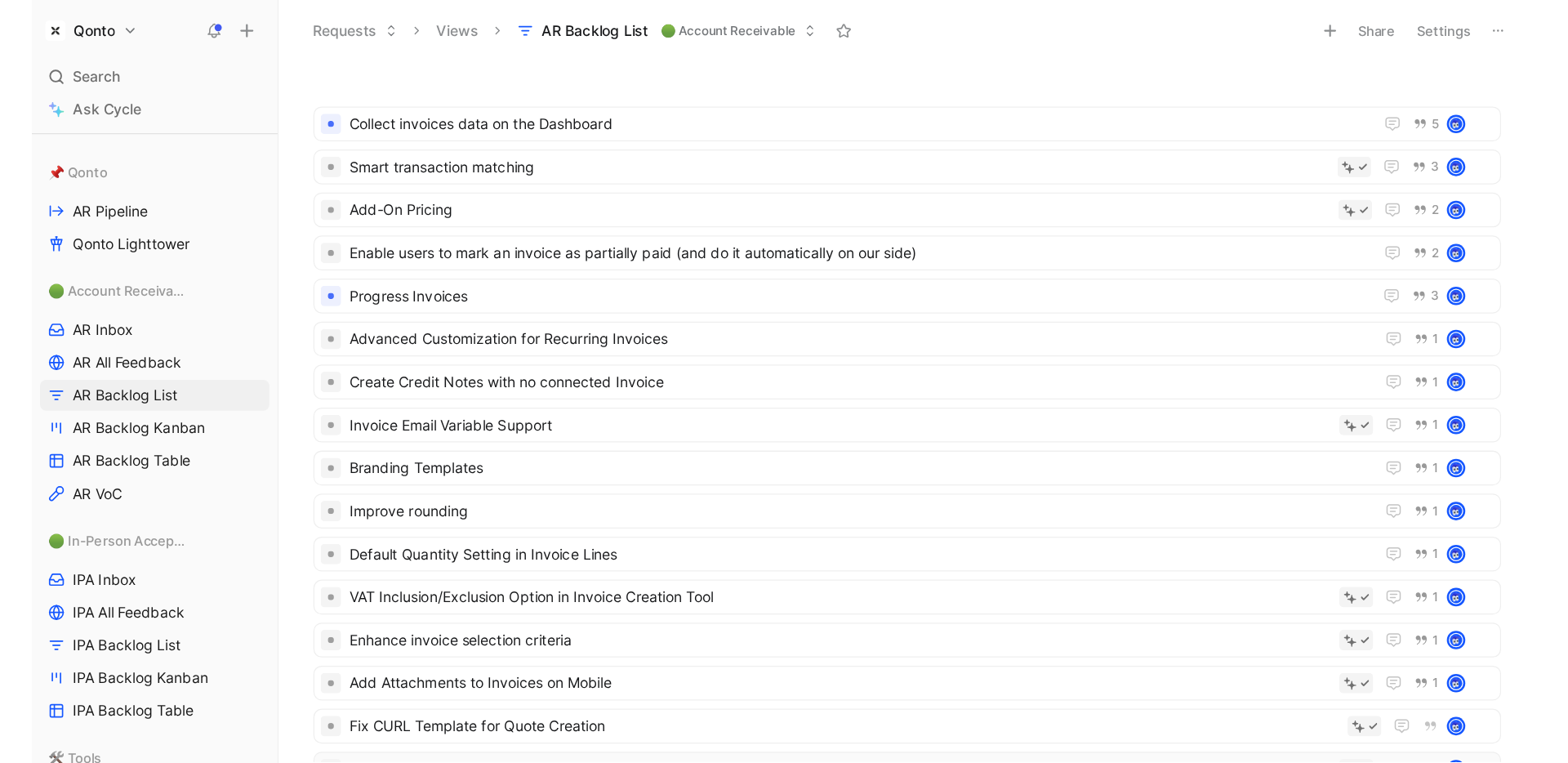 scroll, scrollTop: 183, scrollLeft: 0, axis: vertical 